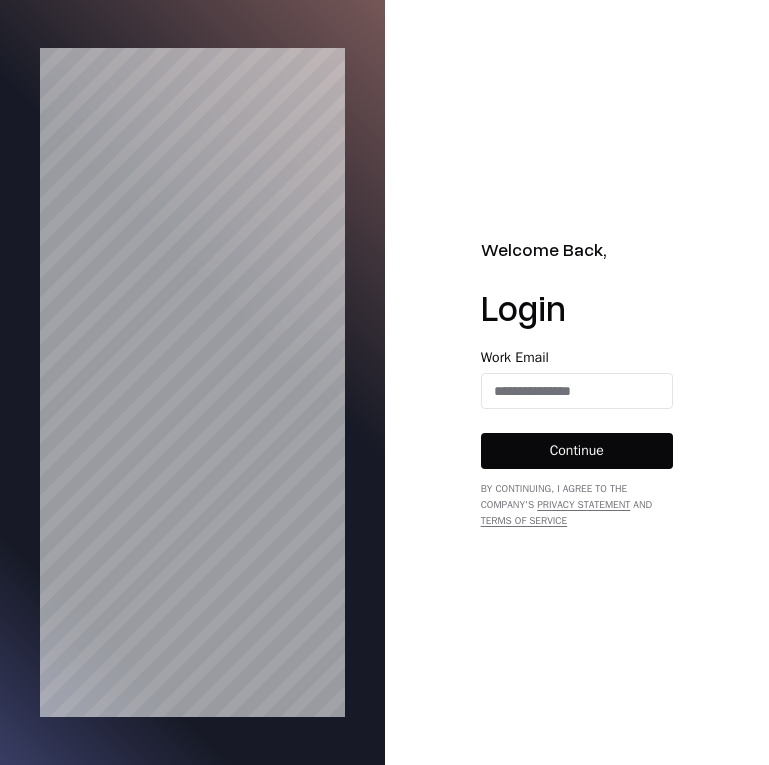 scroll, scrollTop: 0, scrollLeft: 0, axis: both 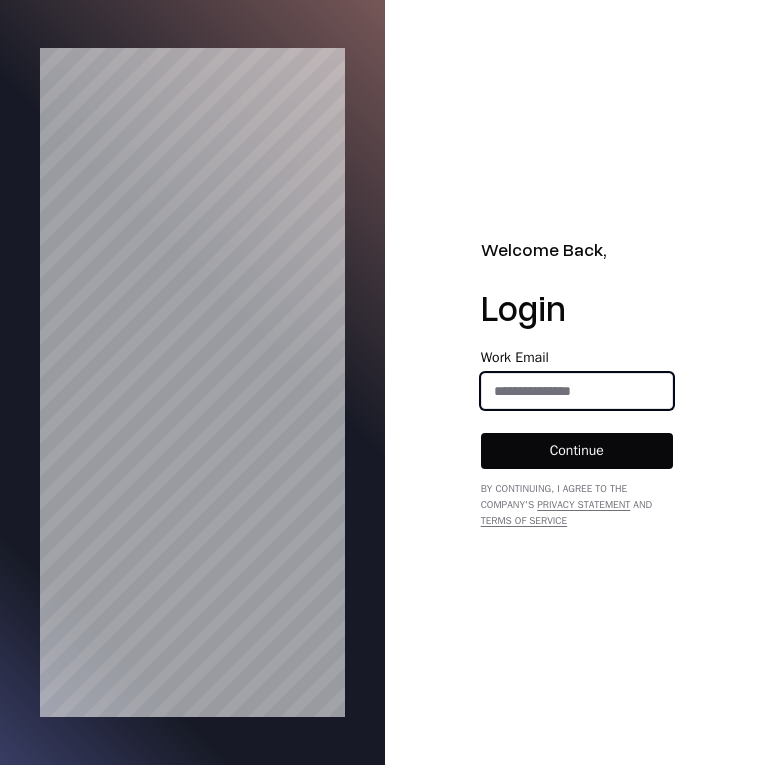 click at bounding box center [577, 391] 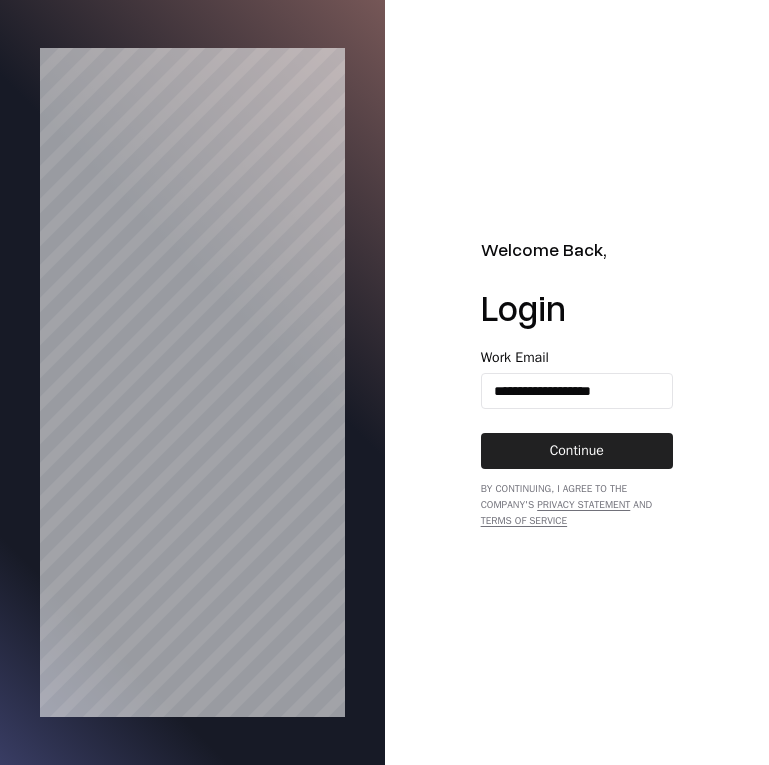 click on "Continue" at bounding box center (577, 451) 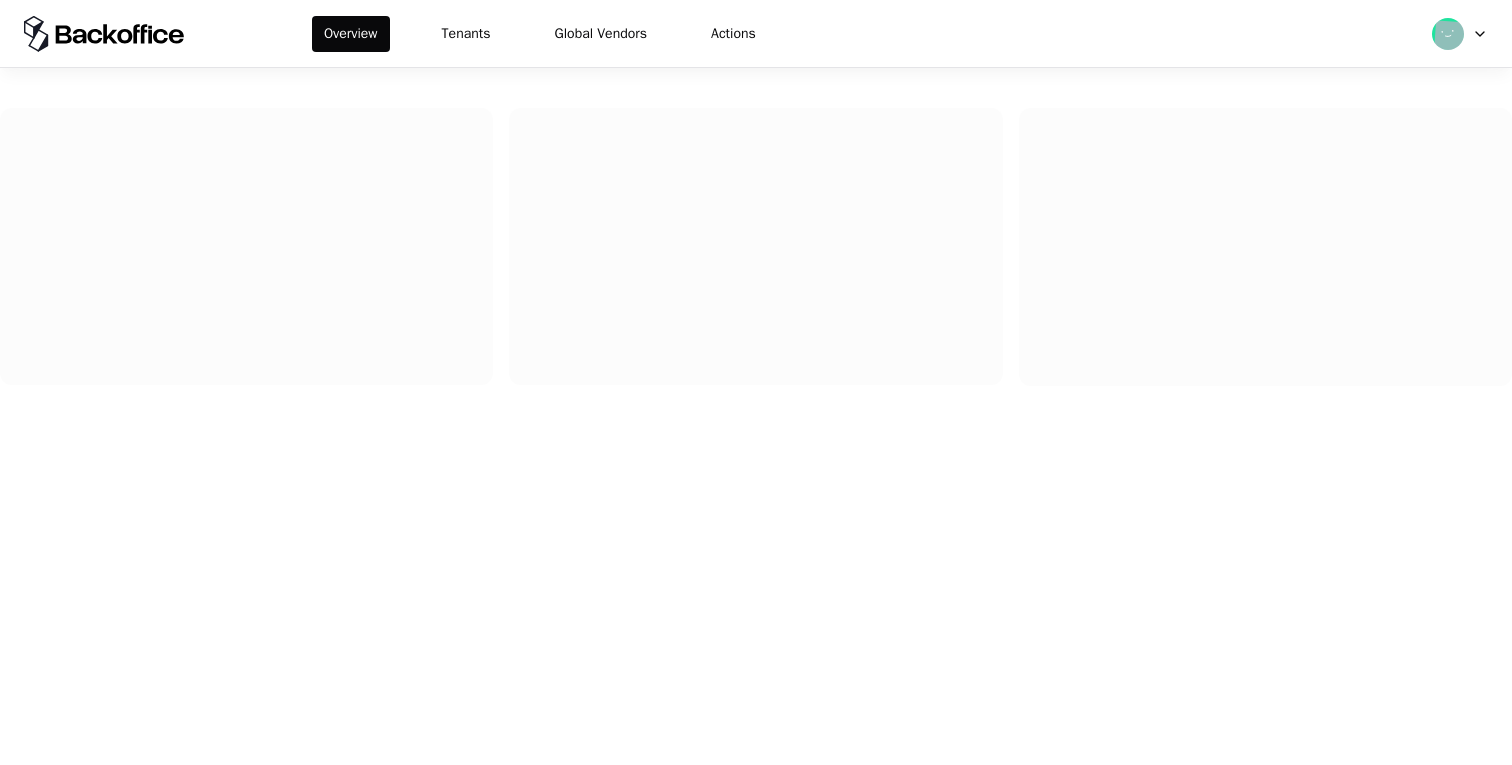 scroll, scrollTop: 0, scrollLeft: 0, axis: both 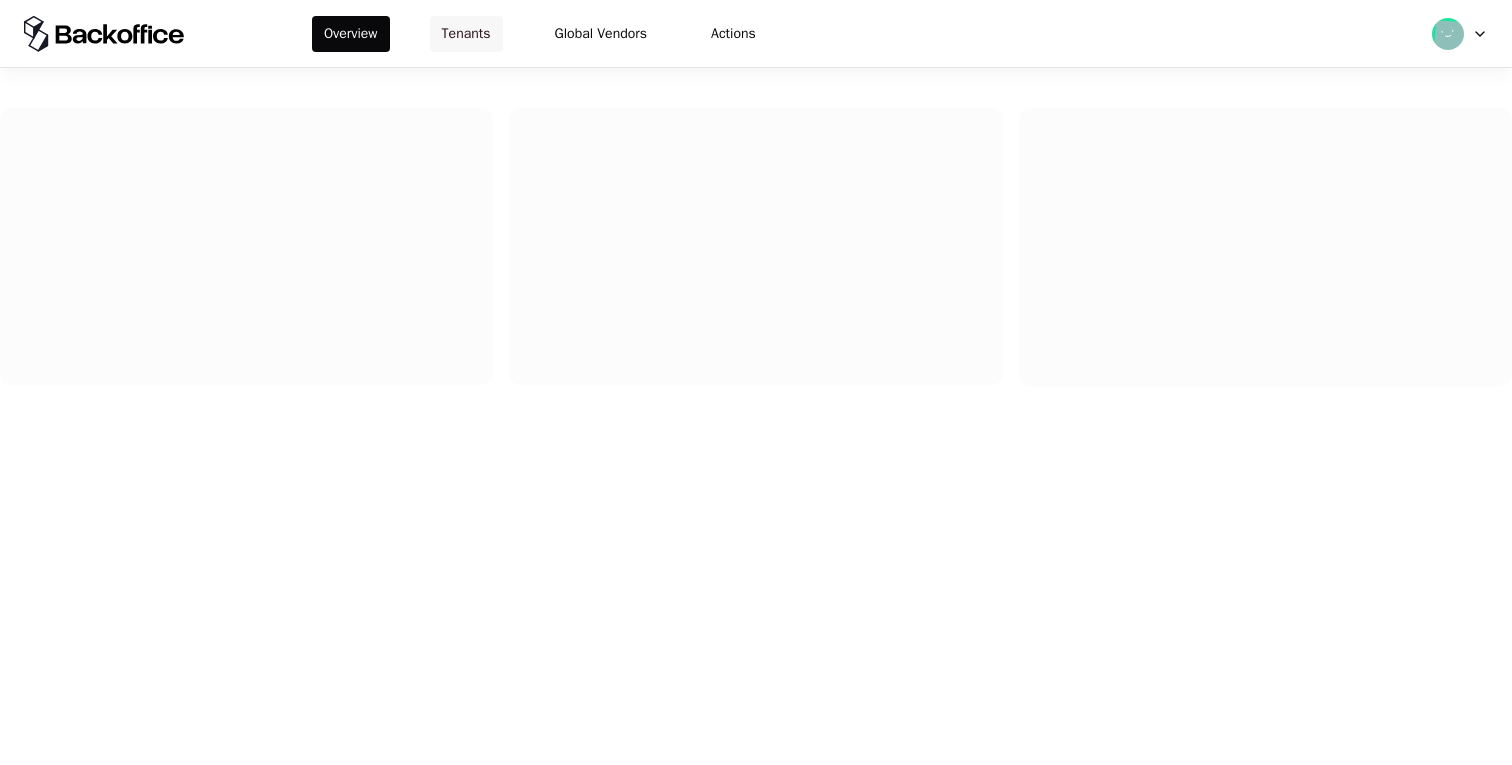 click on "Tenants" at bounding box center (466, 34) 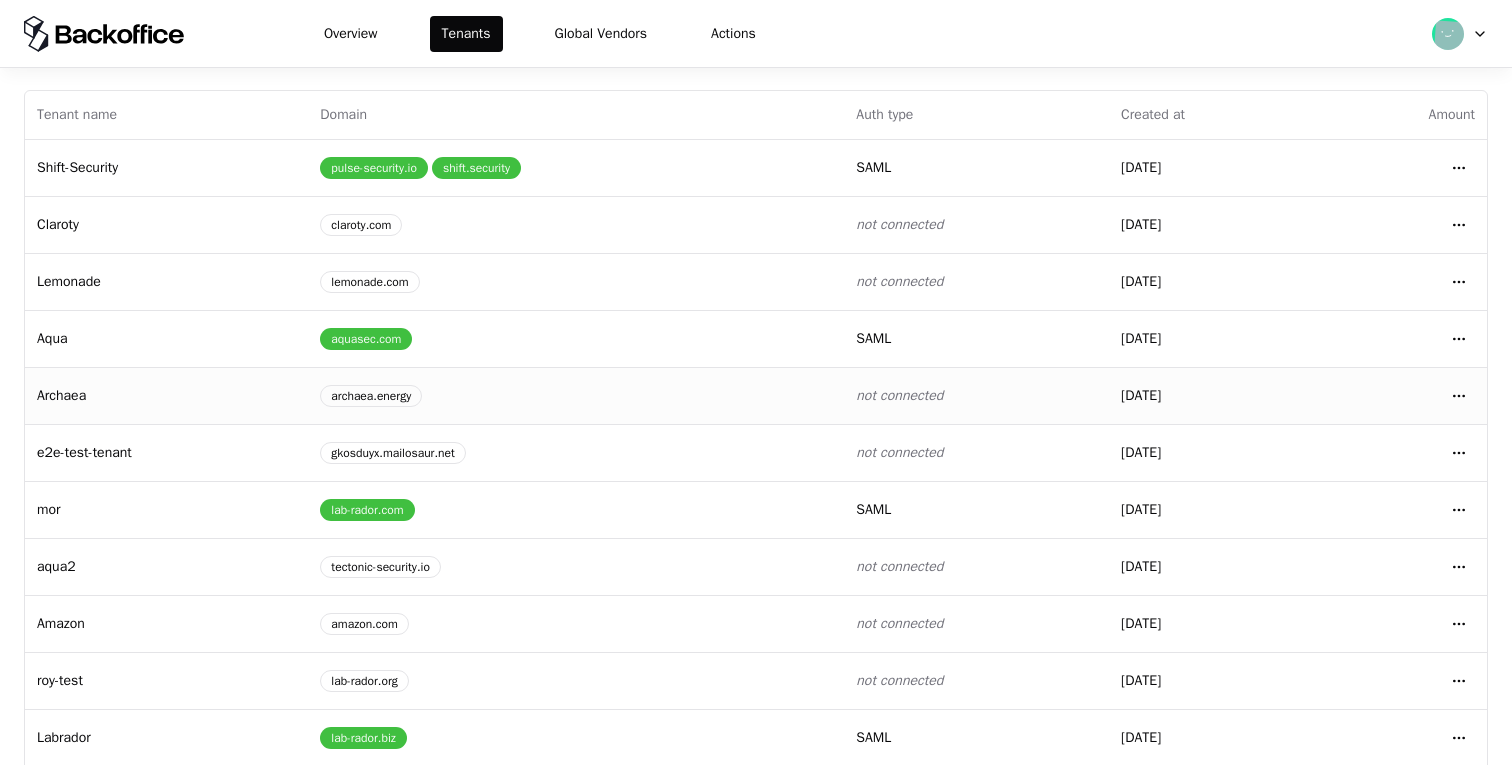 scroll, scrollTop: 278, scrollLeft: 0, axis: vertical 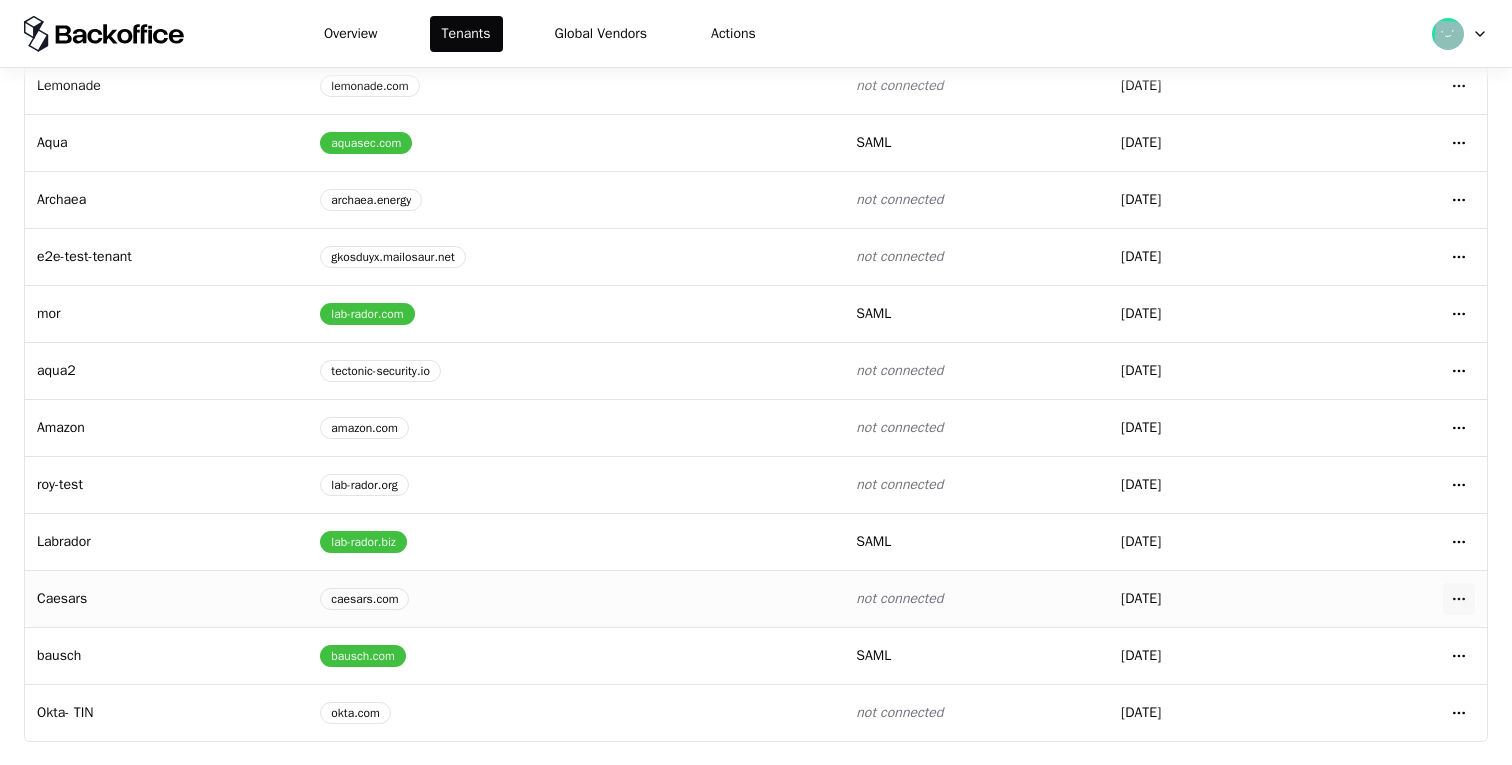 click on "Overview Tenants Global Vendors Actions Tenants Add Tenant Tenant name Domain Auth type Created at Amount Shift-Security pulse-security.io shift.security saml [DATE] Open menu Claroty claroty.com not connected [DATE] Open menu Lemonade lemonade.com not connected [DATE] Open menu Aqua aquasec.com saml [DATE] Open menu Archaea archaea.energy not connected [DATE] Open menu e2e-test-tenant gkosduyx.mailosaur.net not connected [DATE] Open menu mor lab-rador.com saml [DATE] Open menu aqua2 tectonic-security.io not connected [DATE] Open menu Amazon amazon.com not connected [DATE] Open menu roy-test lab-rador.org not connected [DATE] Open menu Labrador lab-rador.biz saml [DATE] Open menu Caesars caesars.com not connected [DATE] Open menu bausch bausch.com saml [DATE] Open menu Okta- TIN okta.com not connected [DATE] Open menu" at bounding box center (756, 382) 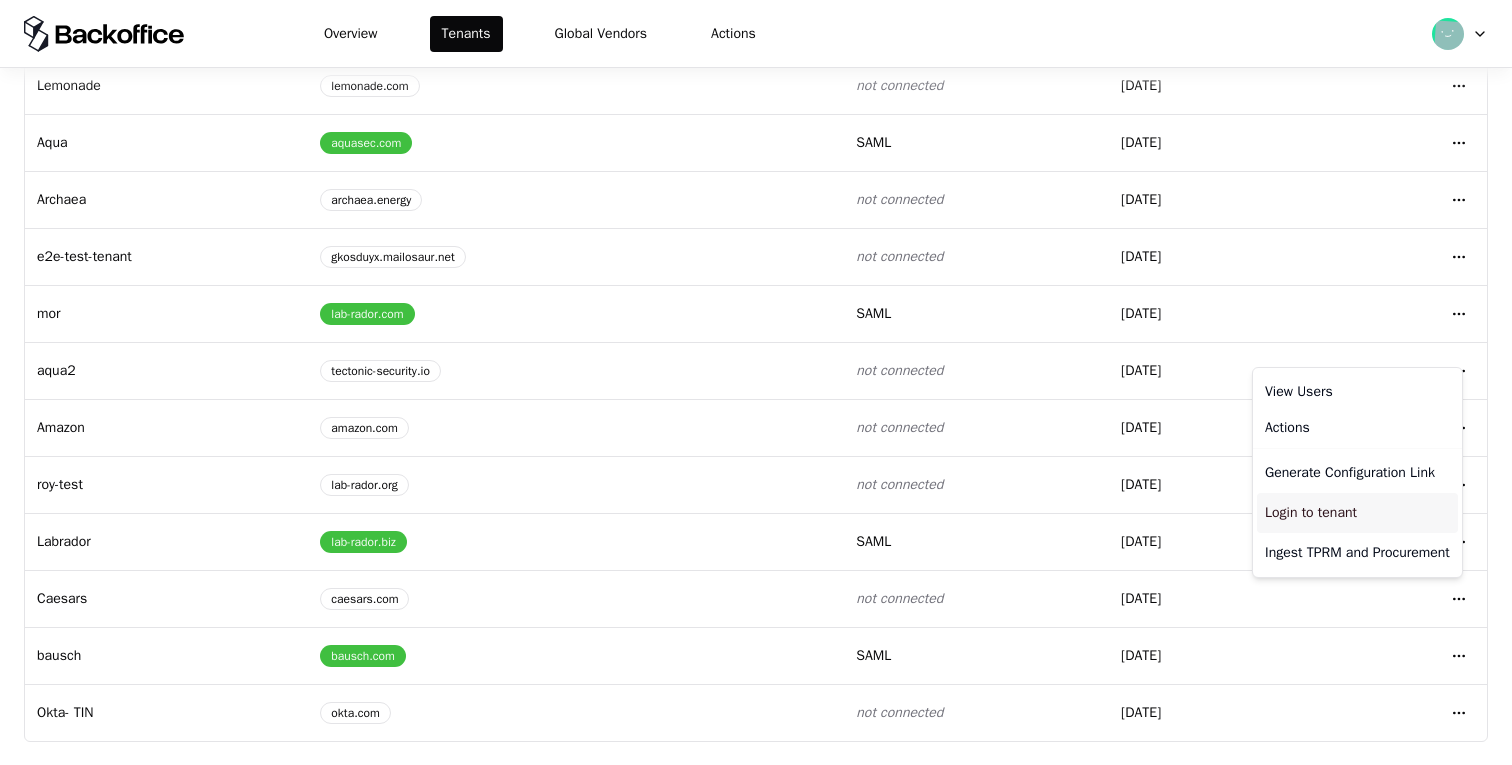 click on "Login to tenant" at bounding box center [1357, 513] 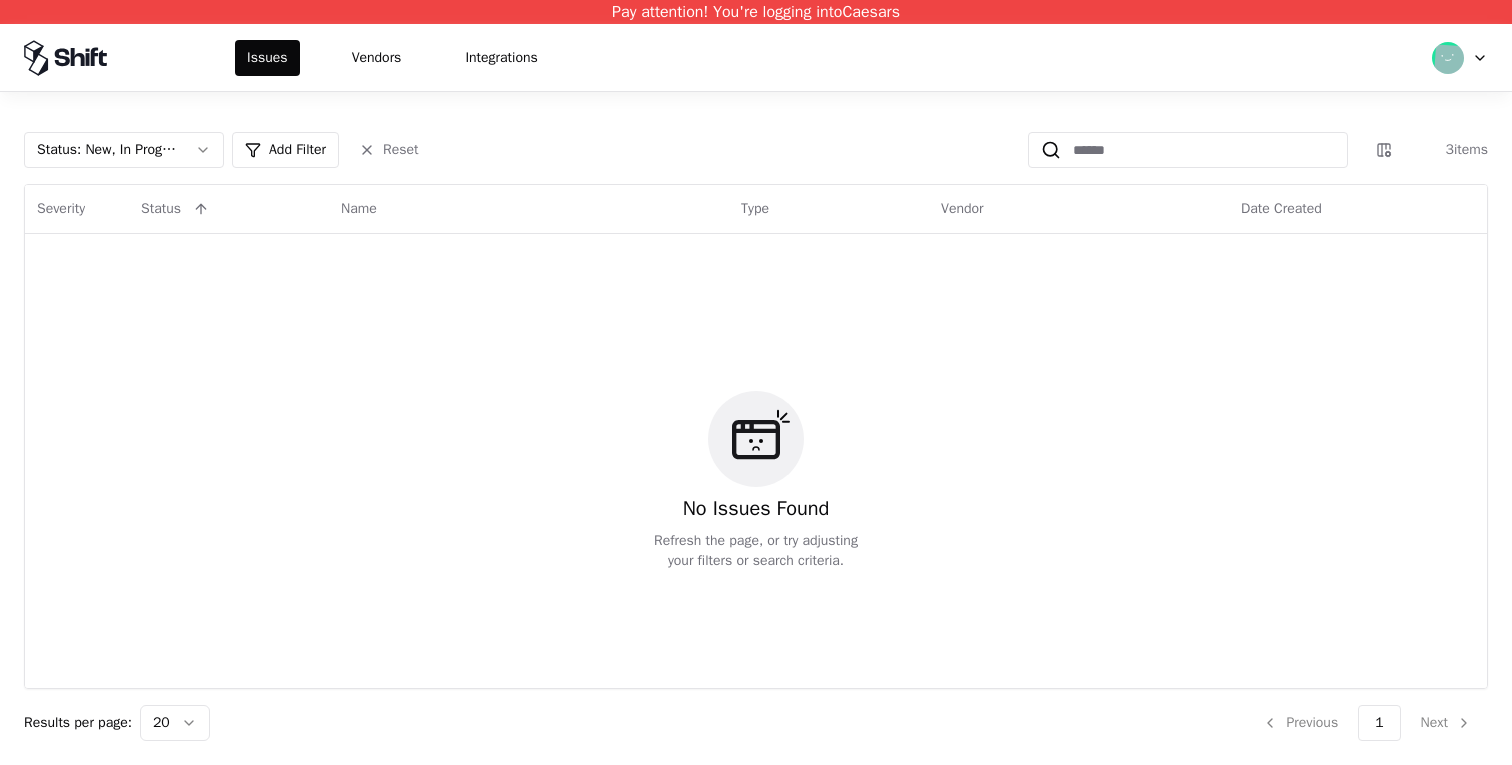 scroll, scrollTop: 0, scrollLeft: 0, axis: both 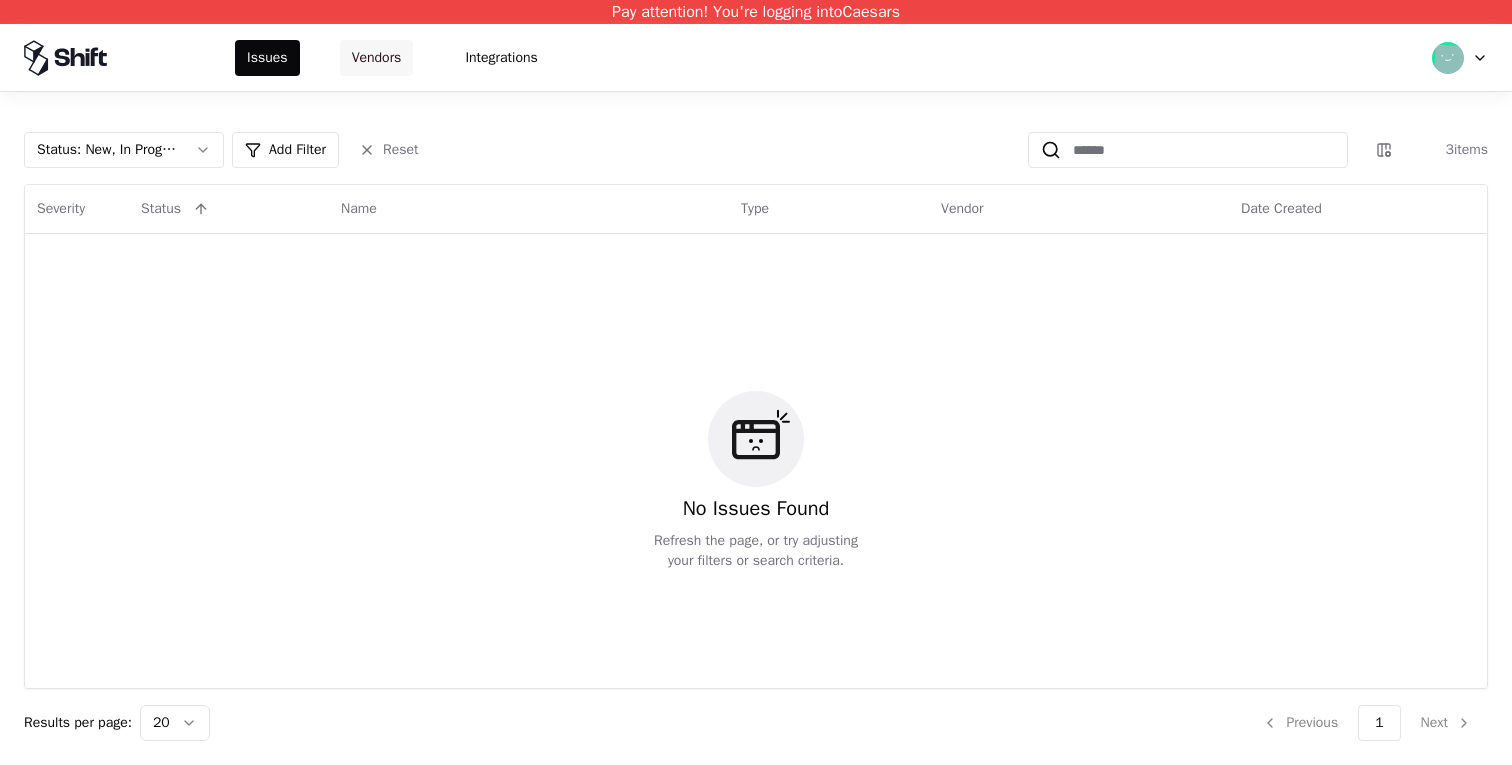click on "Vendors" 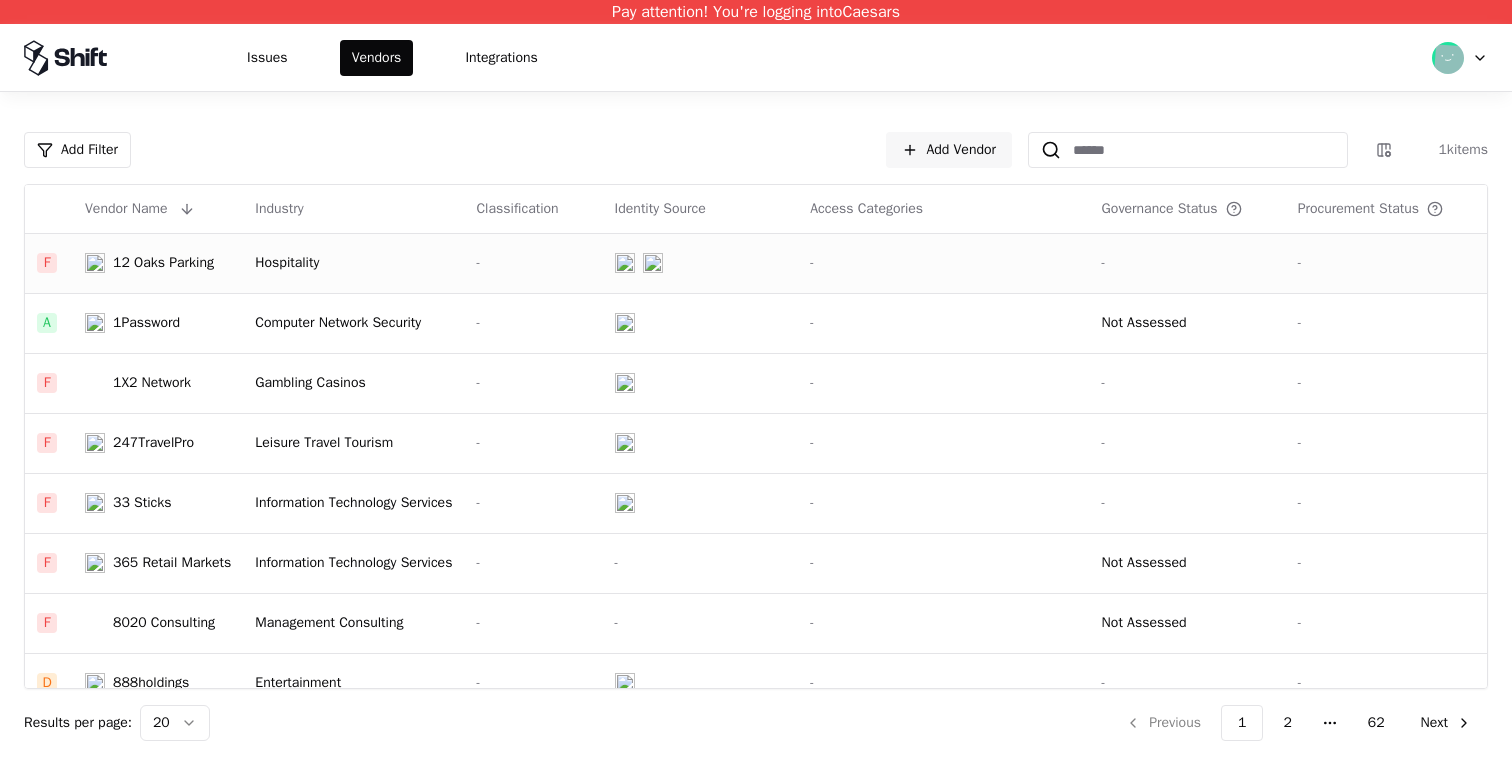 click on "Hospitality" 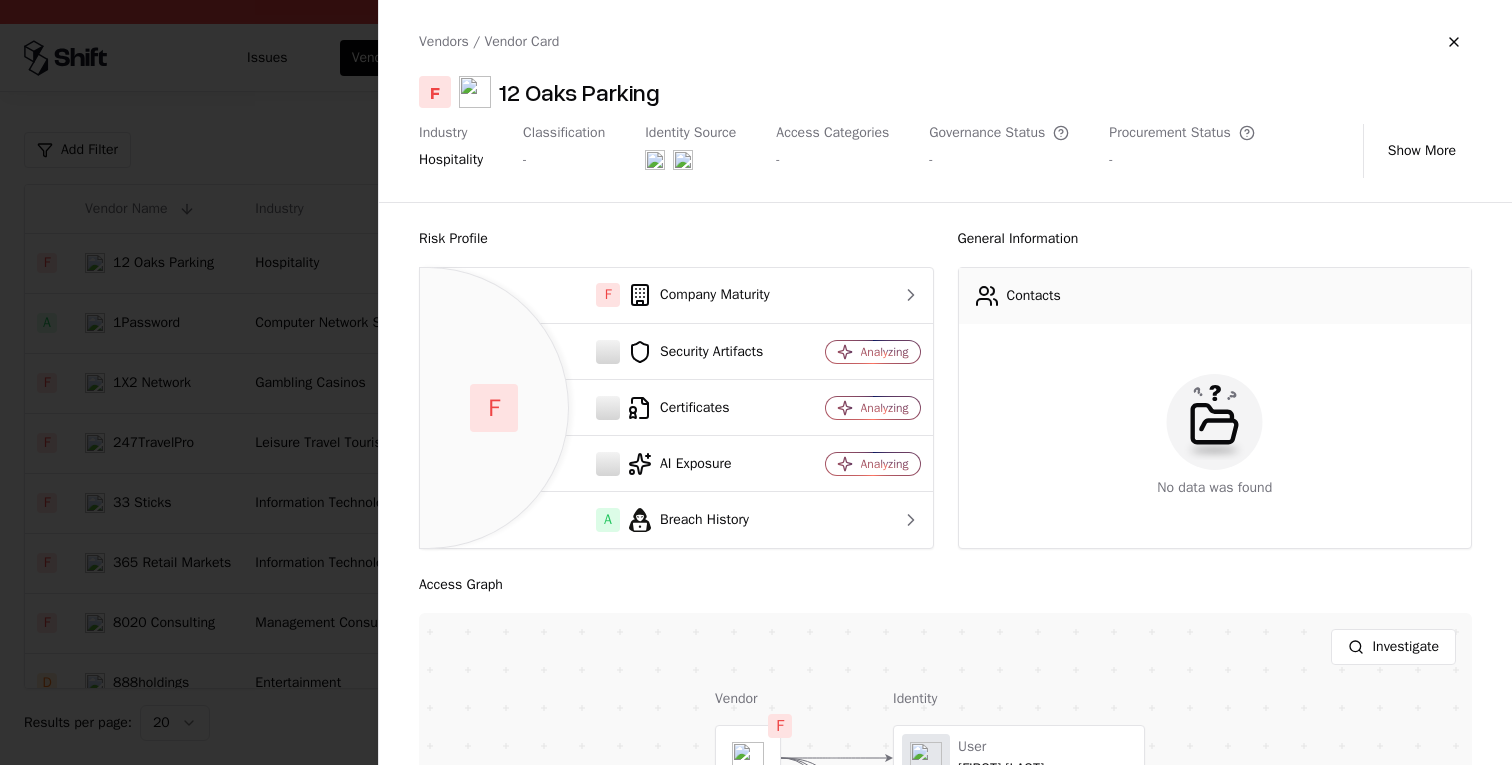 click at bounding box center [756, 382] 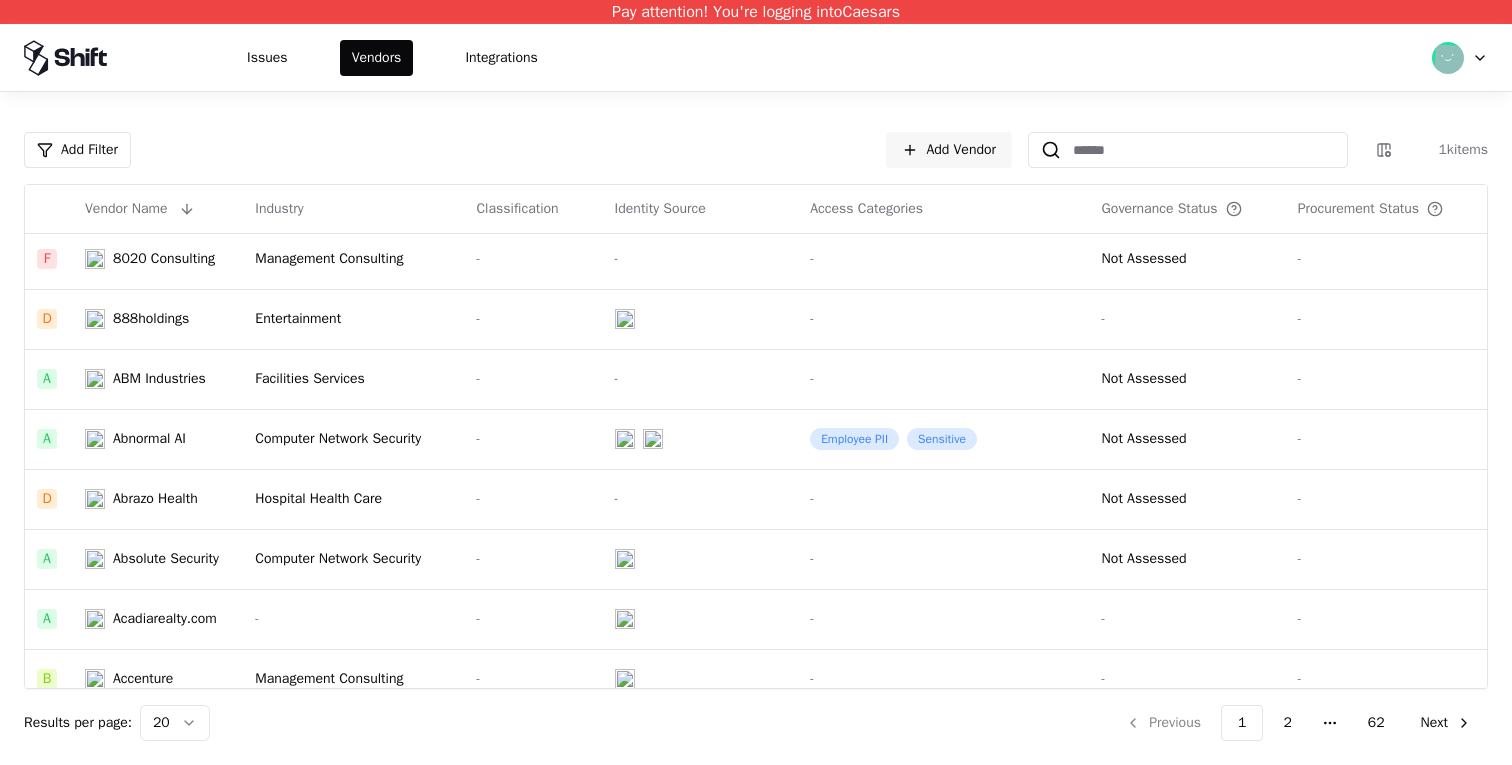 scroll, scrollTop: 745, scrollLeft: 0, axis: vertical 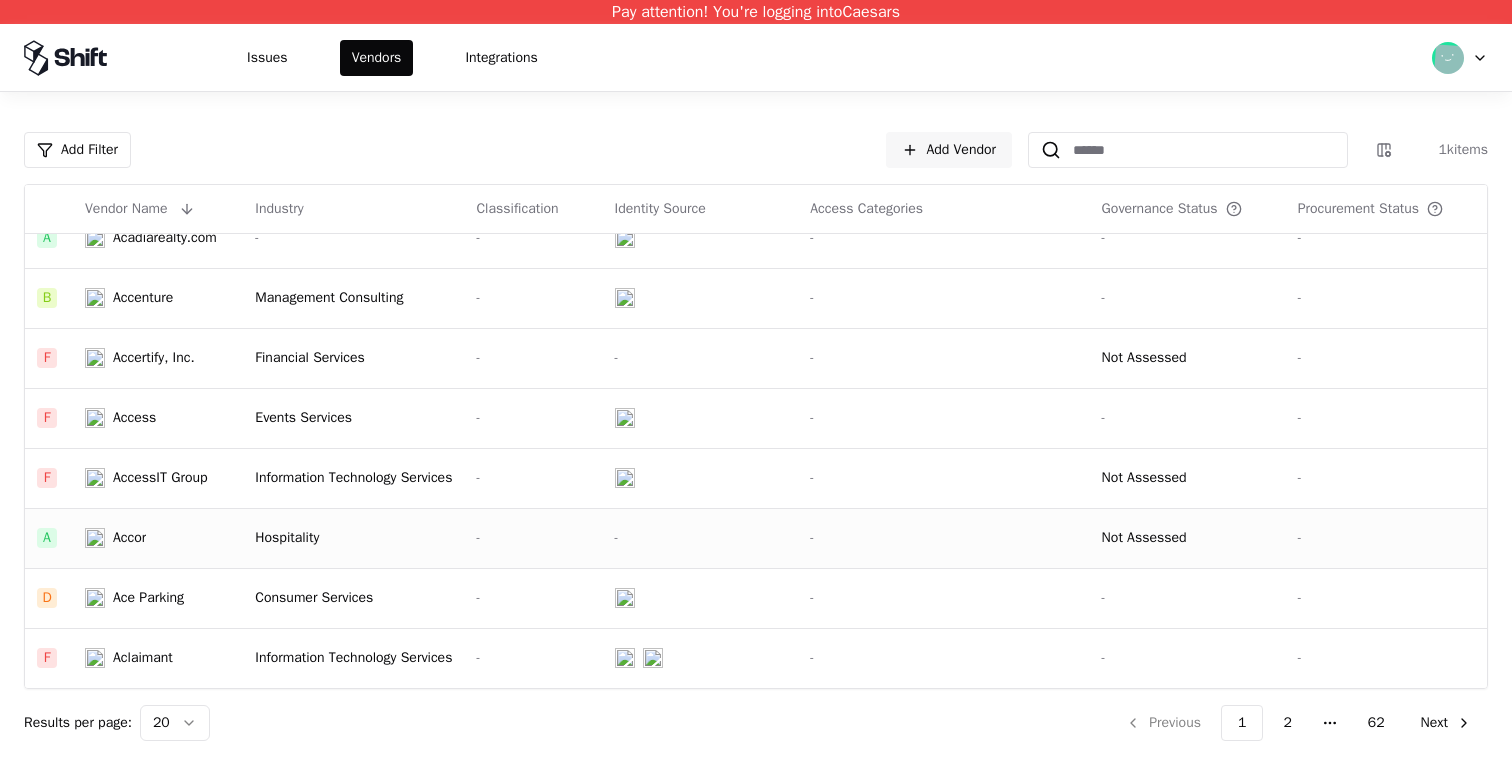 click on "-" 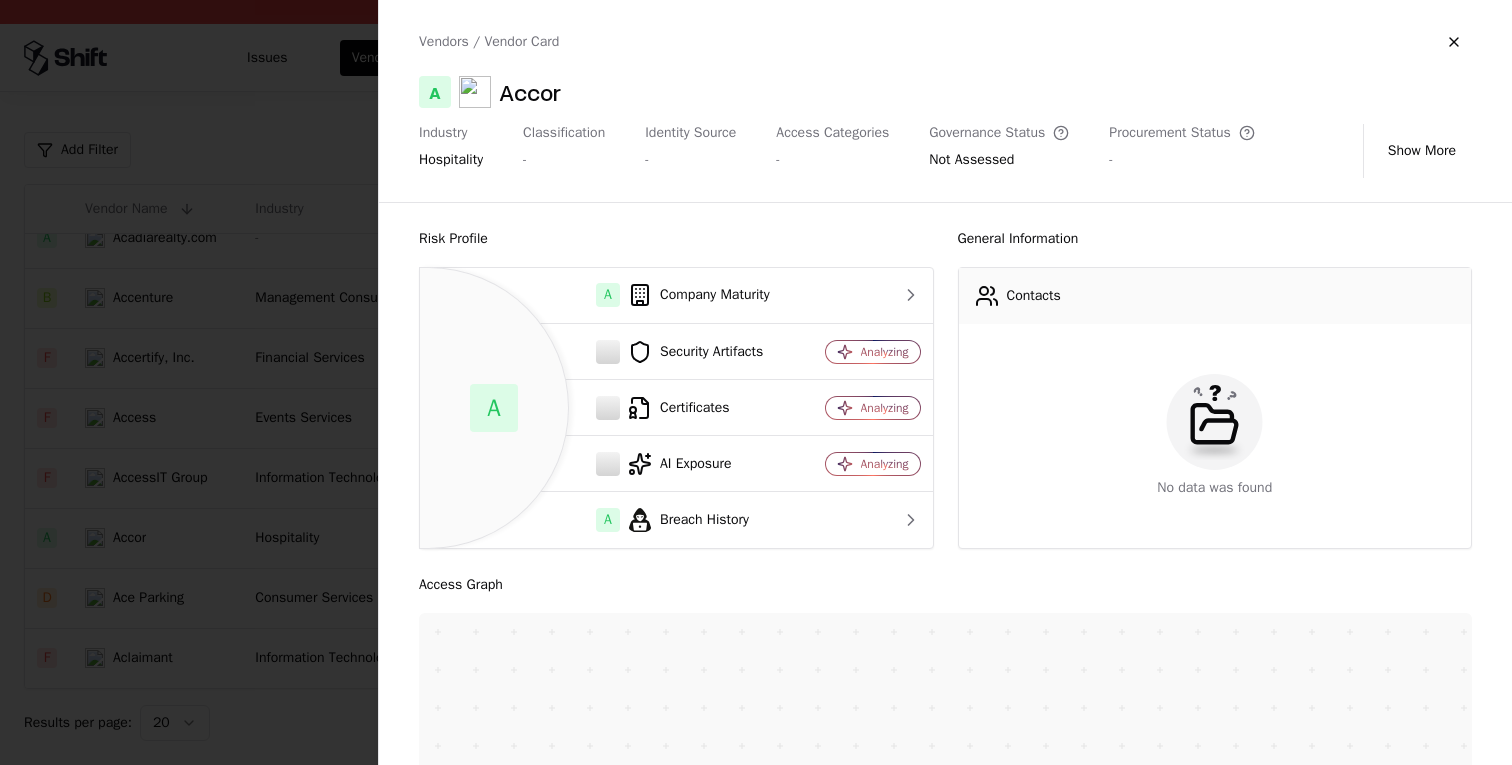click at bounding box center (756, 382) 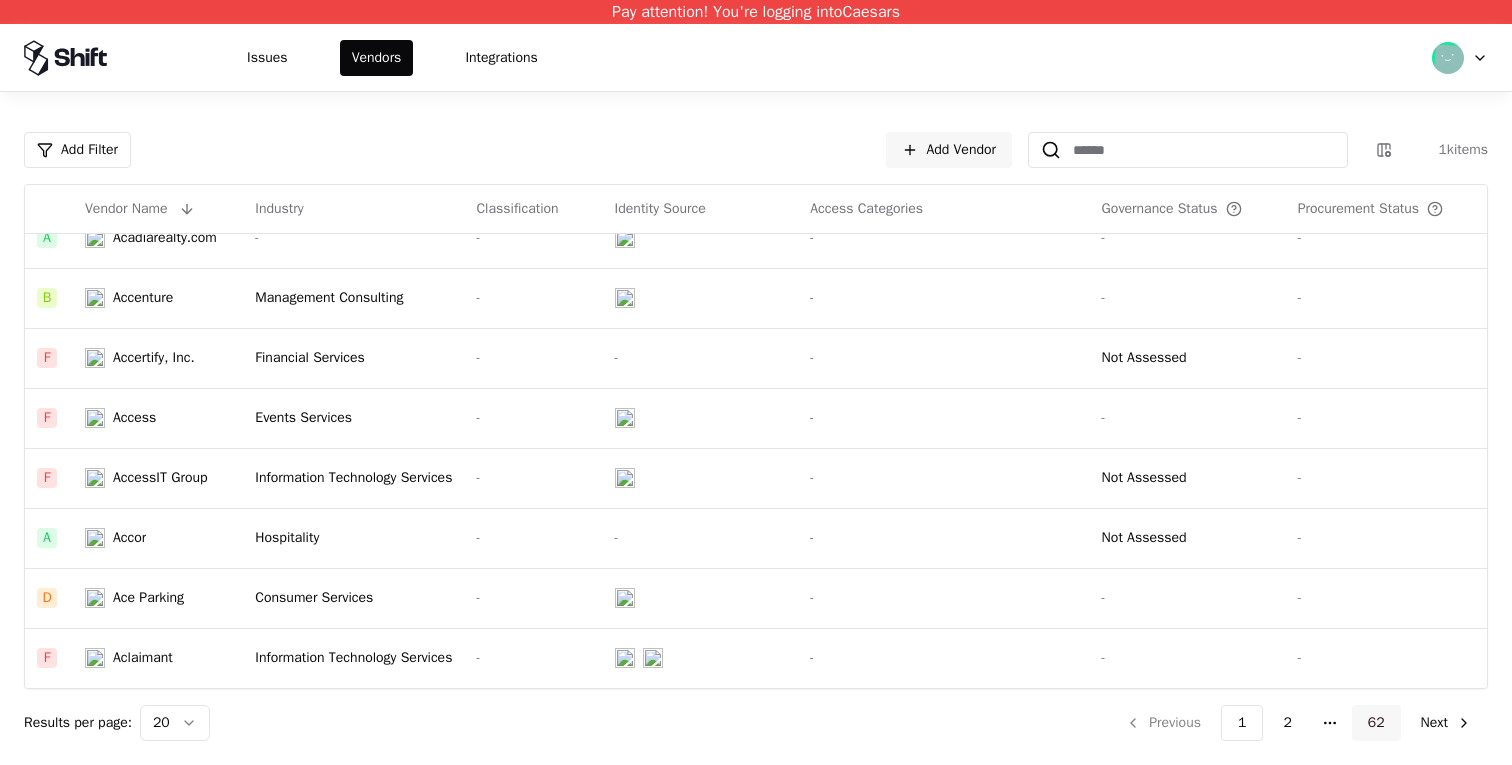 click on "62" 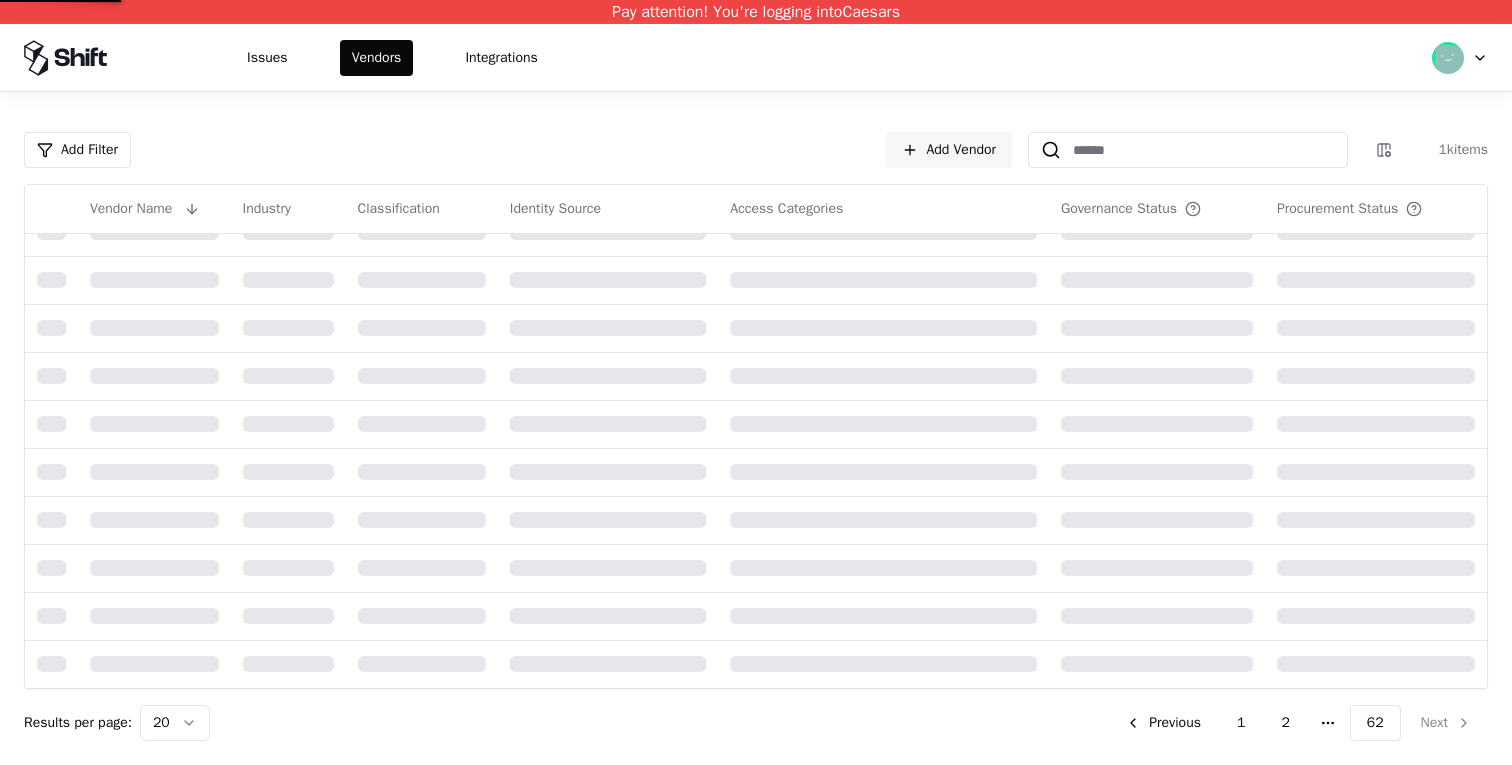 scroll, scrollTop: 0, scrollLeft: 0, axis: both 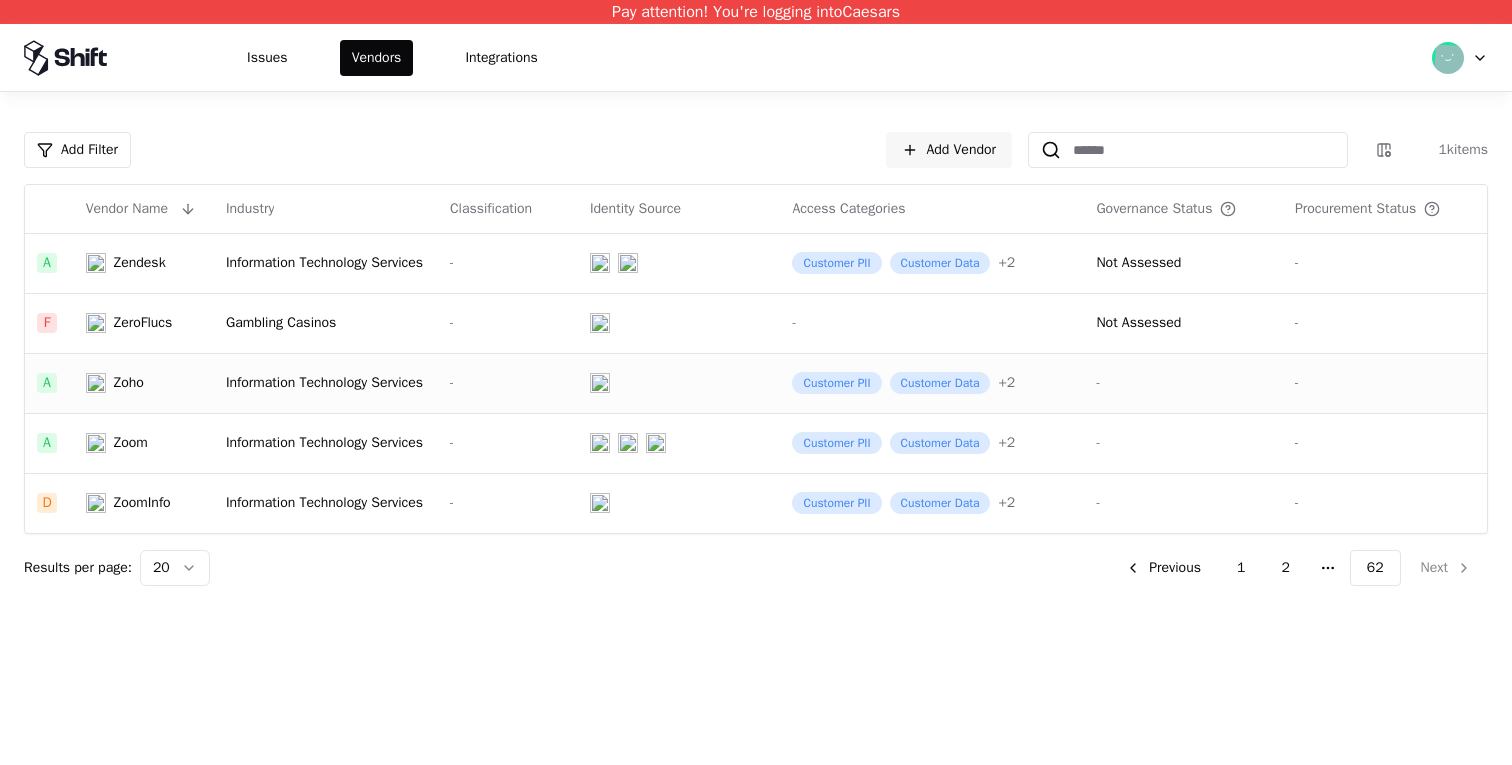click 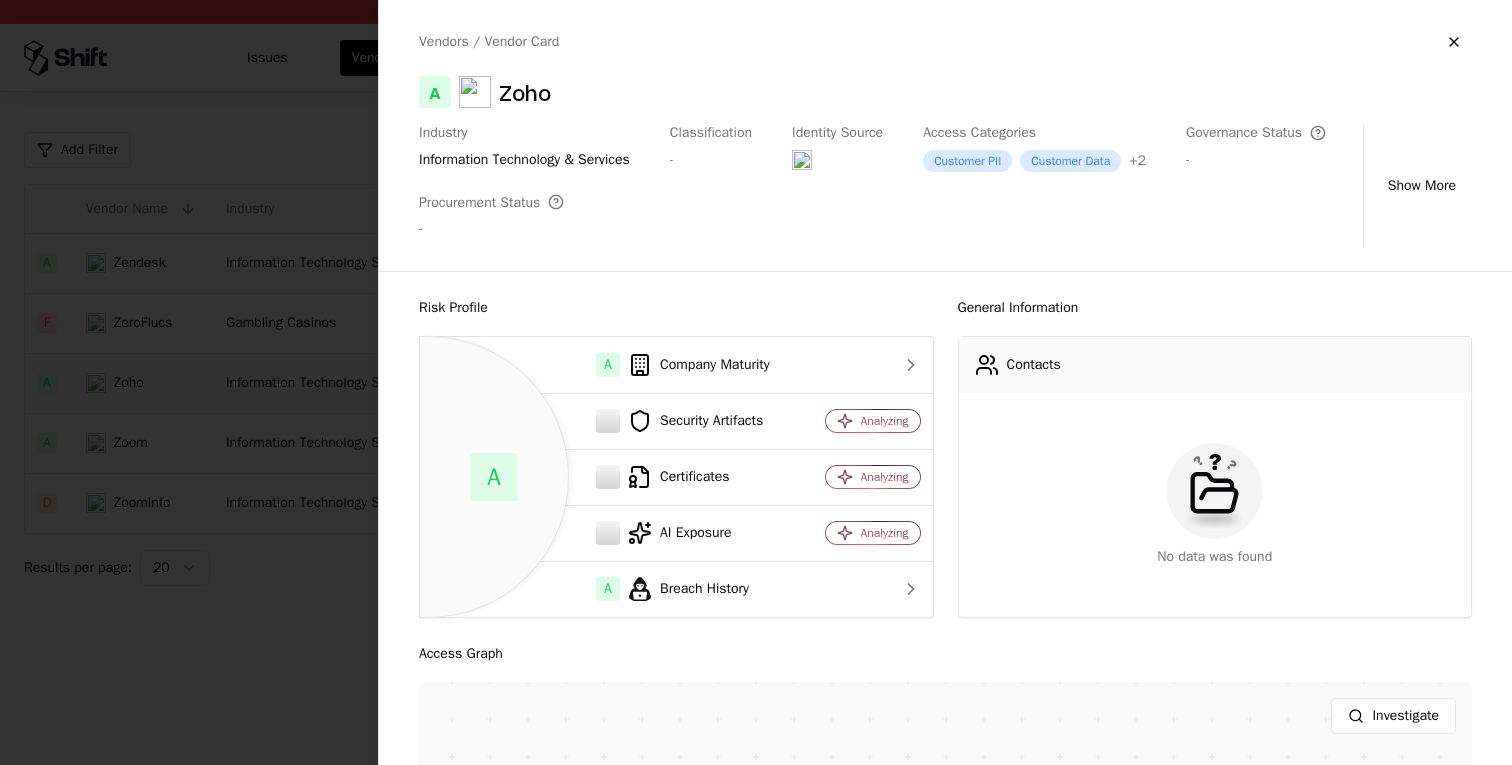 click at bounding box center [756, 382] 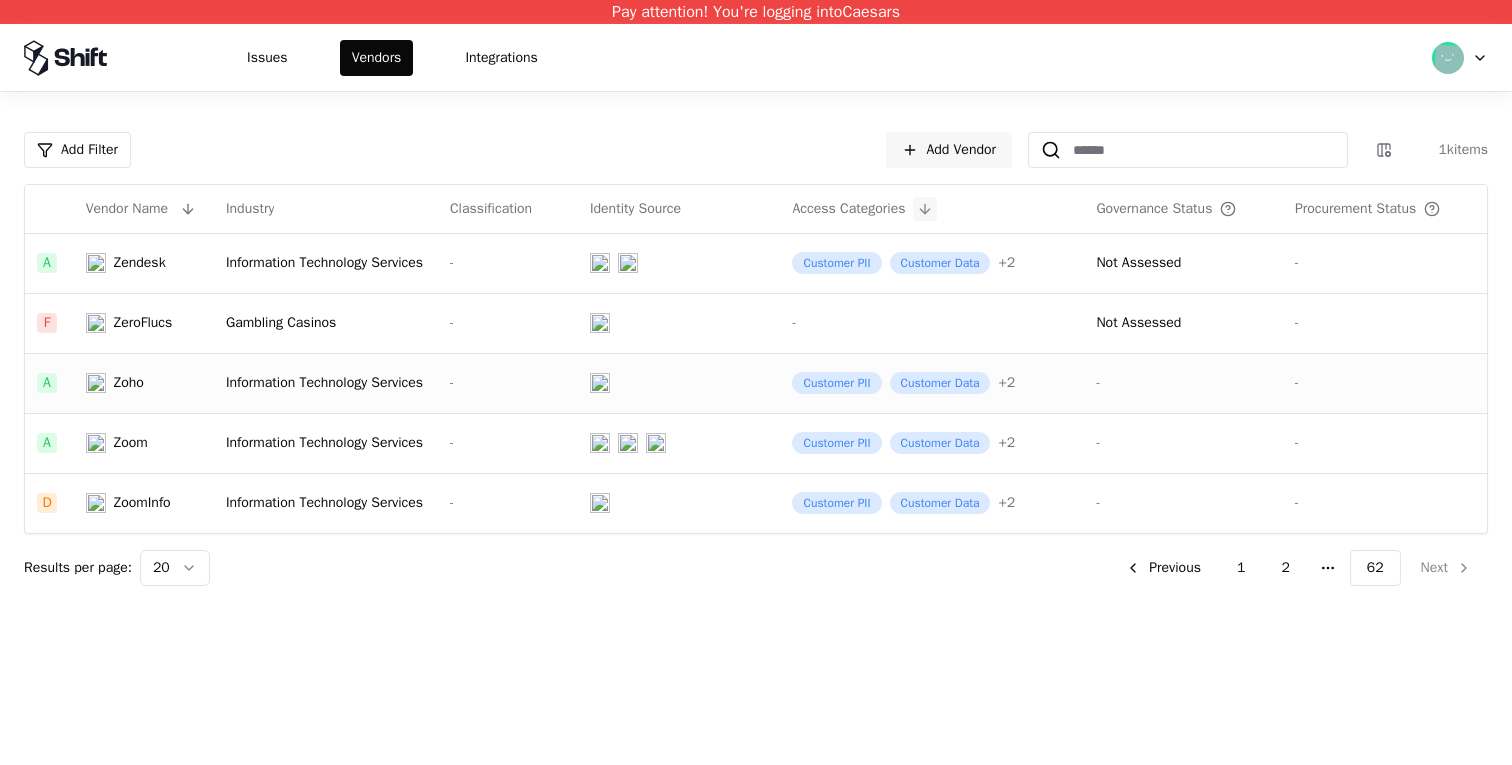 click 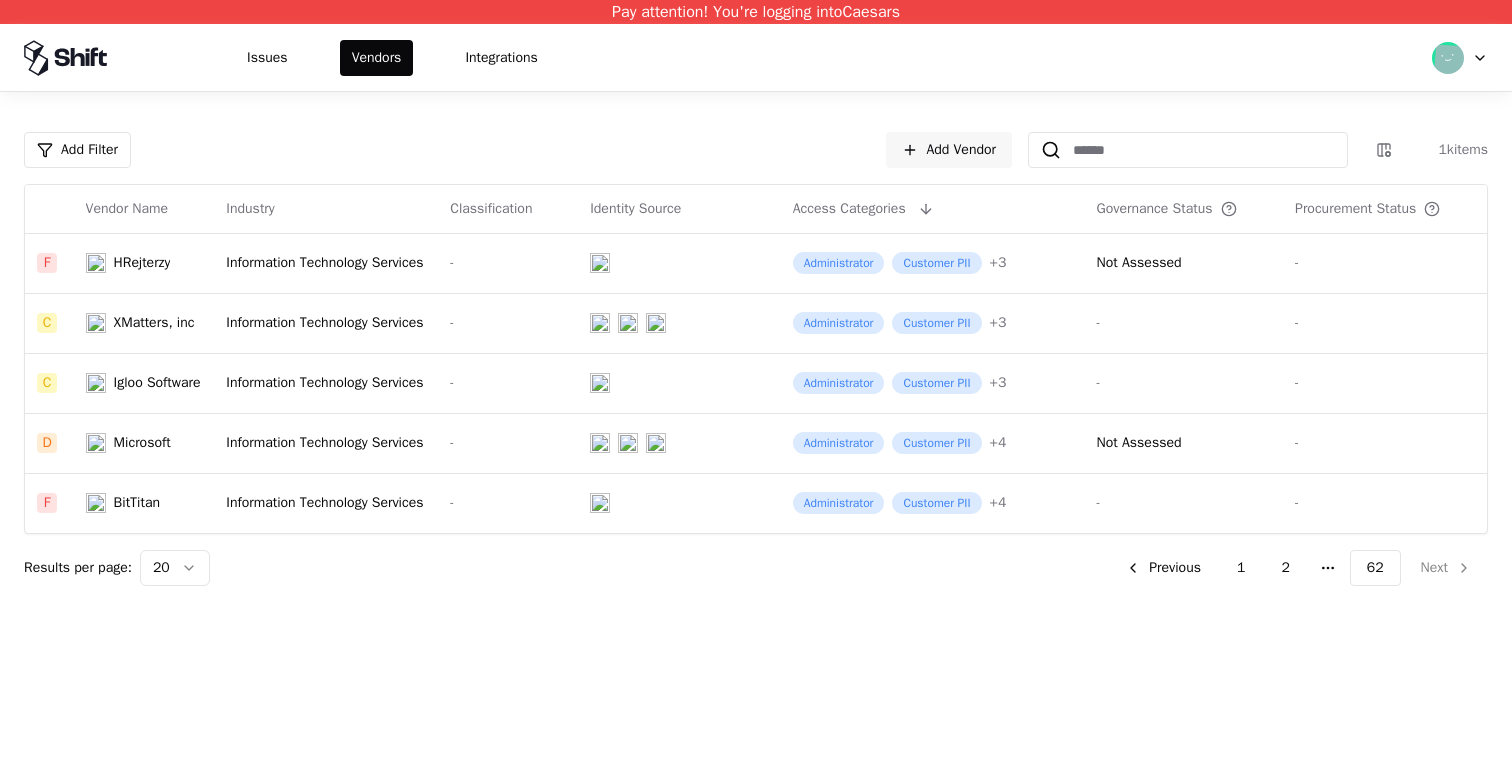 drag, startPoint x: 1246, startPoint y: 573, endPoint x: 988, endPoint y: 490, distance: 271.02213 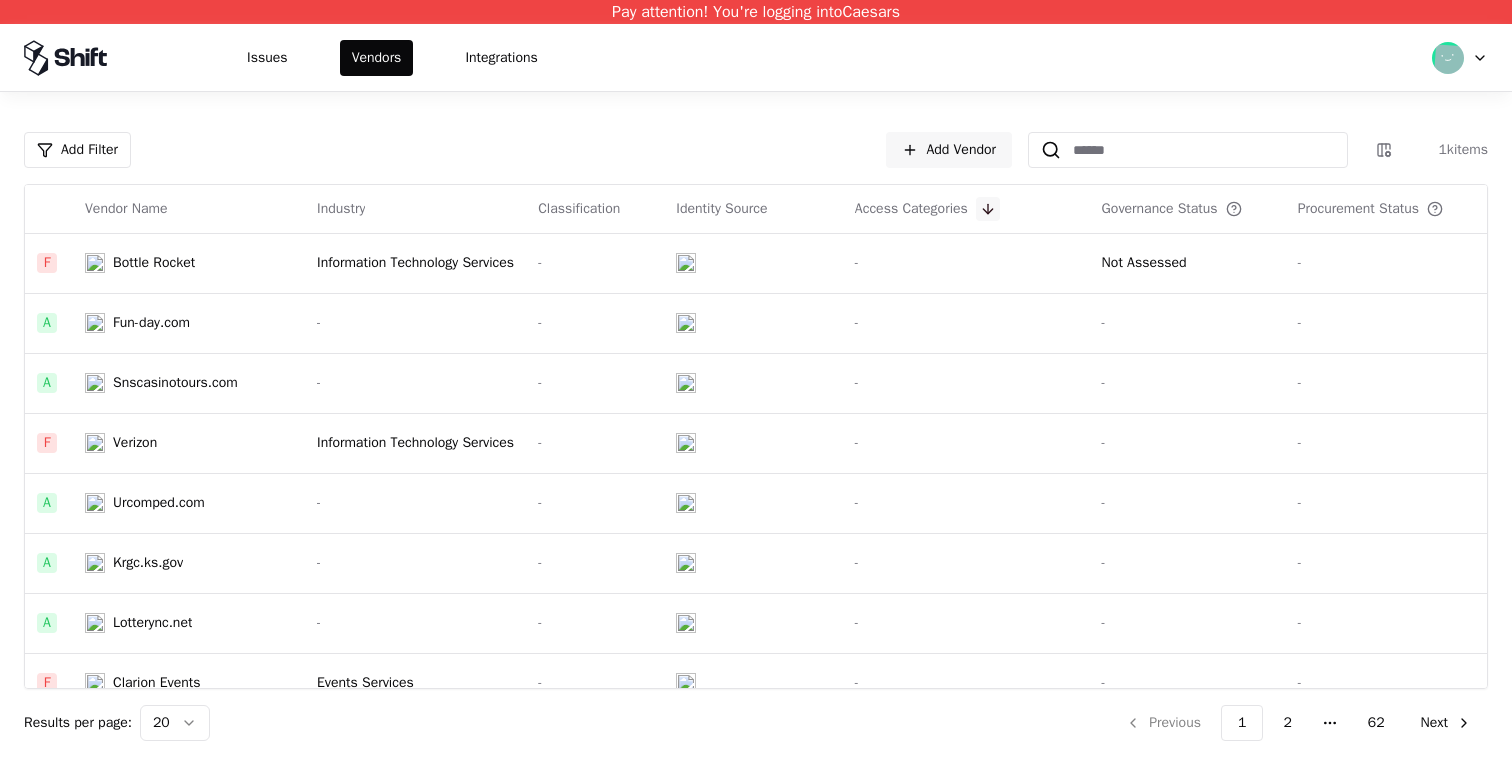 click 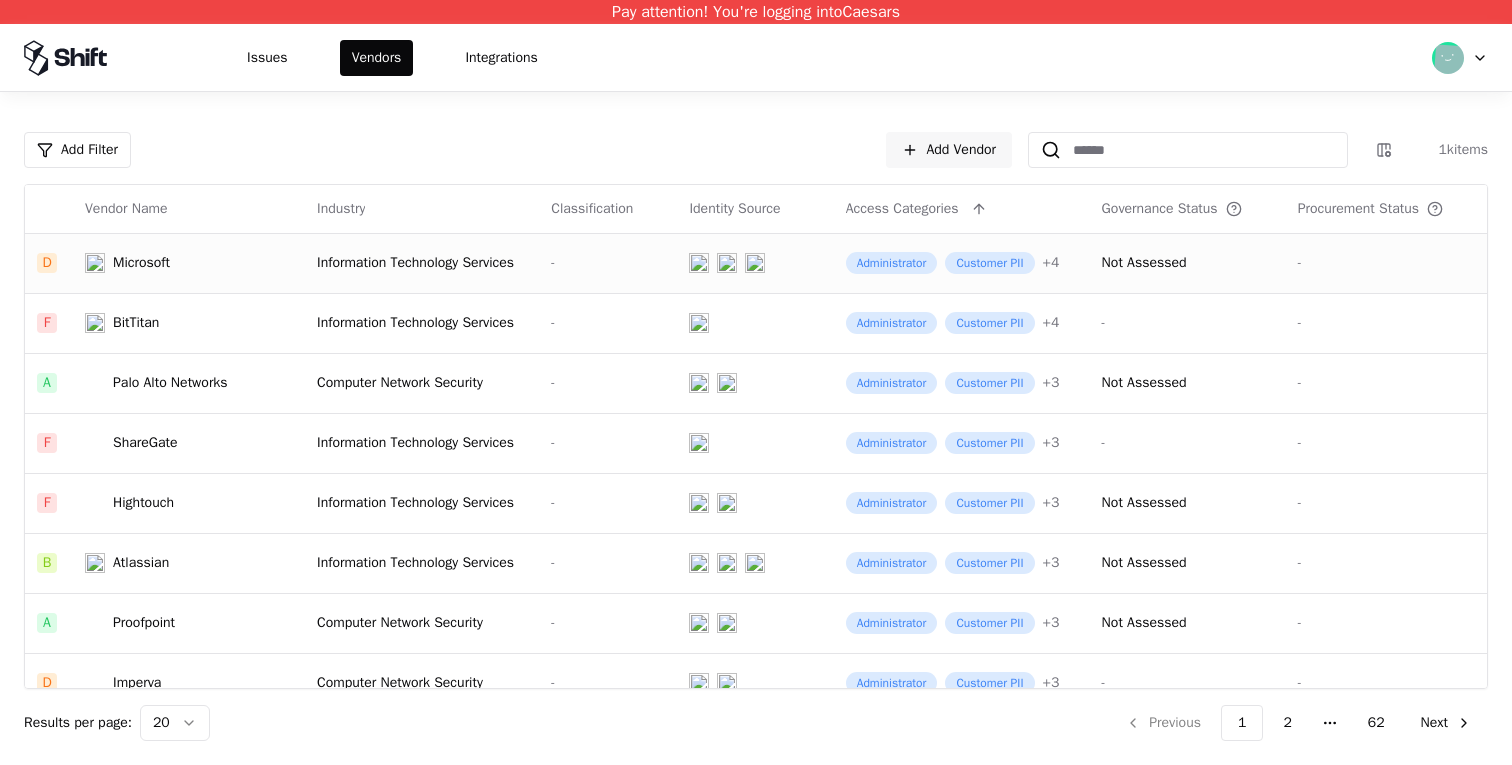 click on "-" 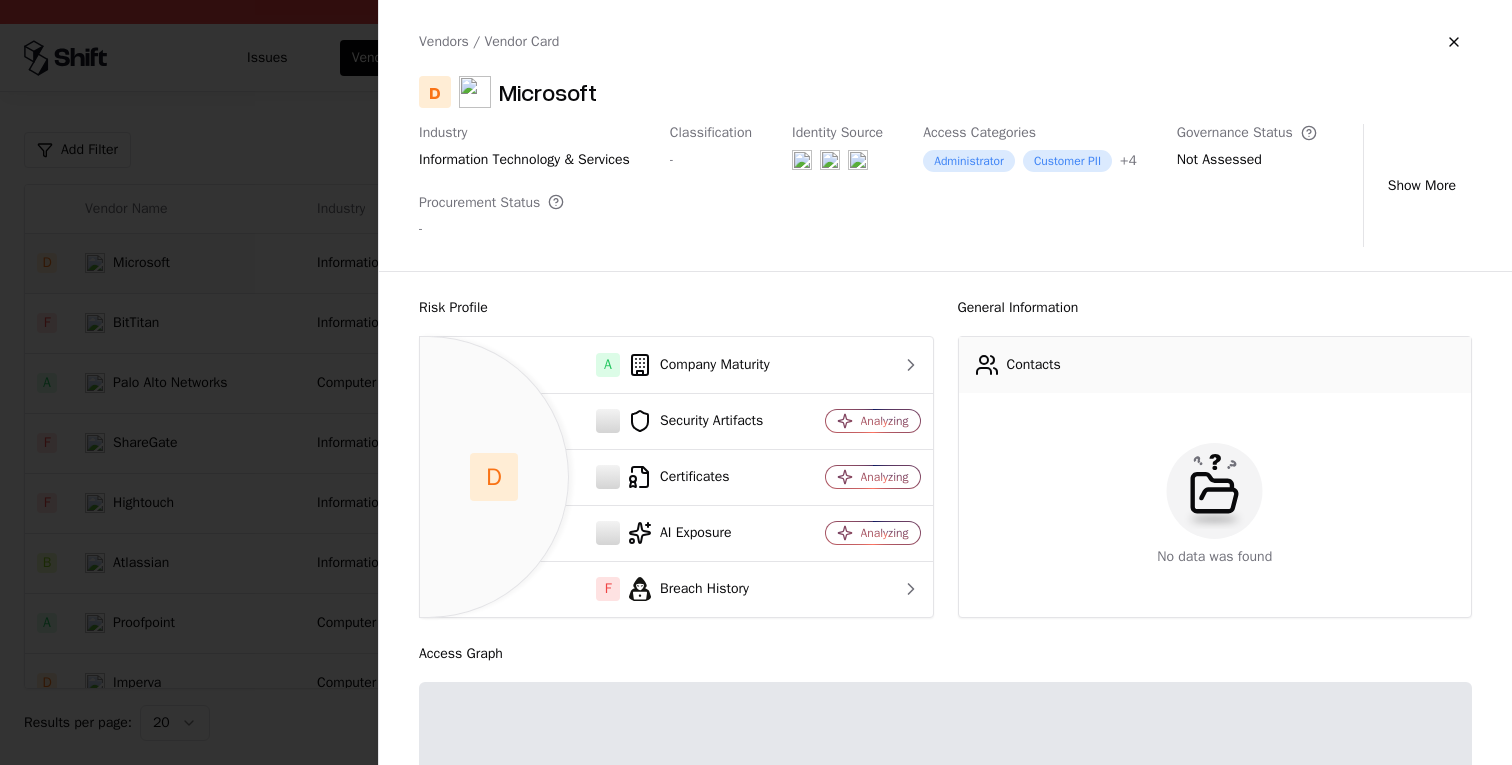 click at bounding box center (756, 382) 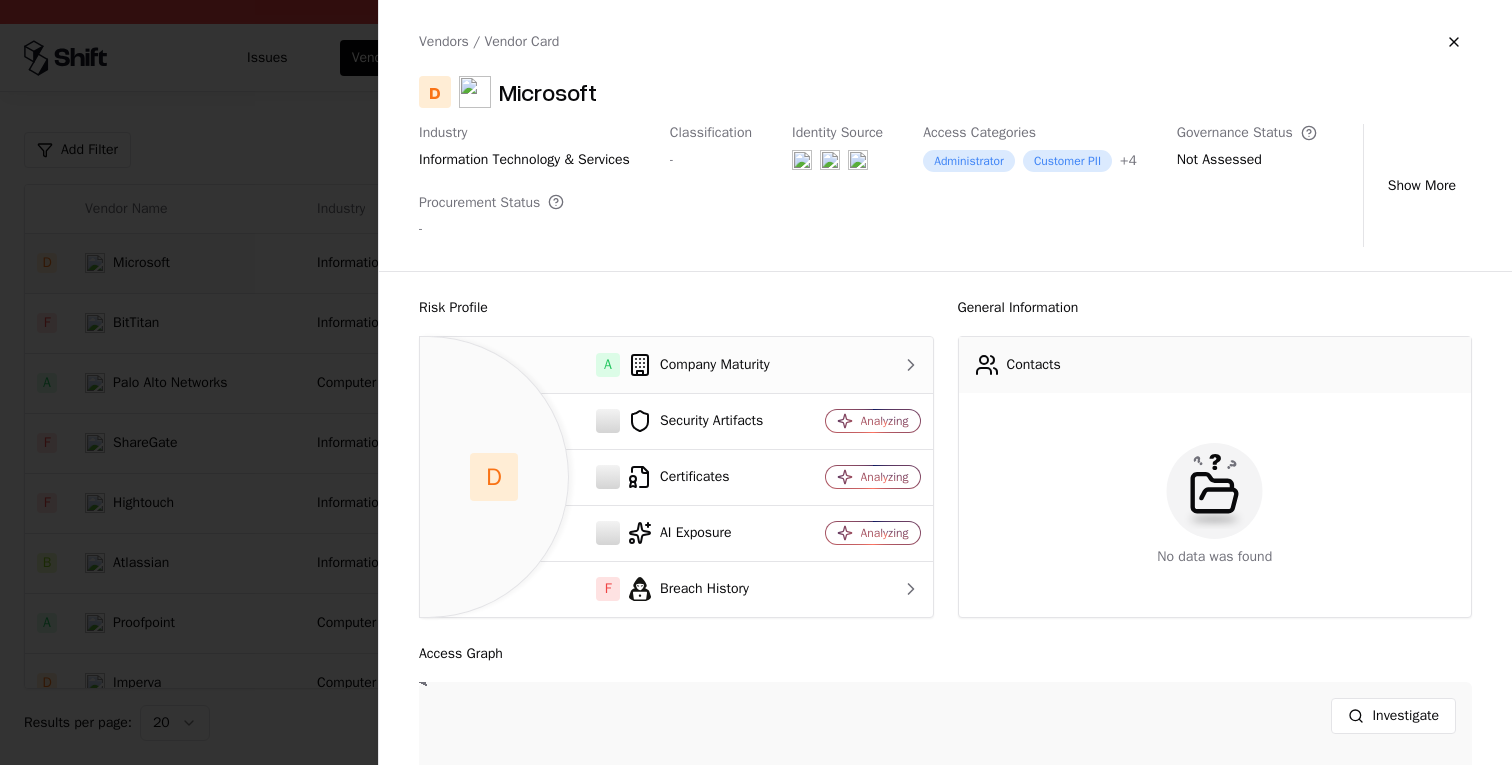 click at bounding box center [756, 382] 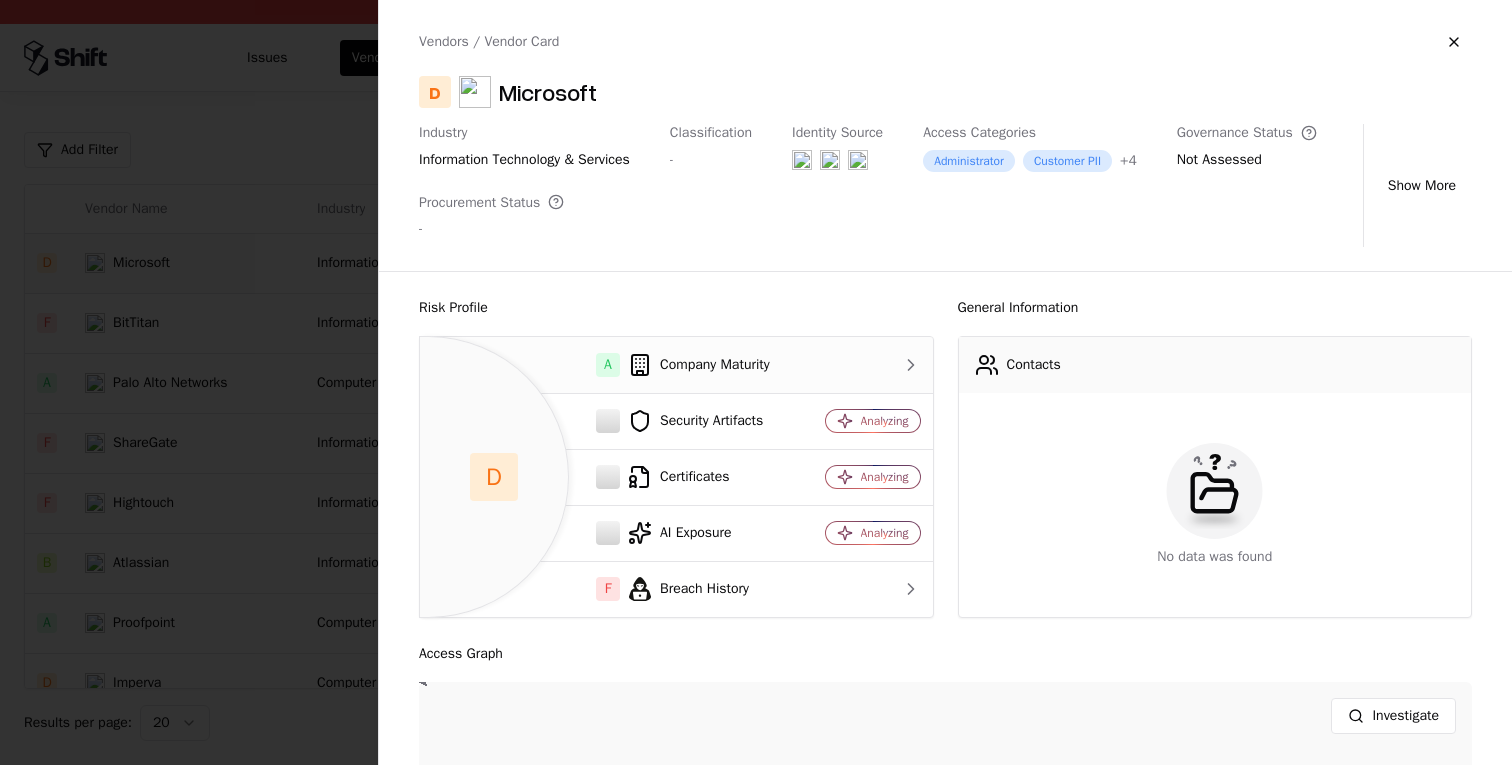 click at bounding box center [756, 382] 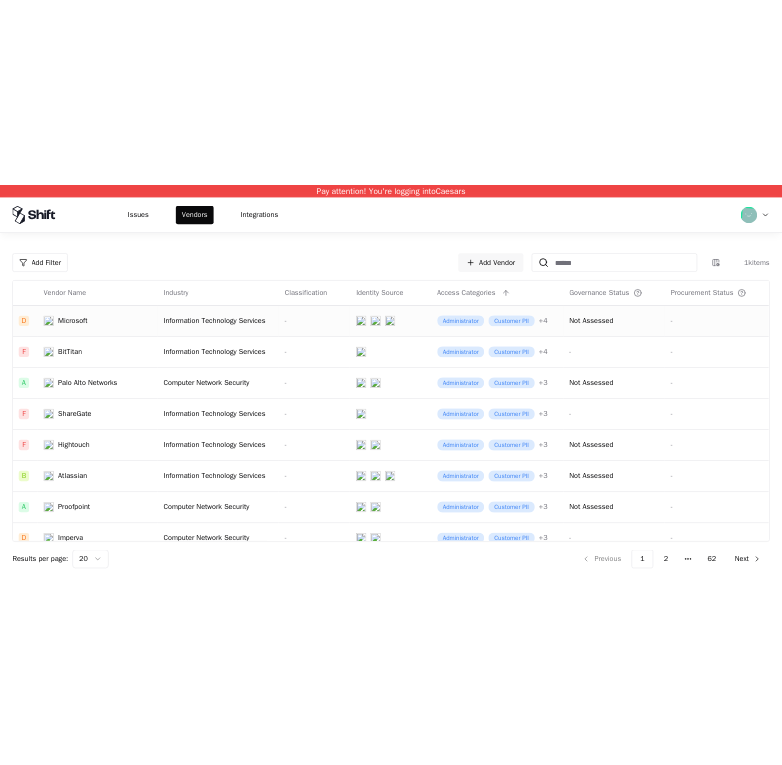 scroll, scrollTop: 0, scrollLeft: 0, axis: both 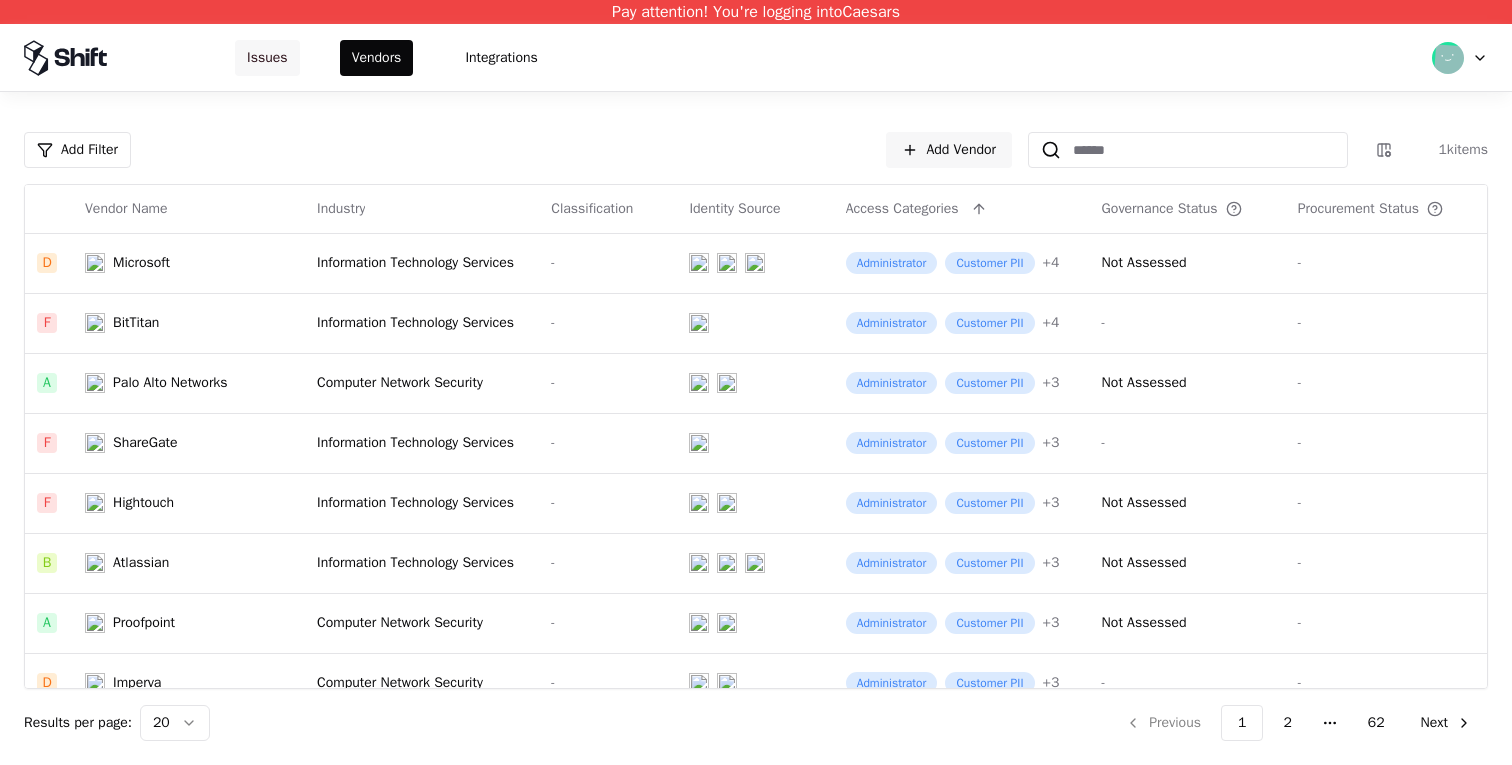 click on "Issues" 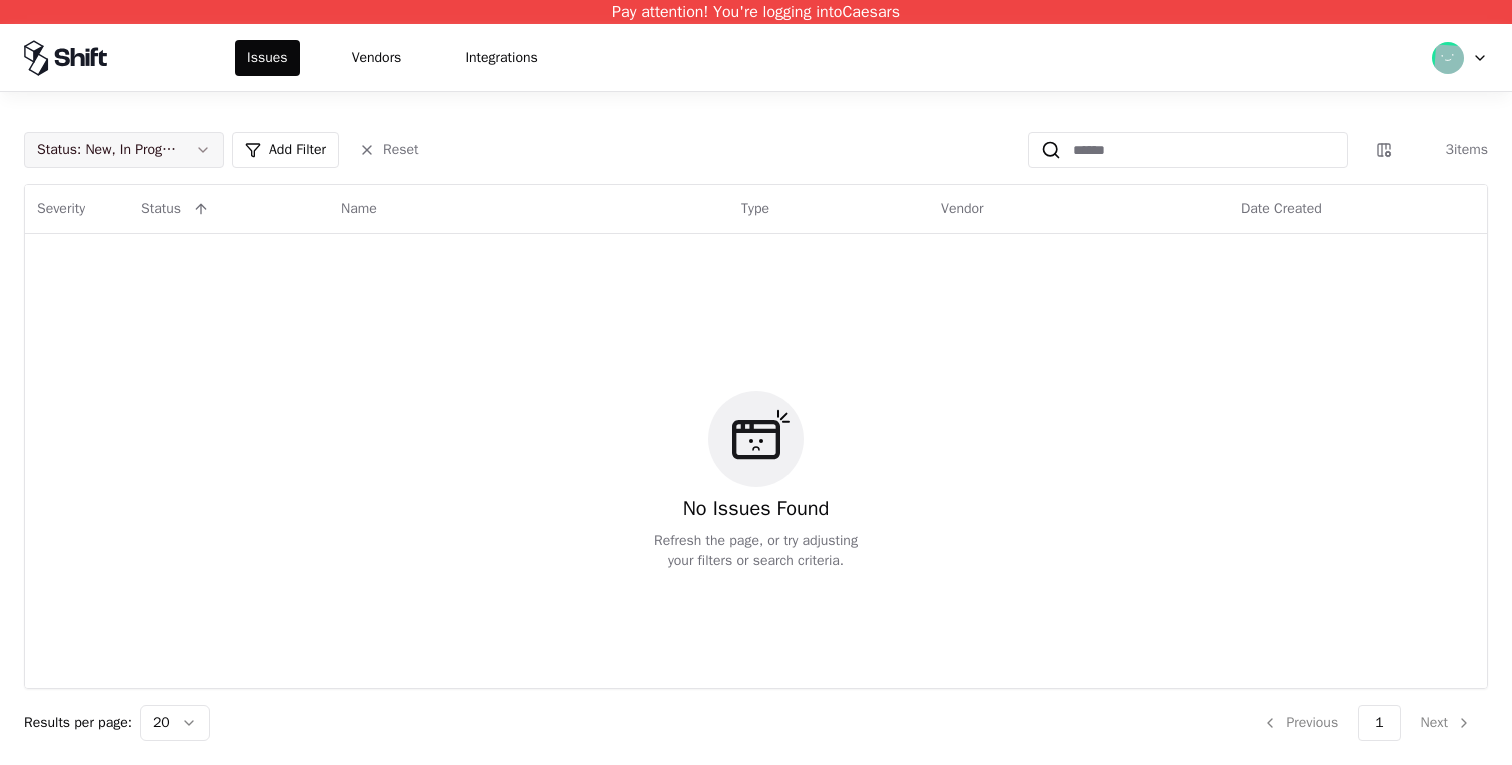 click on "Status :   New, In Progress" 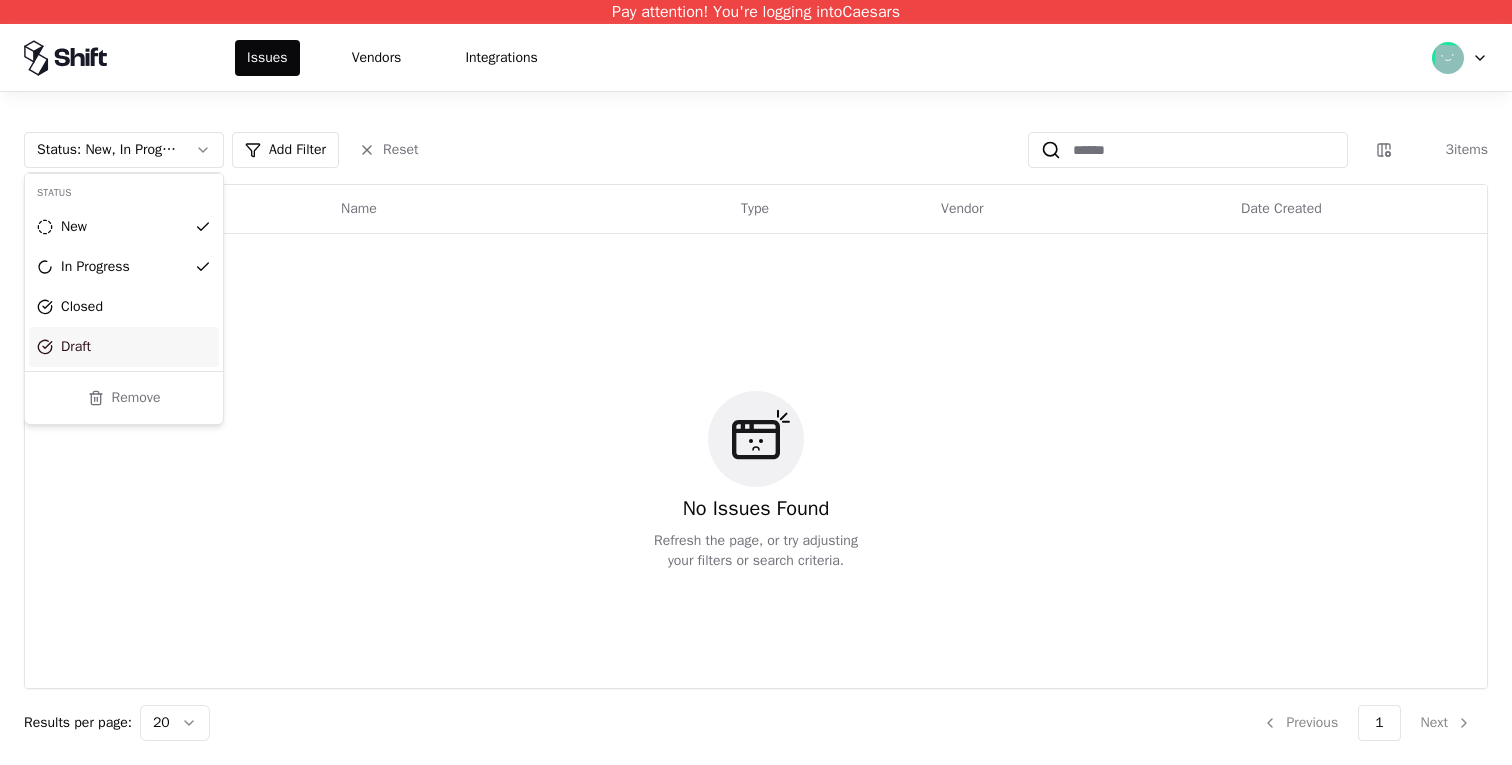 click on "Draft" at bounding box center [124, 347] 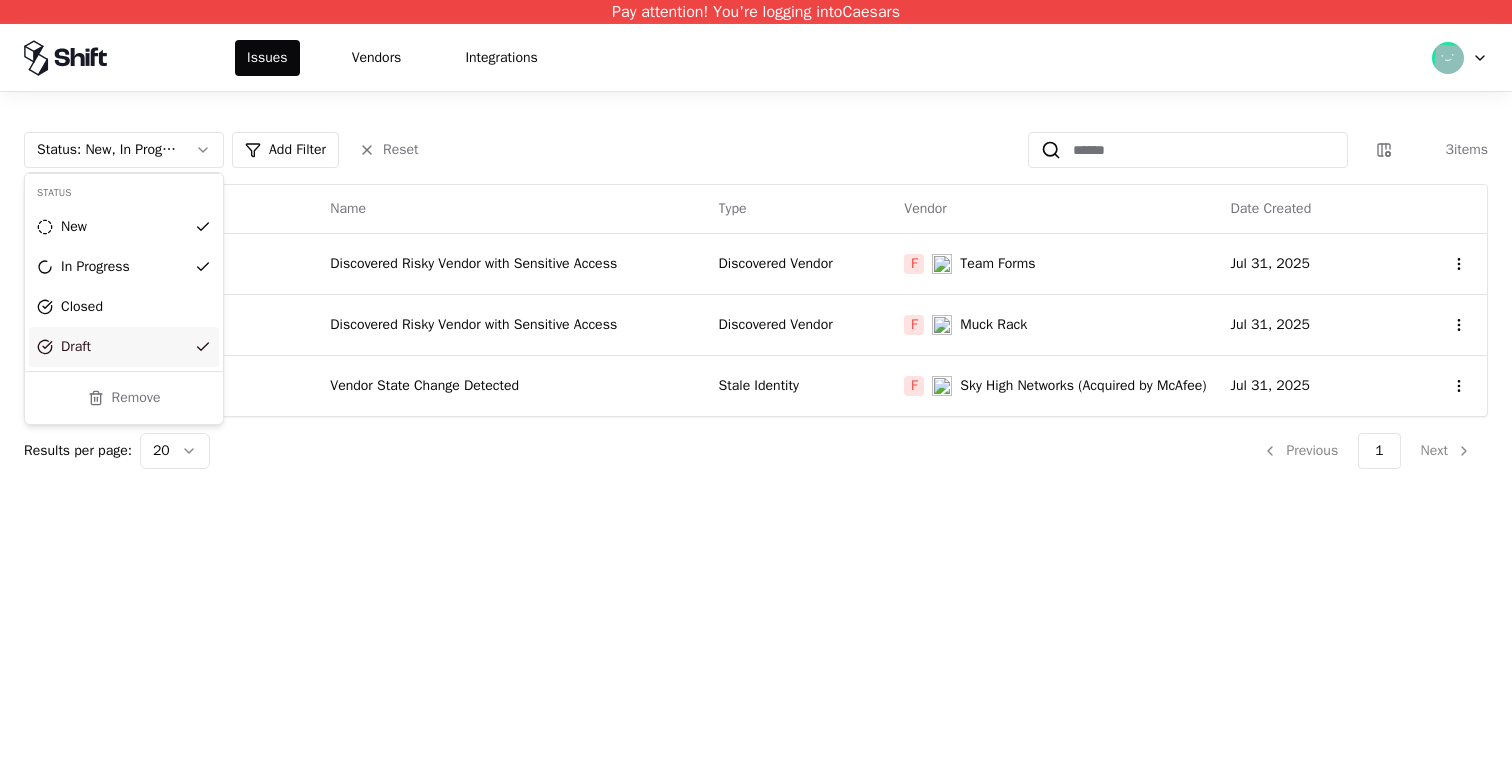 click on "Pay attention! You're logging into Caesars Issues Vendors Integrations Status : New, In Progress, Draft Add Filter Reset 3 items Severity Status Name Type Vendor Date Created High Draft Discovered Risky Vendor with Sensitive Access Discovered Vendor F Team Forms Jul 31, 2025 Medium Draft Discovered Risky Vendor with Sensitive Access Discovered Vendor F Muck Rack Jul 31, 2025 Critical Draft Vendor State Change Detected Stale Identity F Sky High Networks (Acquired by McAfee) Jul 31, 2025 Results per page: 20 Previous 1 Next
Status New In Progress Closed Draft Remove" at bounding box center [756, 382] 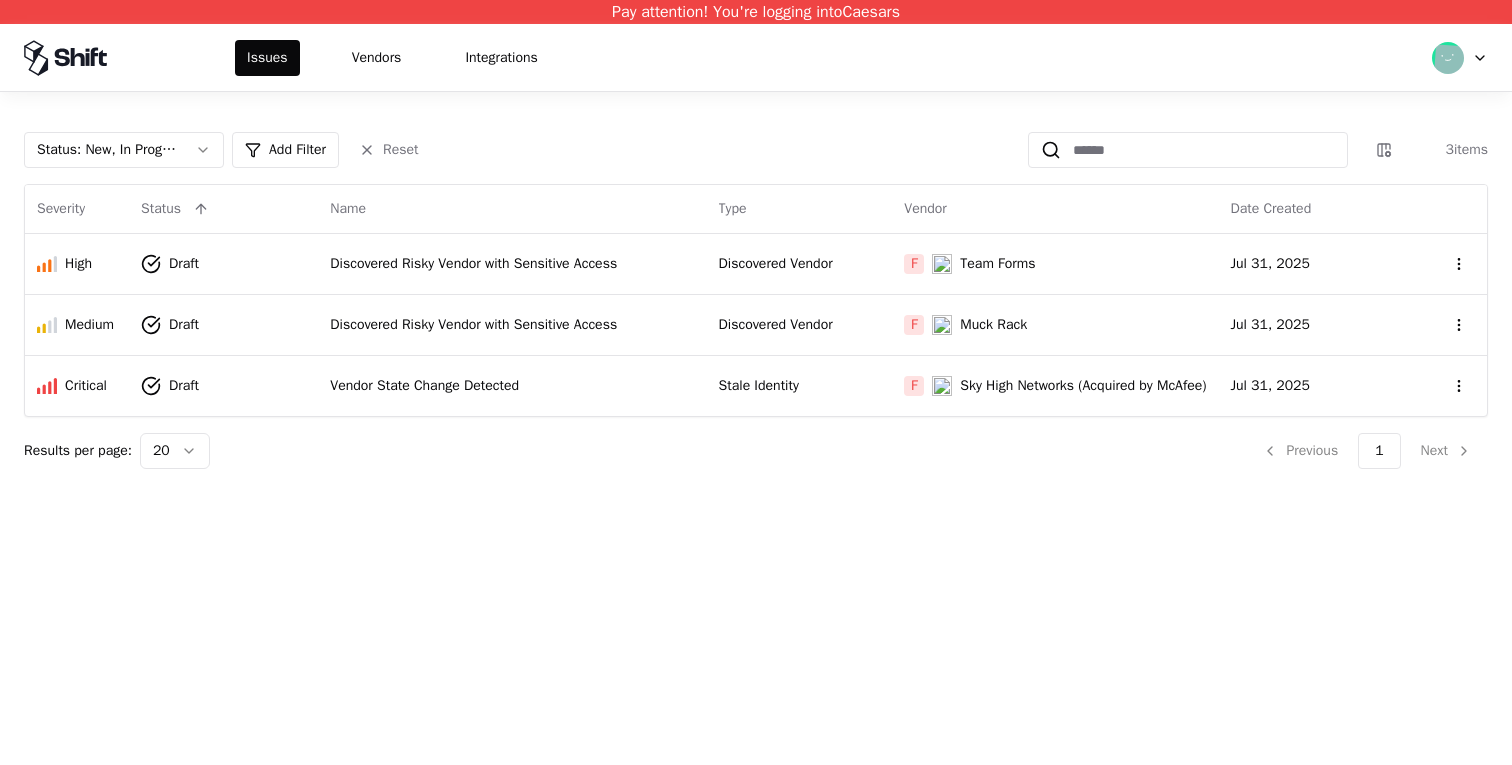 drag, startPoint x: 1357, startPoint y: 60, endPoint x: 533, endPoint y: 80, distance: 824.2427 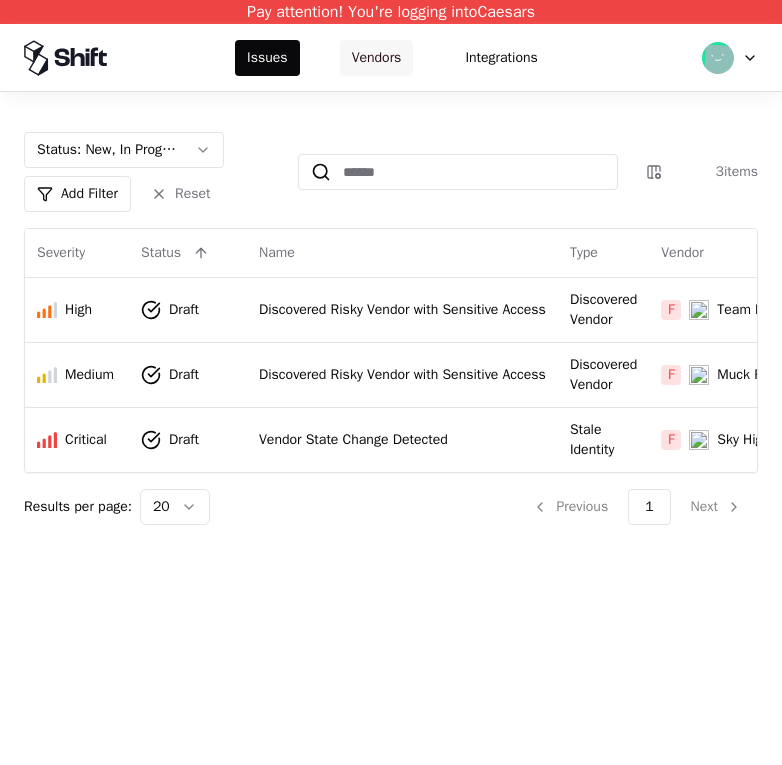 click on "Vendors" 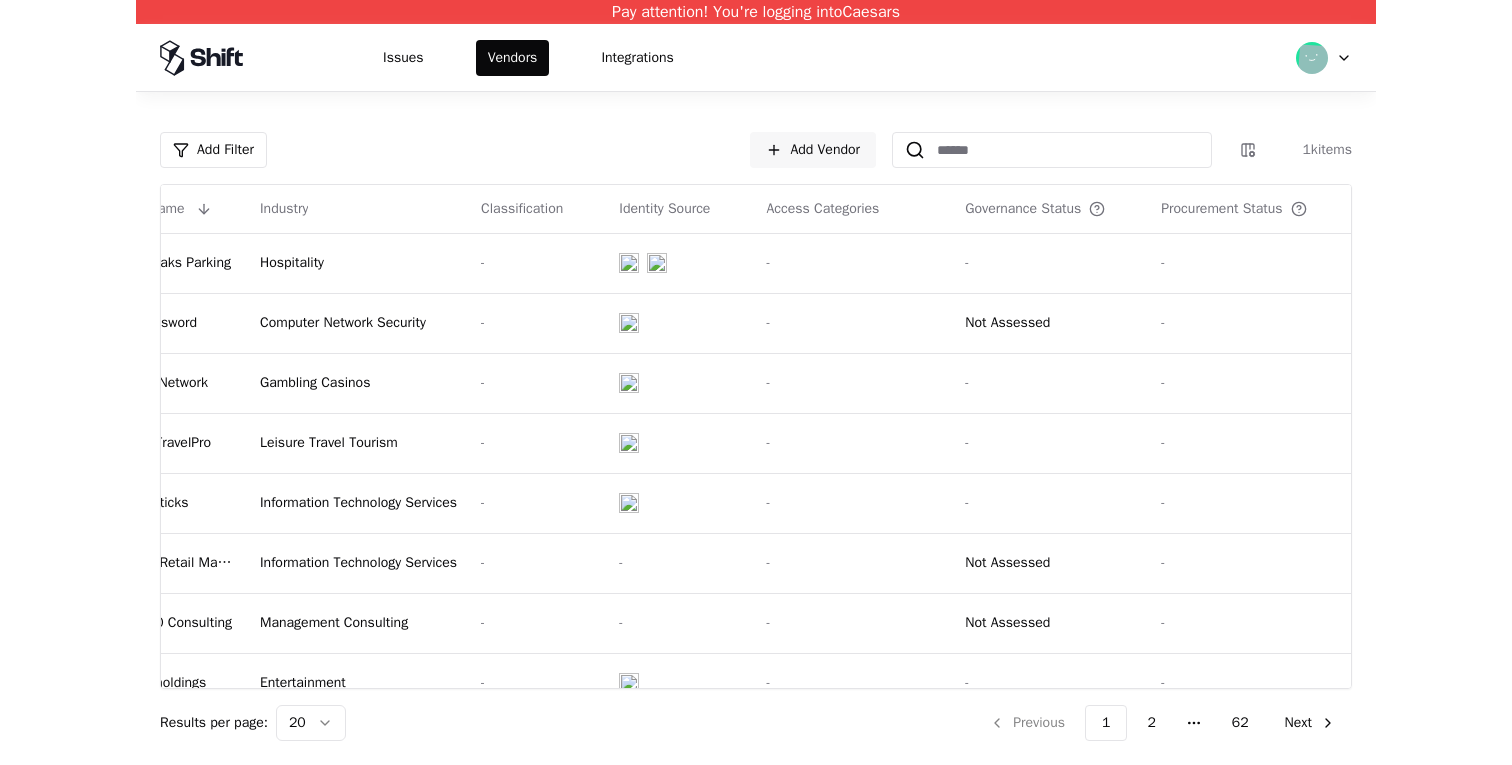 scroll, scrollTop: 0, scrollLeft: 0, axis: both 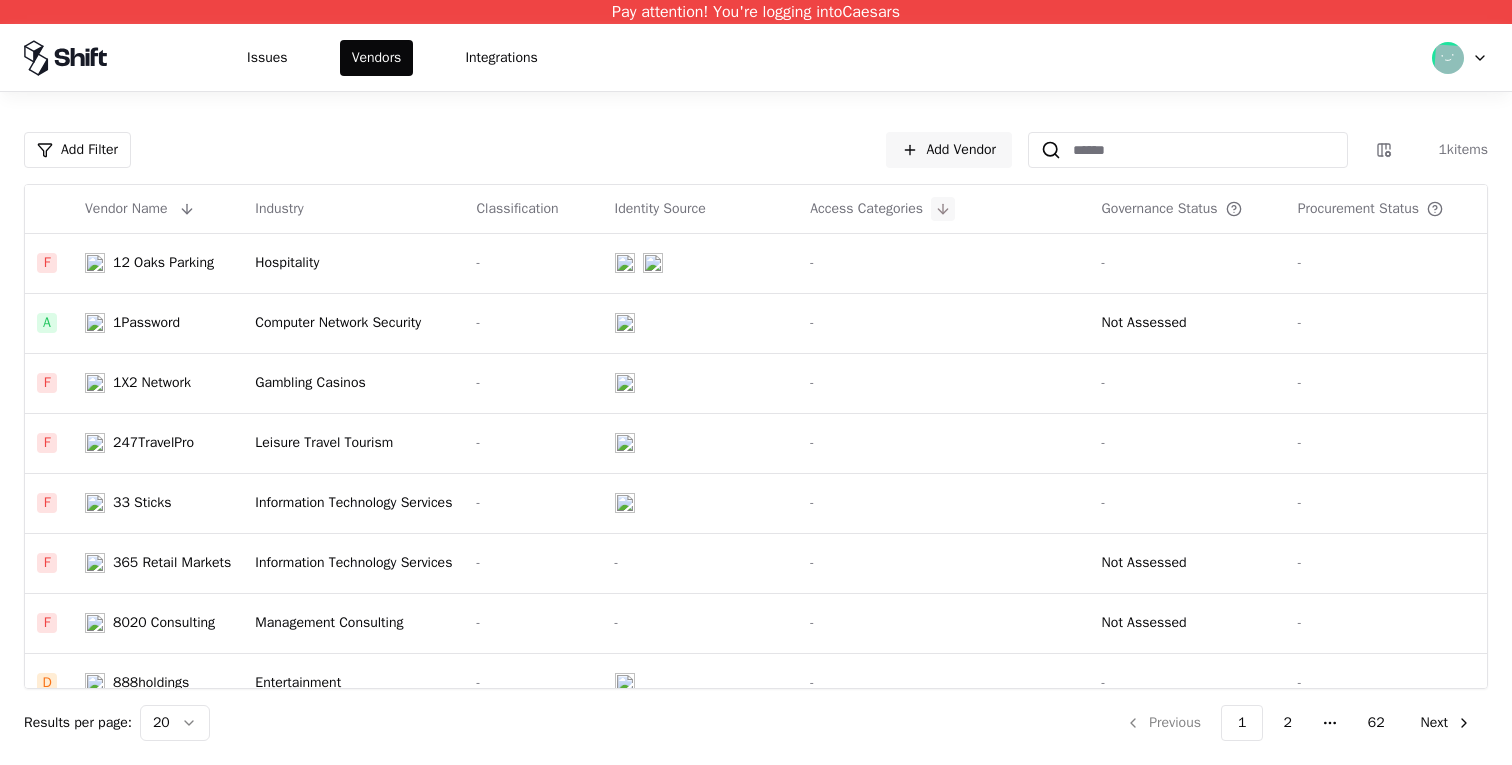 click 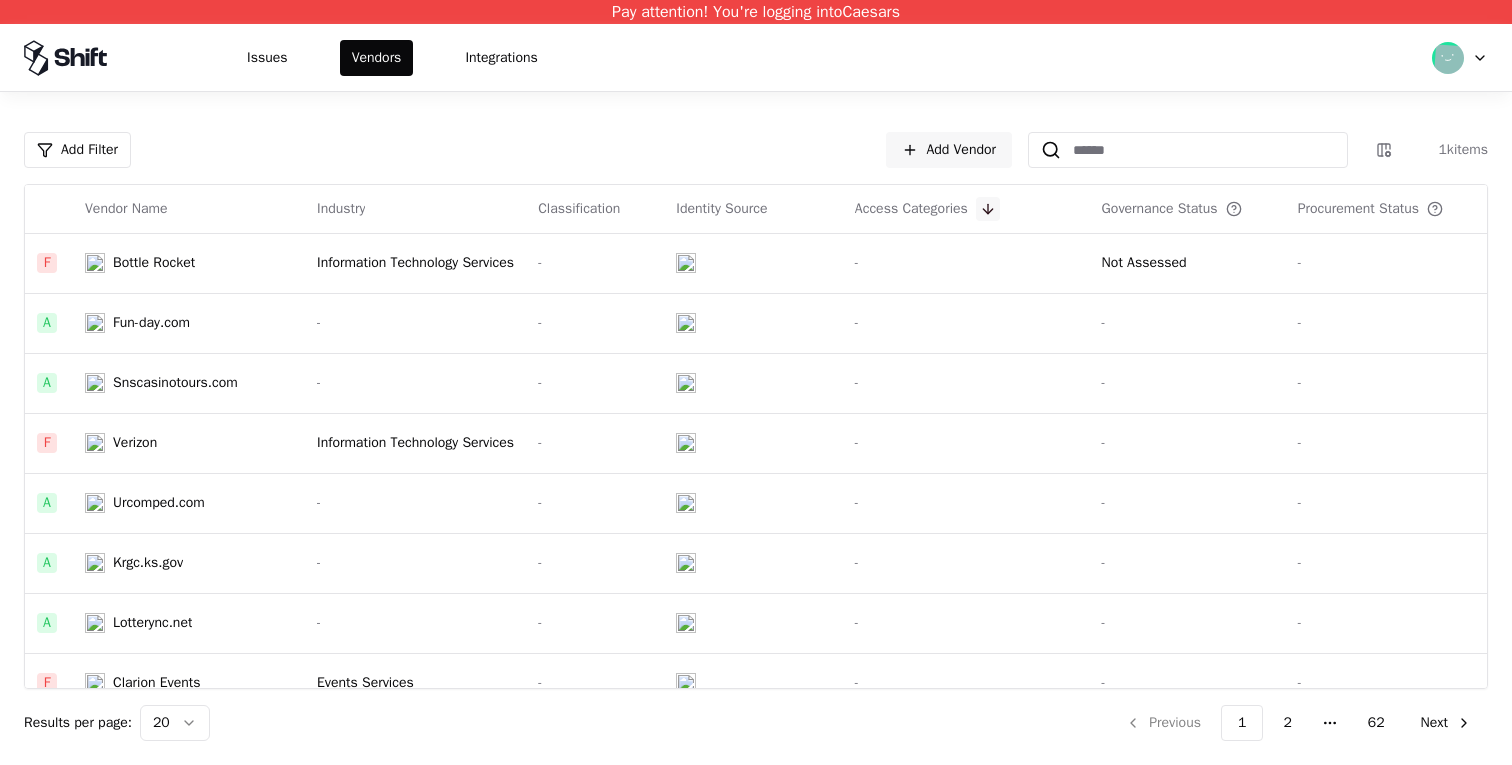 click 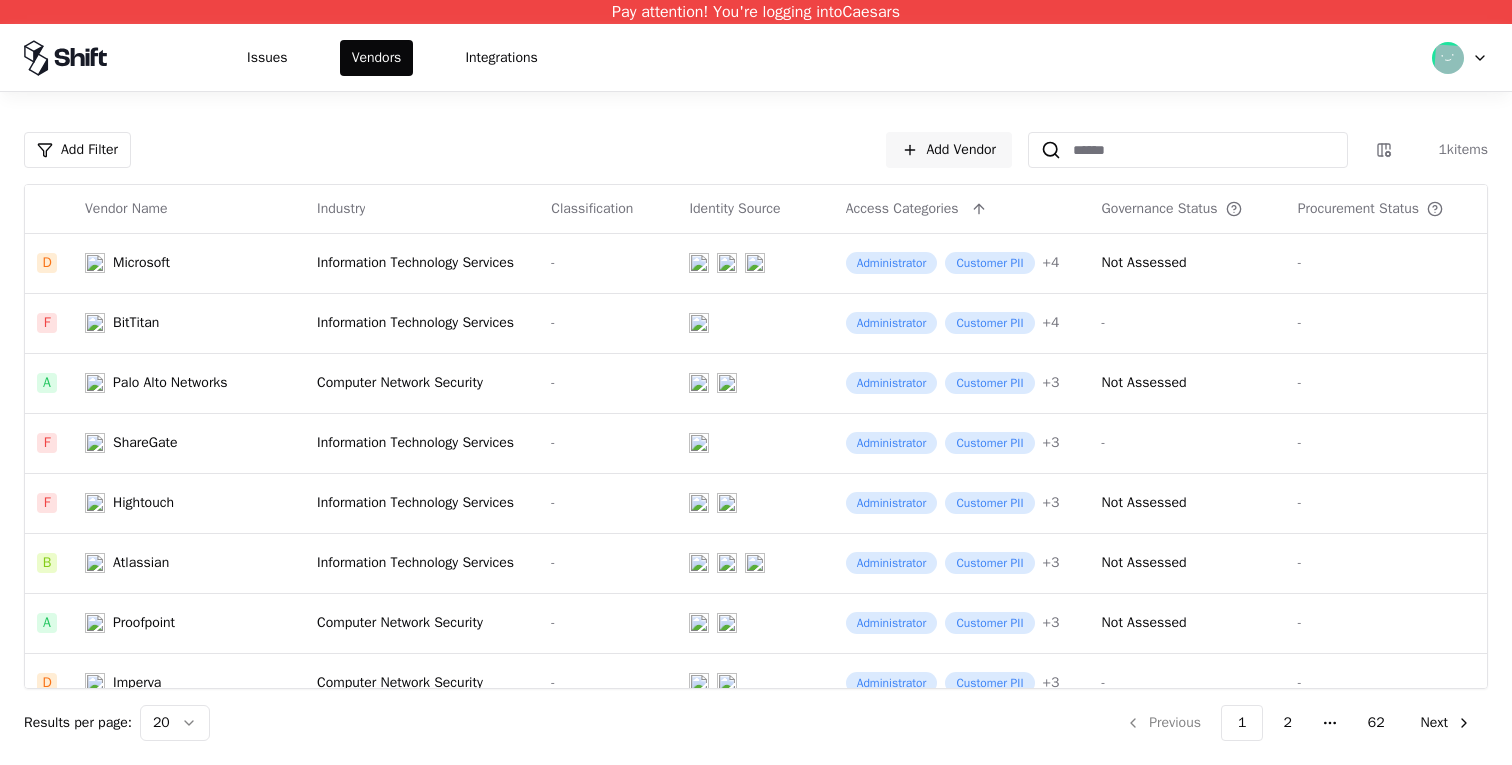 click on "Access Categories" 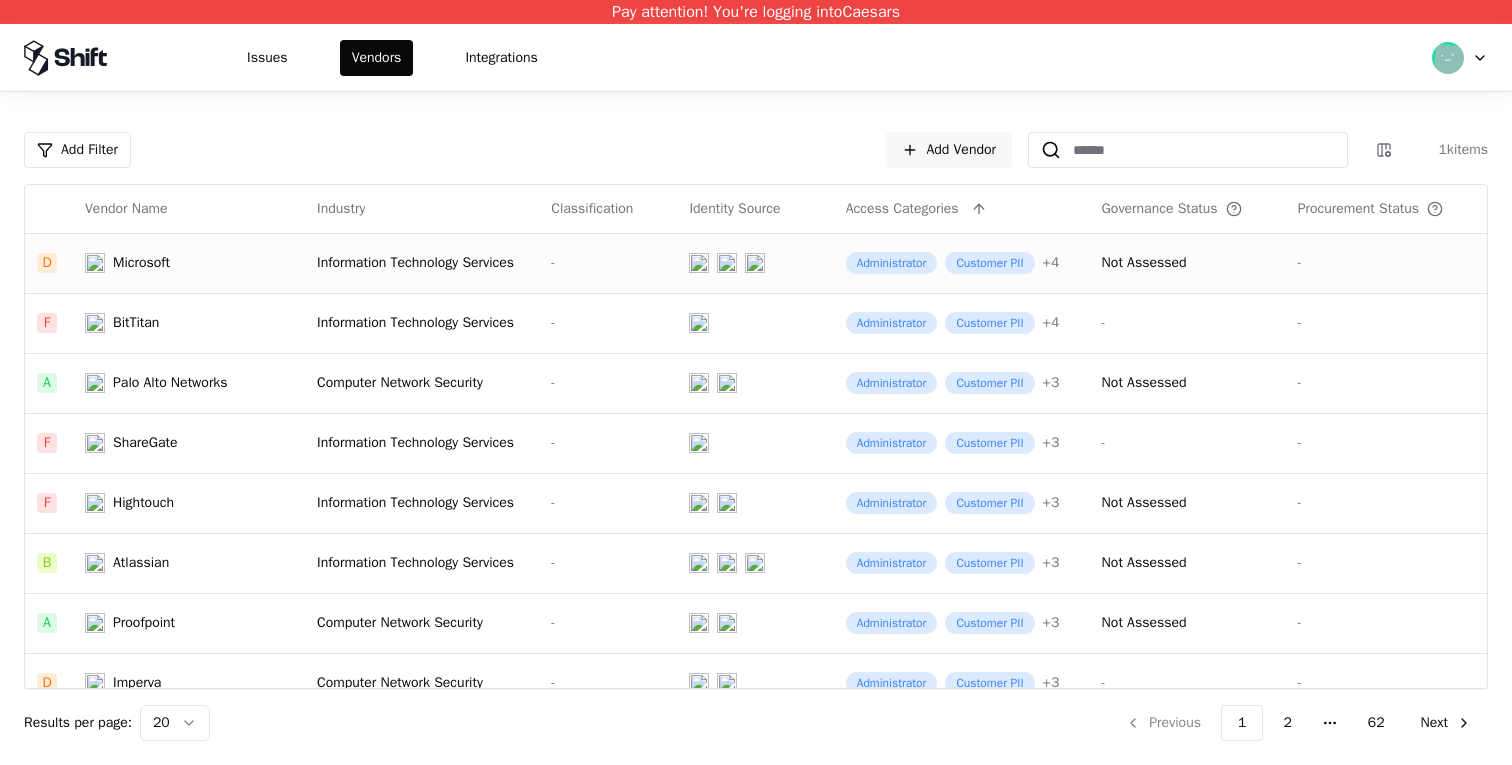 click 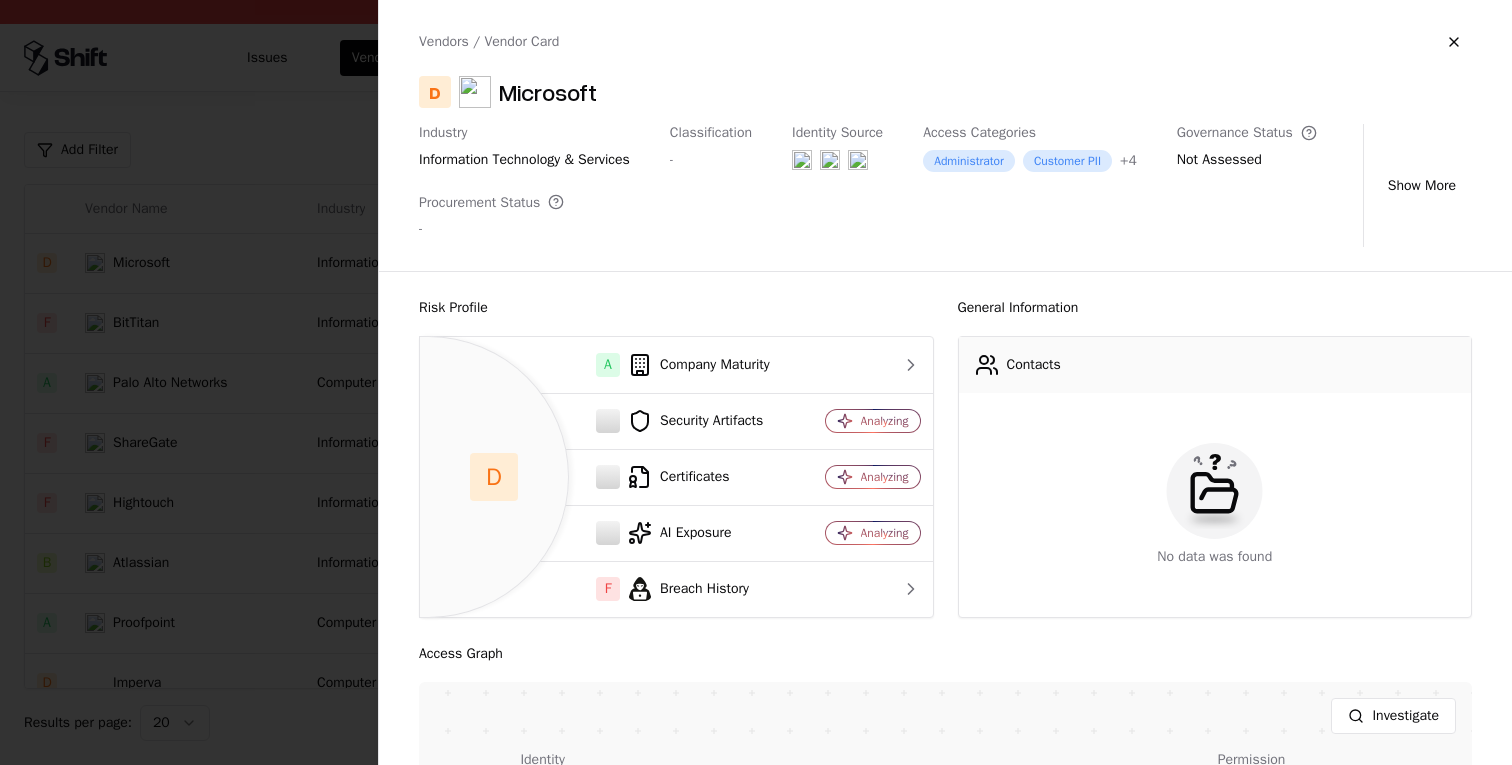 scroll, scrollTop: 441, scrollLeft: 0, axis: vertical 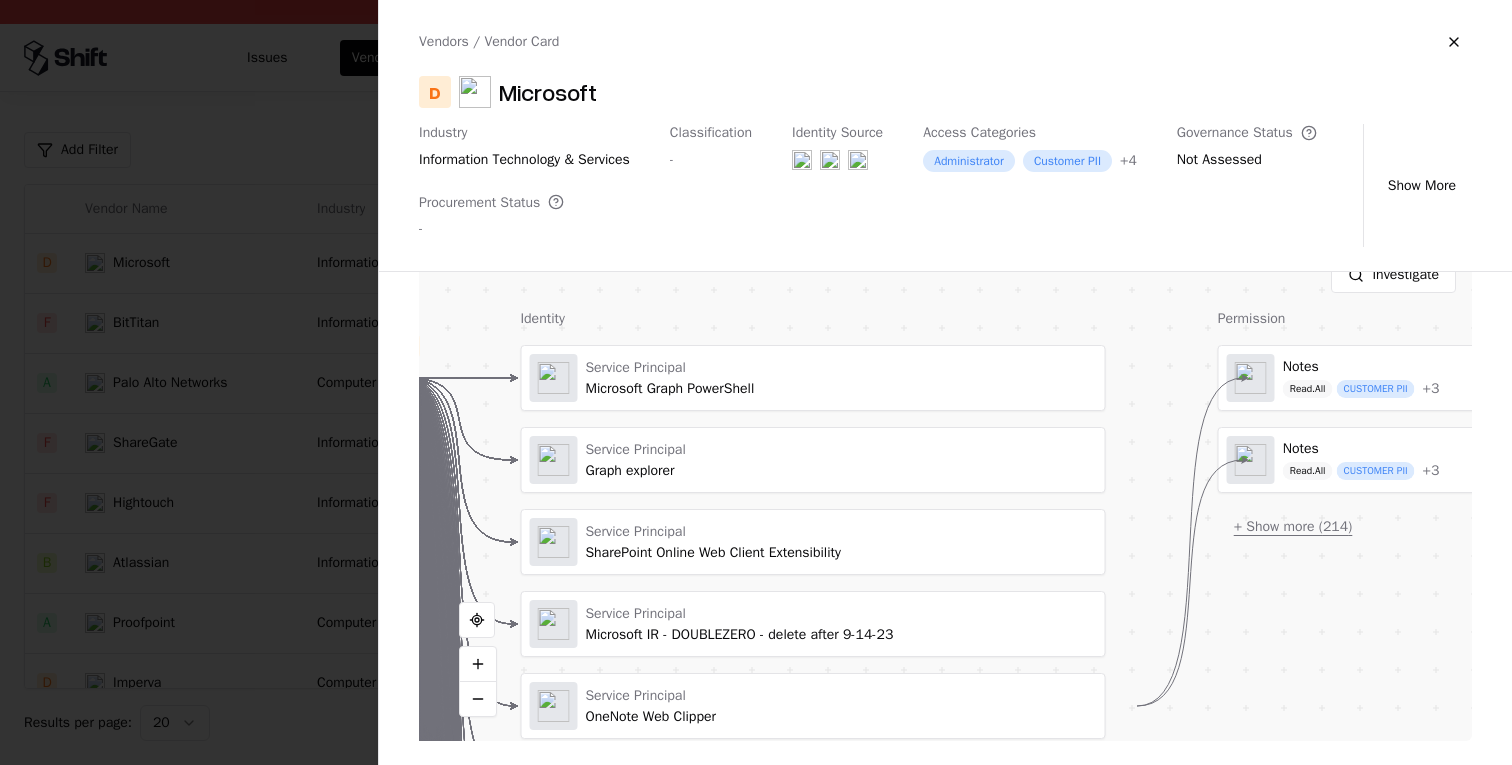 click on "+ Show more ( 214 )" at bounding box center (1293, 527) 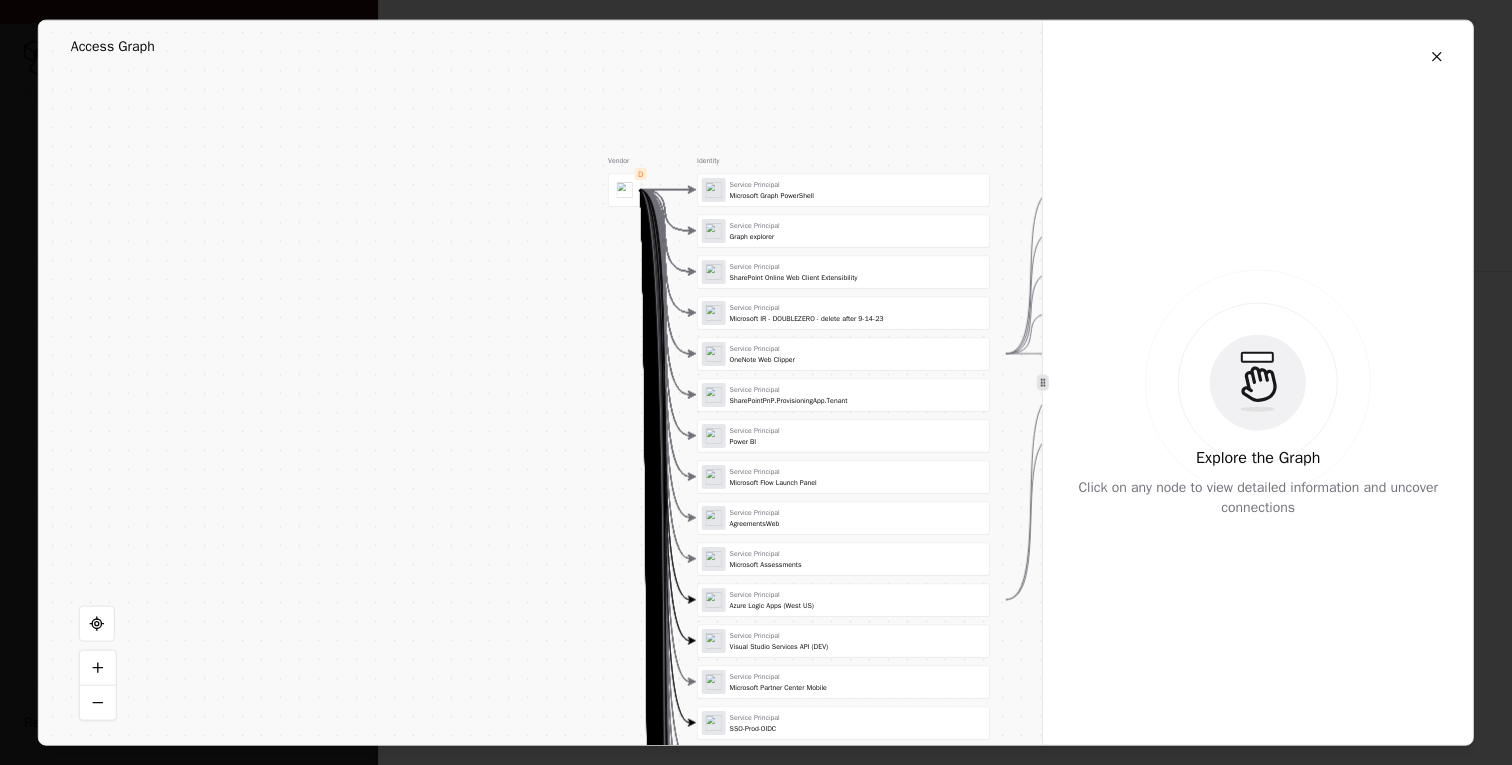click on "Vendor D Identity Service Principal Microsoft Graph PowerShell Service Principal Graph explorer Service Principal SharePoint Online Web Client Extensibility Service Principal Microsoft IR - DOUBLEZERO - delete after 9-14-23 Service Principal OneNote Web Clipper Service Principal SharePointPnP.ProvisioningApp.Tenant Service Principal Power BI Service Principal Microsoft Flow Launch Panel Service Principal AgreementsWeb Service Principal Microsoft Assessments Service Principal Azure Logic Apps (West US) Service Principal Visual Studio Services API (DEV) Service Principal Microsoft Partner Center Mobile Service Principal SSO-Prod-OIDC Service Principal OneDrive for Business Service Principal MSFTIAM-MSGraph-DELETE-AFTER Service Principal Office 365 Mail Service Principal Microsoft Office 365 Portal Service Principal Microsoft Visio Data Visualizer Service Principal Microsoft Photos Services Service Principal eAgreements-Services Service Principal Dynamics-365 Service Principal OneDrive for Business Output Teams" at bounding box center [540, 382] 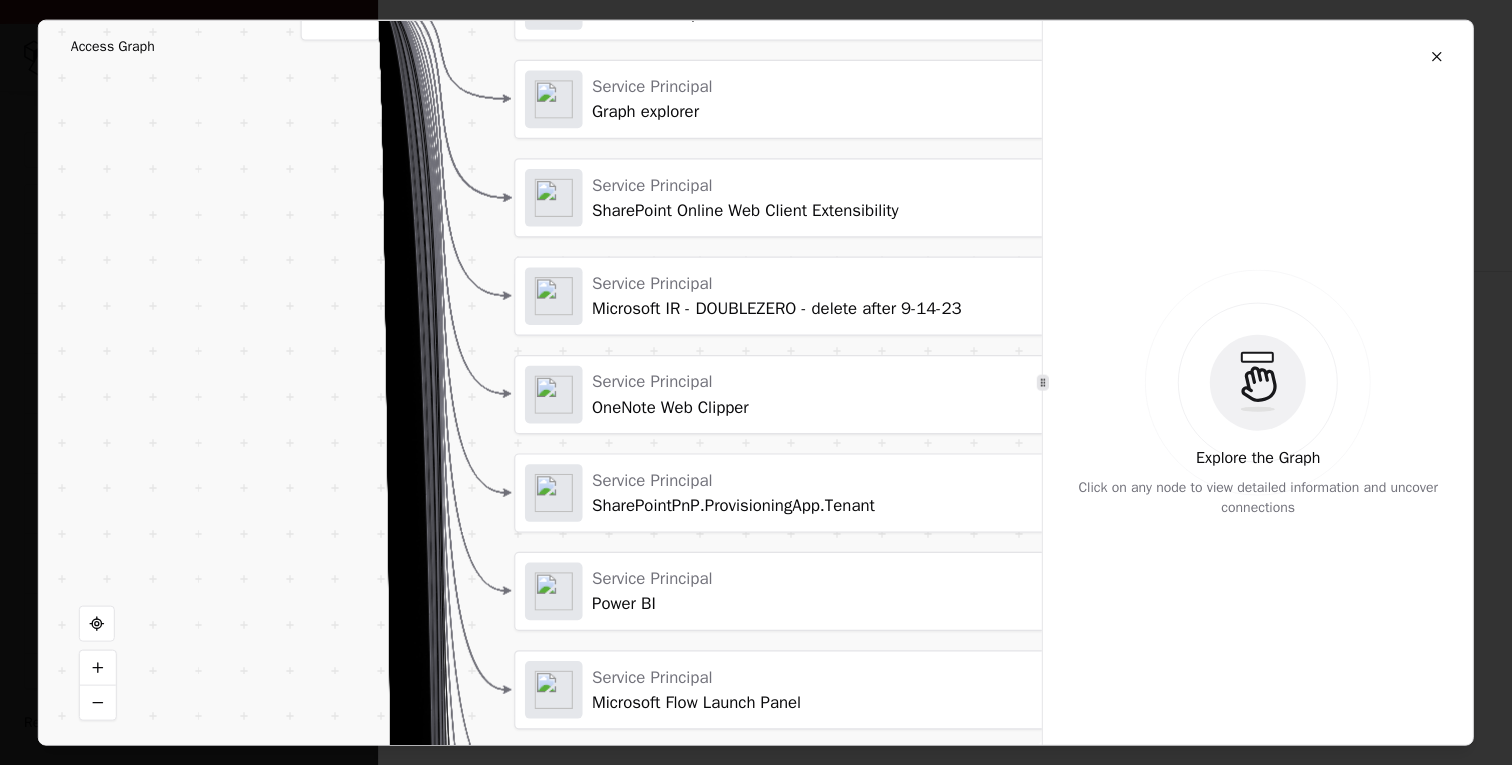 click at bounding box center [1437, 56] 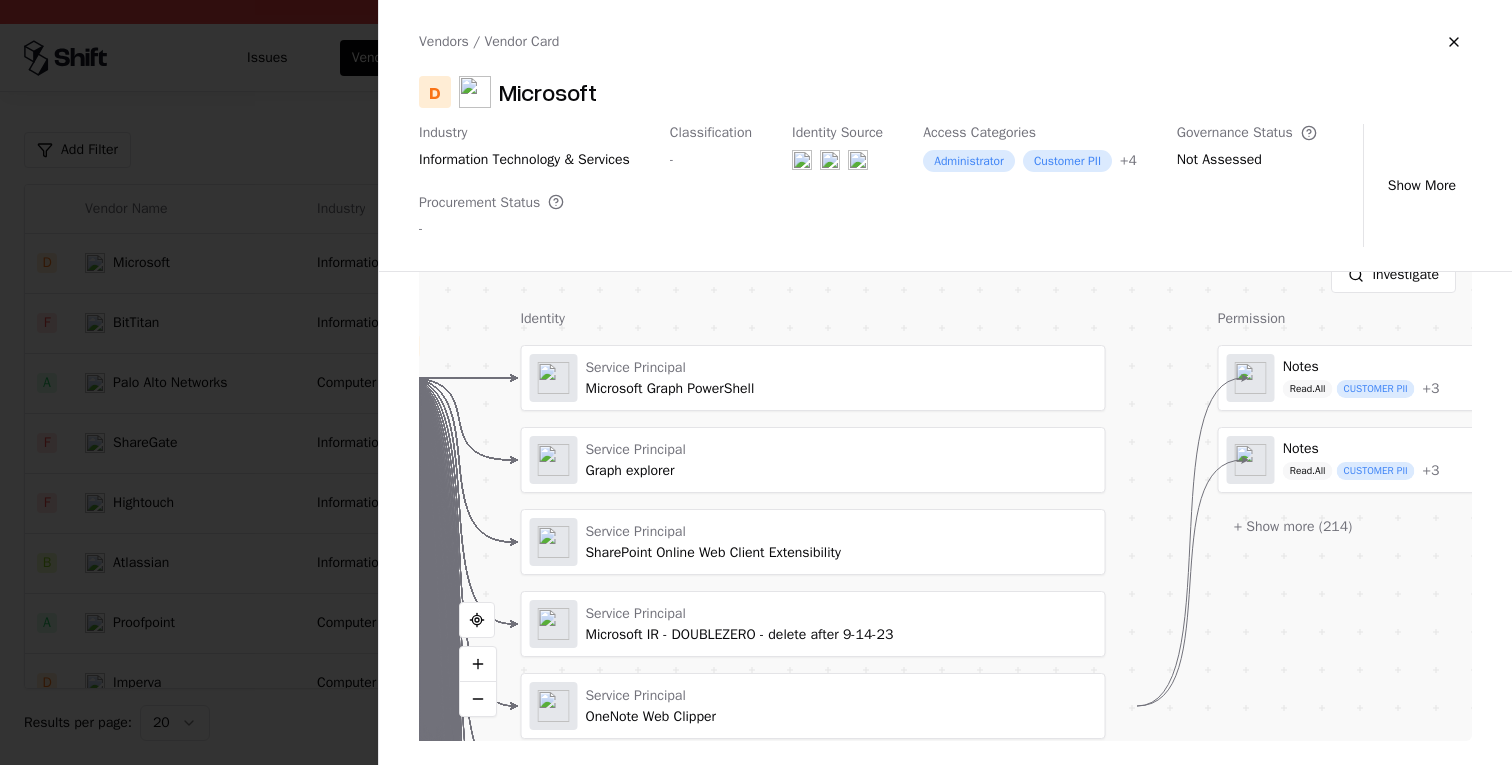click at bounding box center [756, 382] 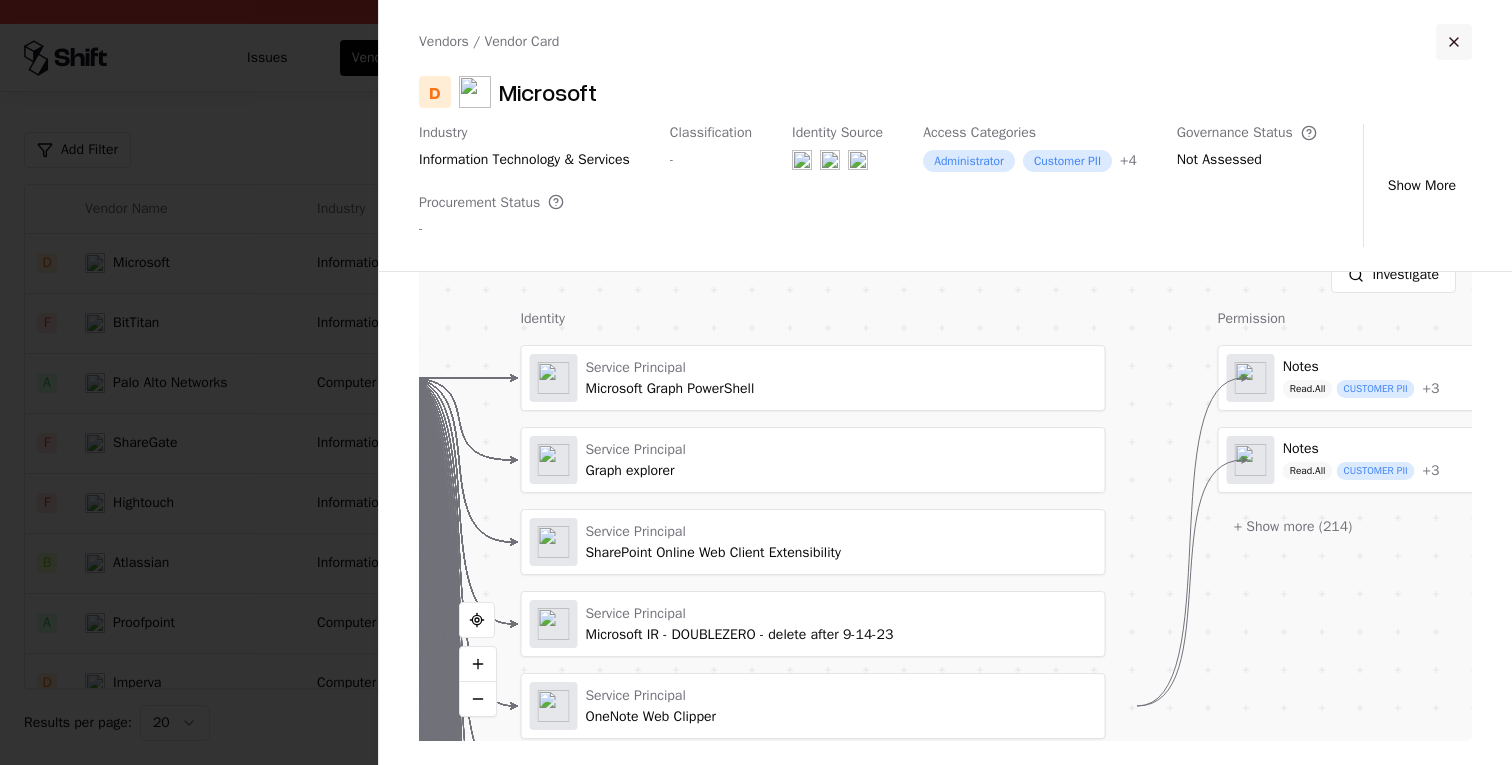 click at bounding box center [1454, 42] 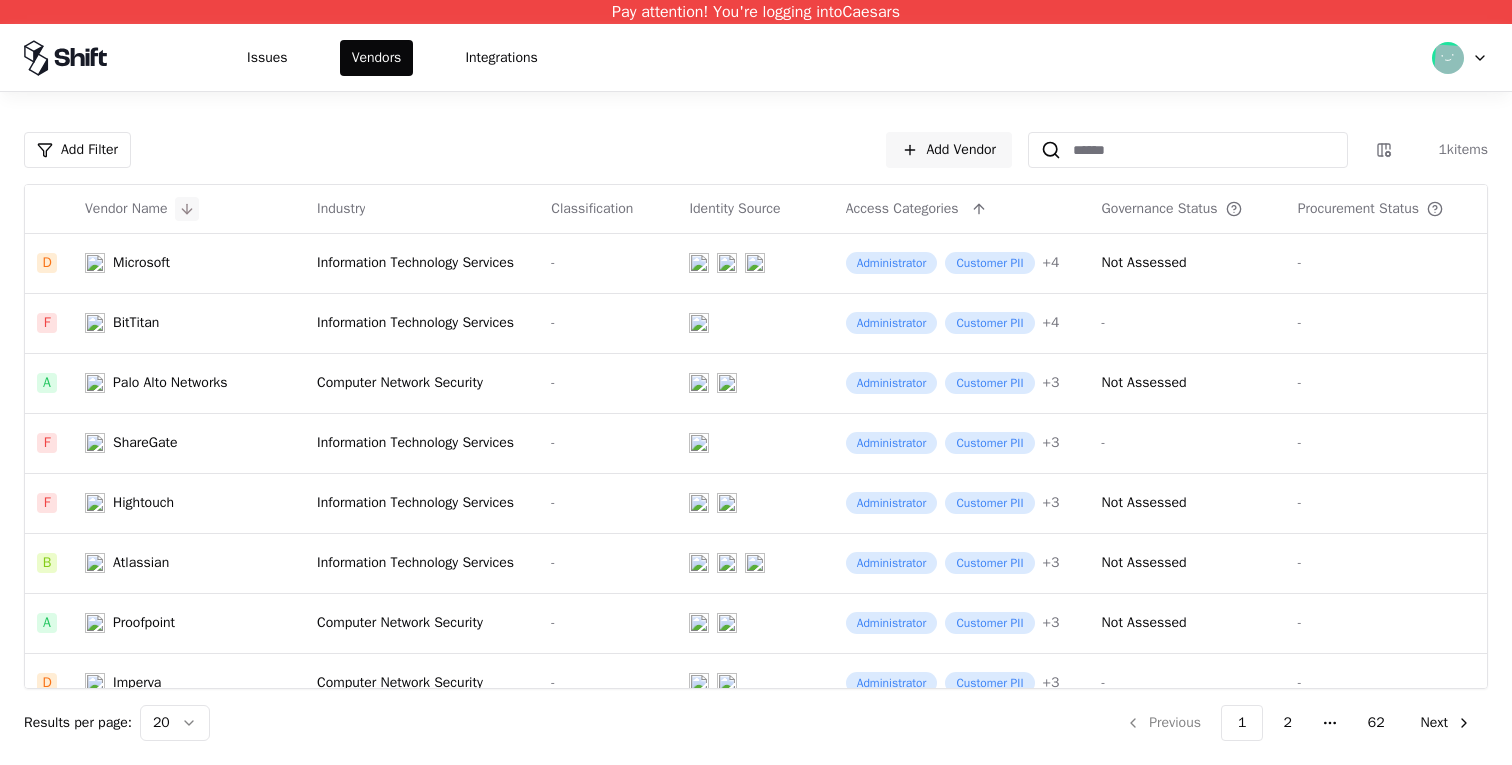 click 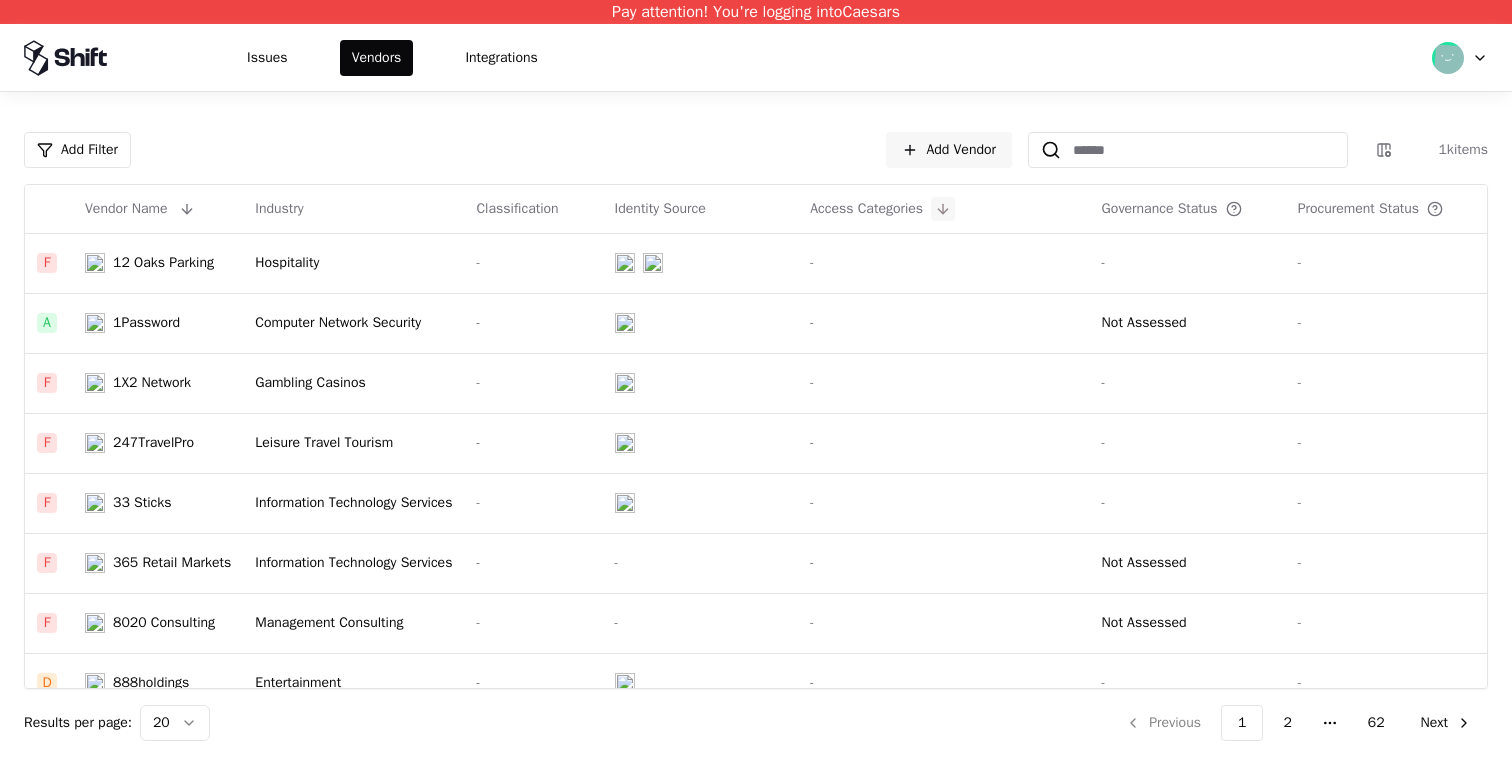 click 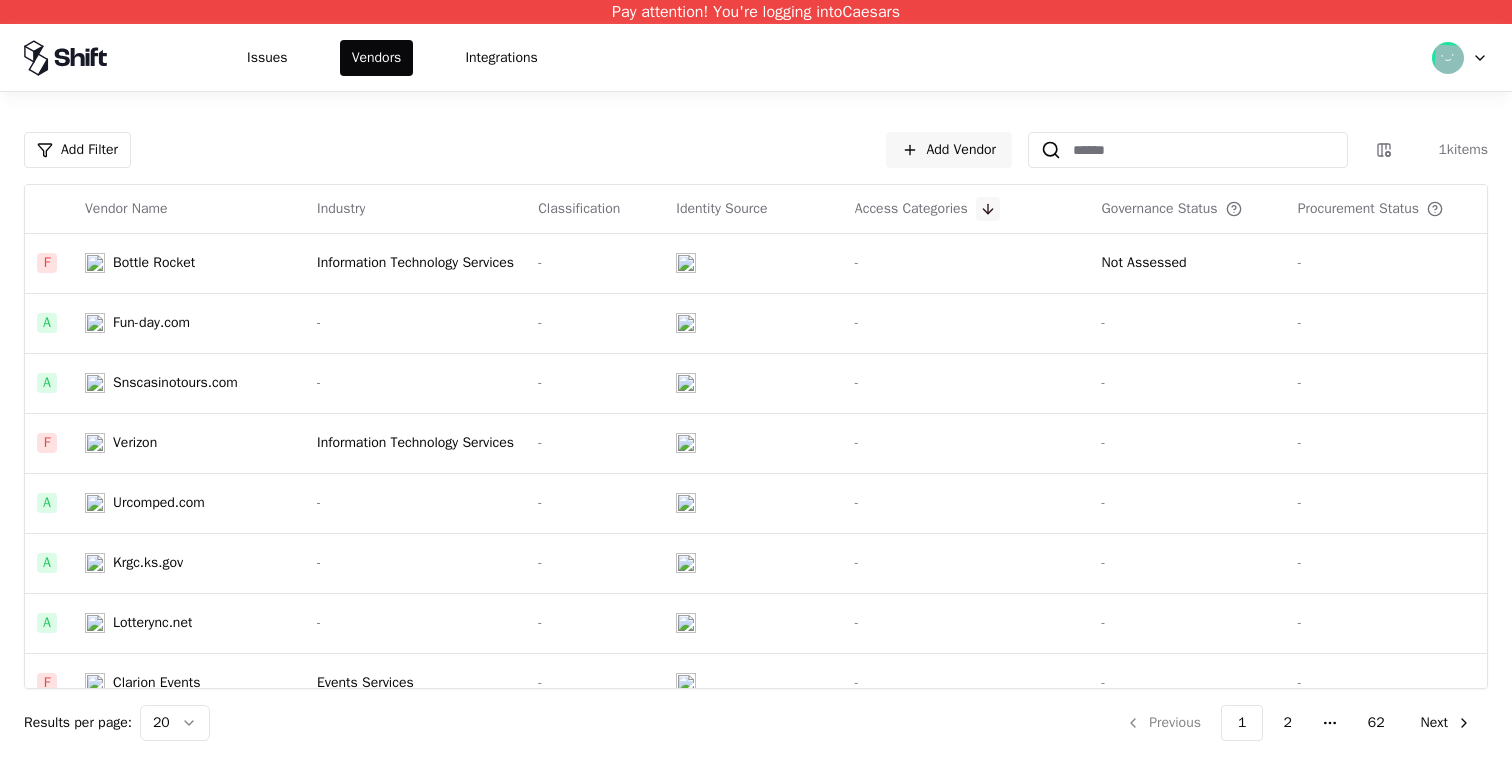 click 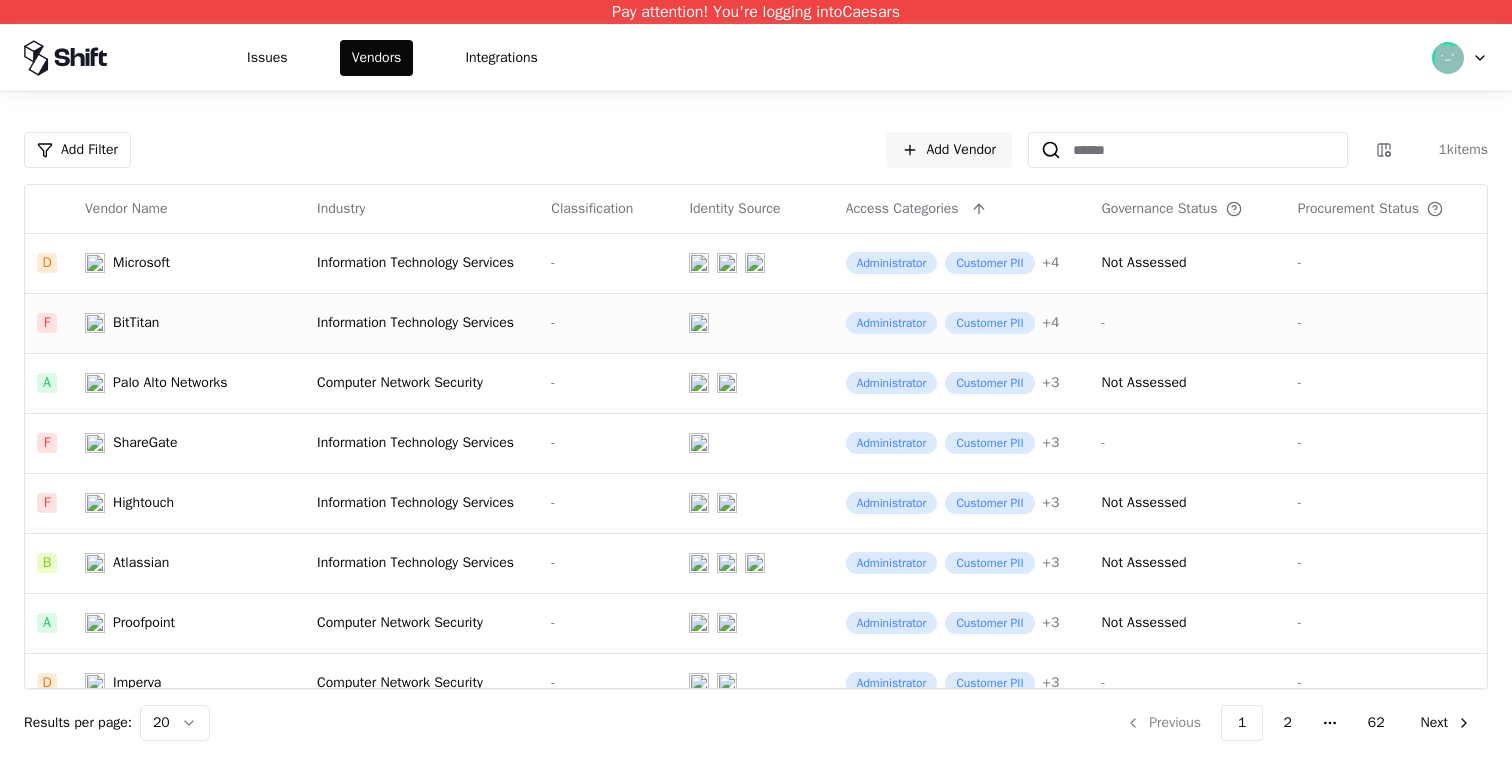 click on "BitTitan" 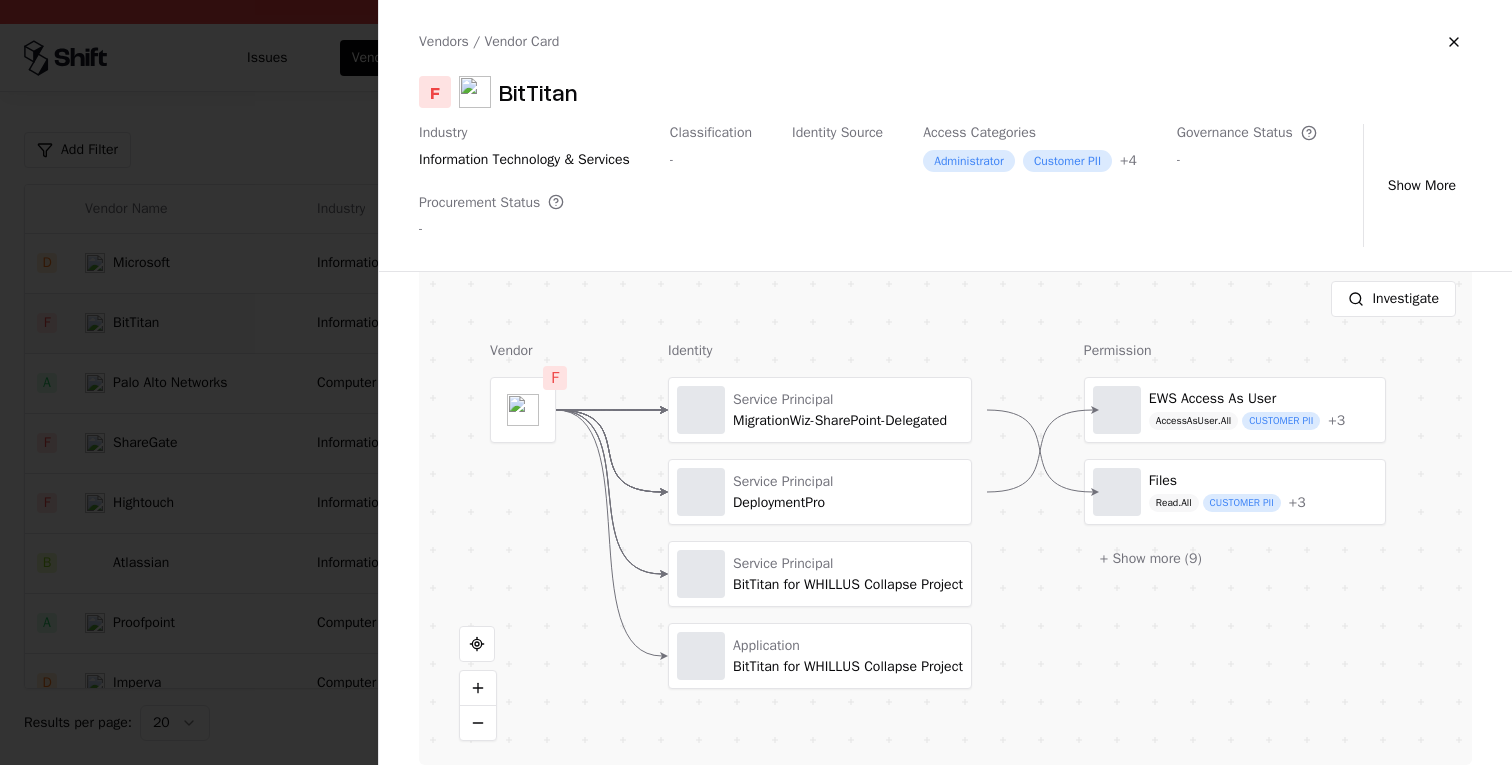 scroll, scrollTop: 441, scrollLeft: 0, axis: vertical 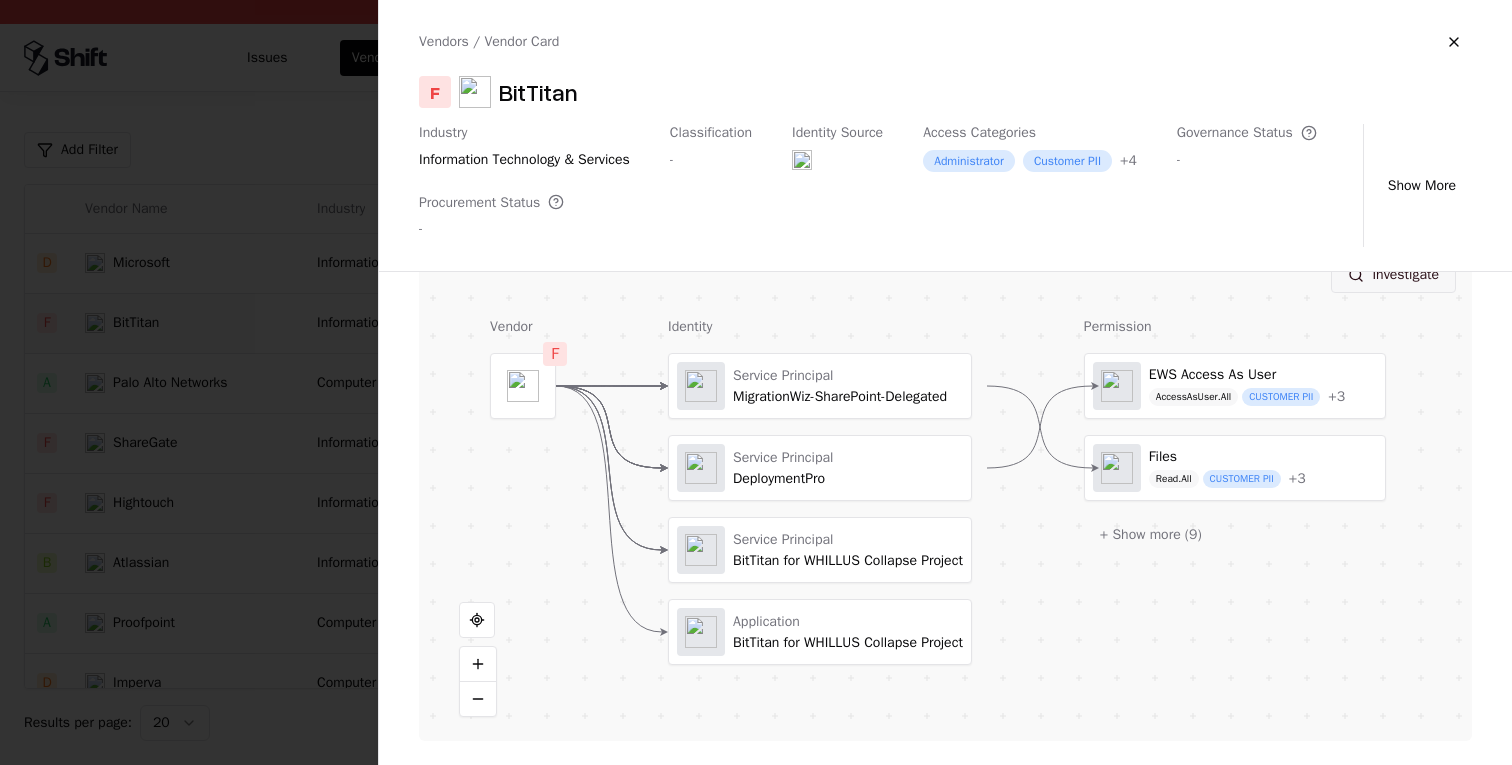 click on "Investigate" at bounding box center [1393, 275] 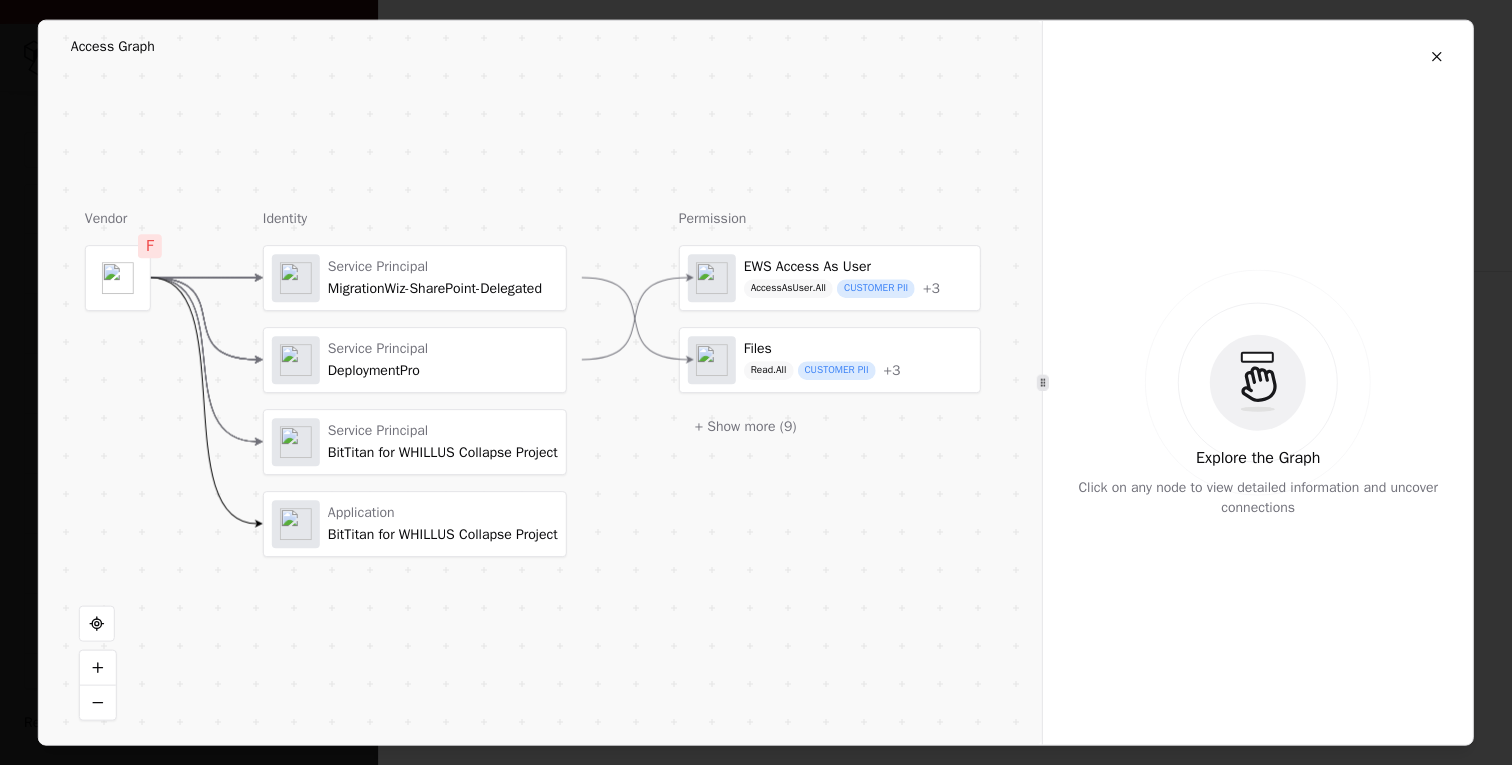 click at bounding box center (1437, 56) 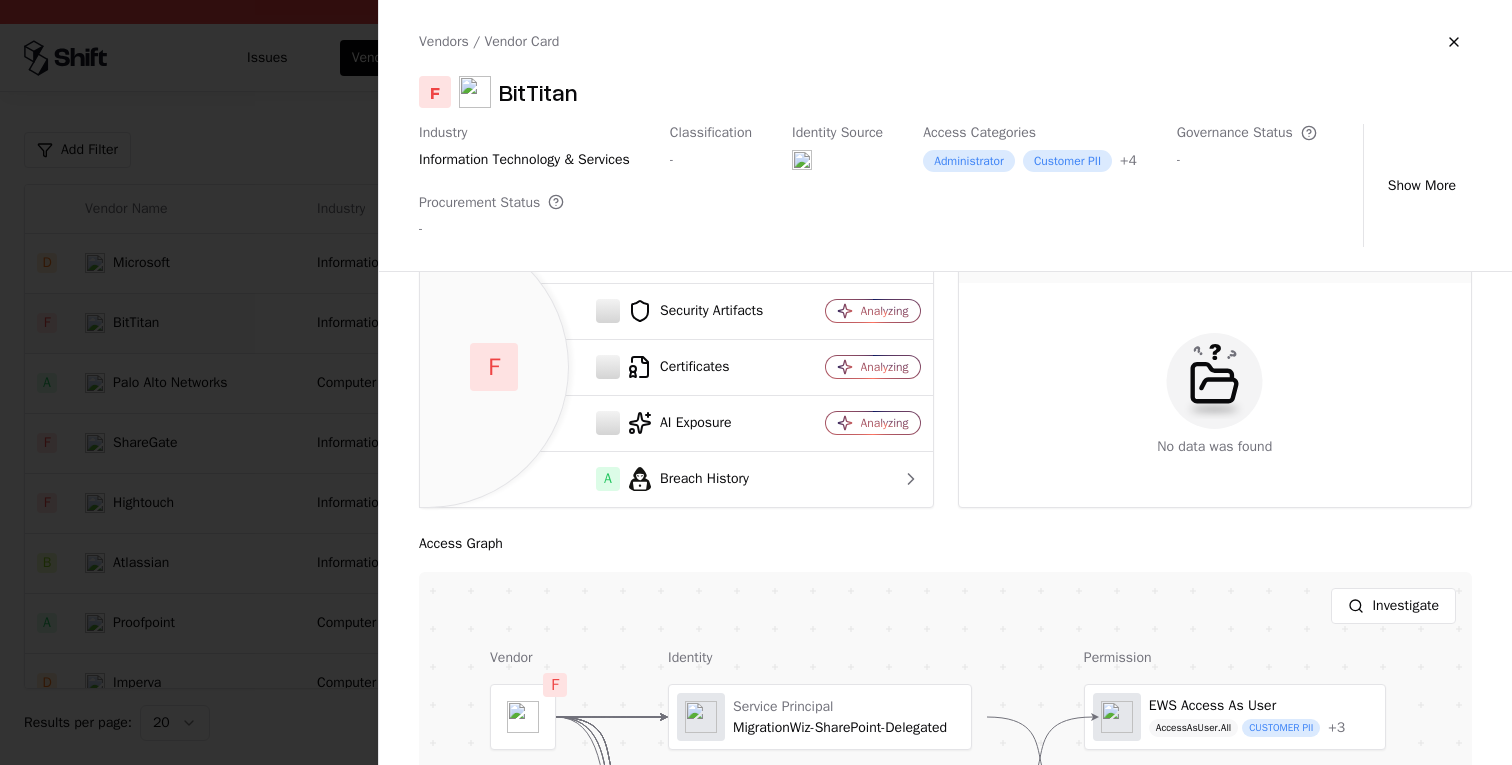 scroll, scrollTop: 0, scrollLeft: 0, axis: both 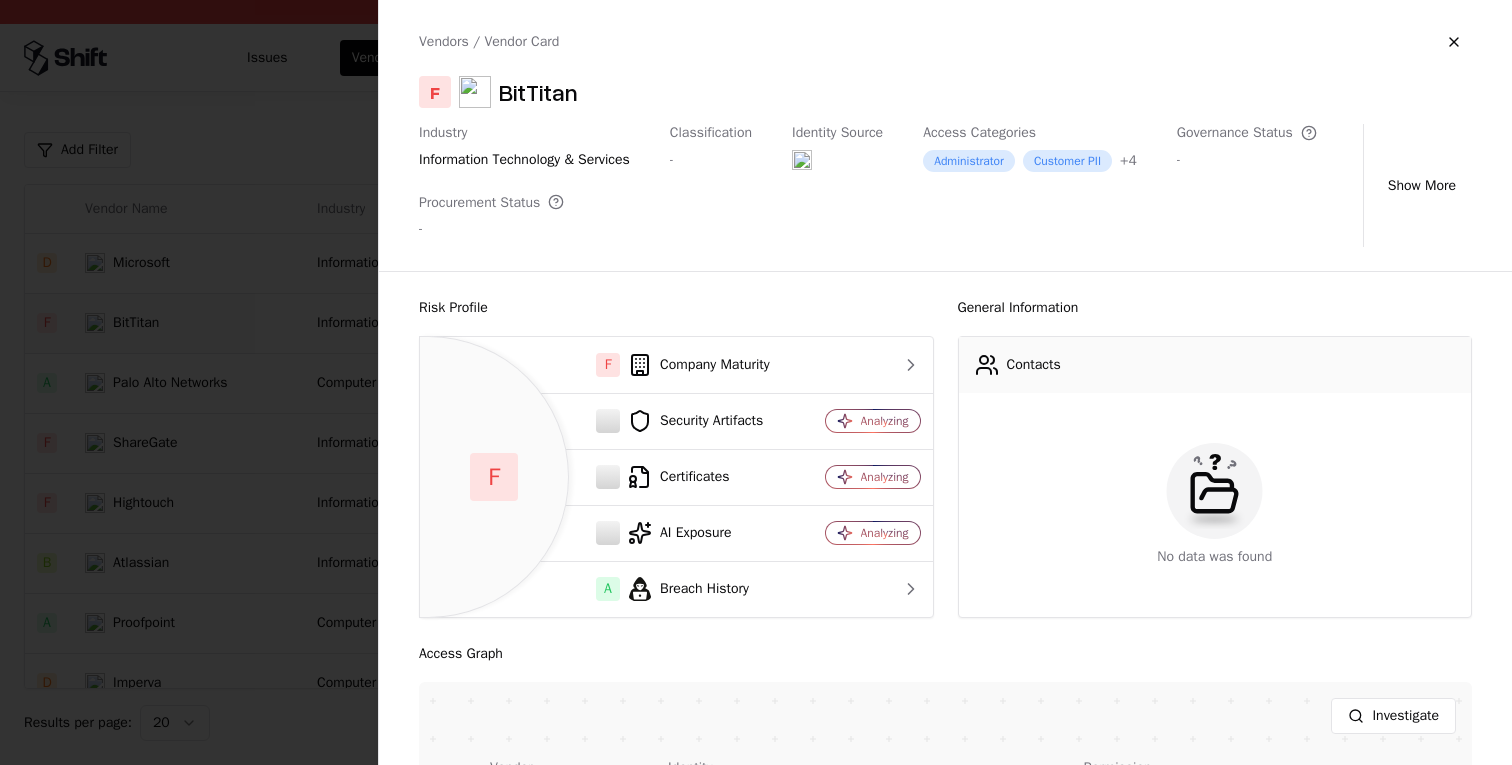 click at bounding box center (756, 382) 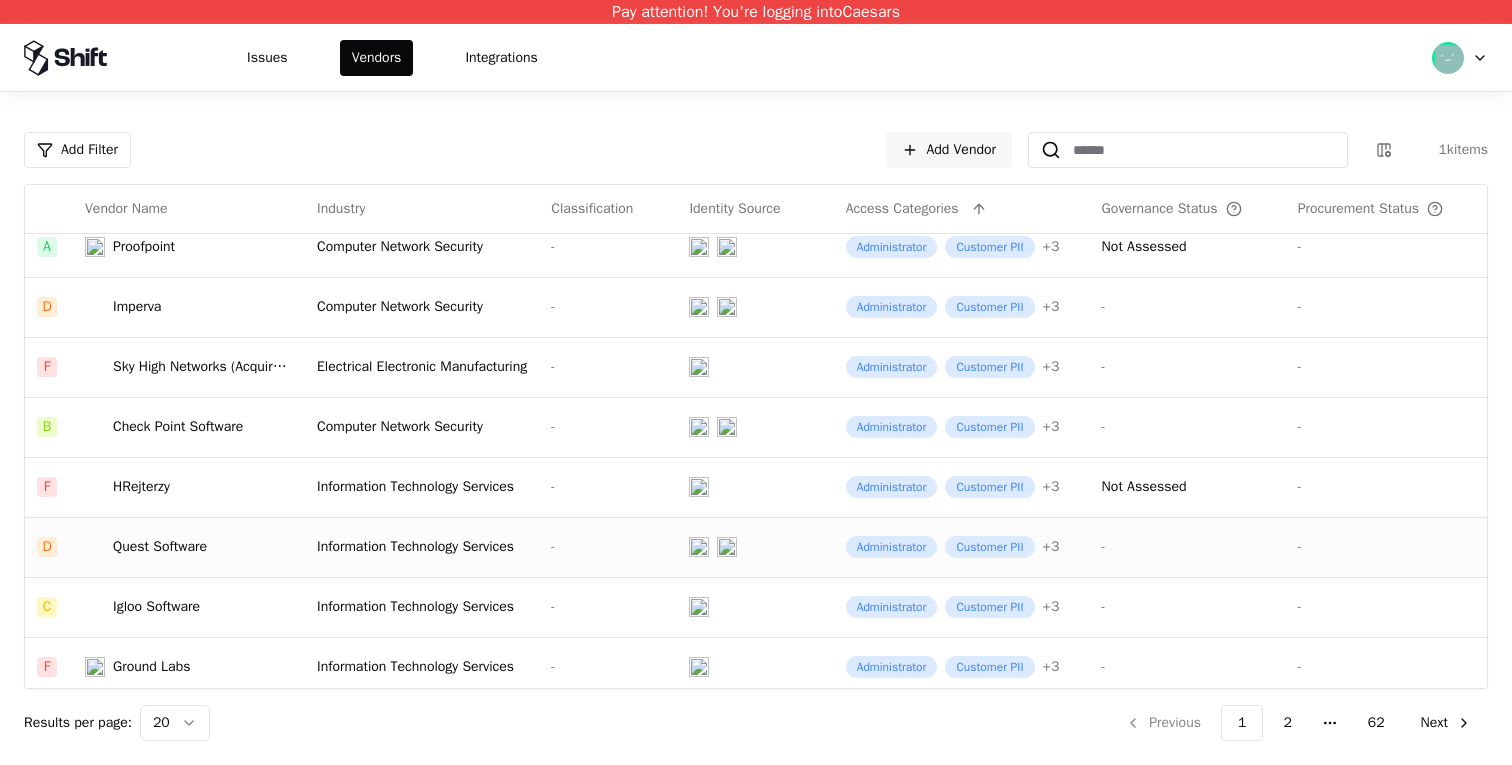 scroll, scrollTop: 389, scrollLeft: 0, axis: vertical 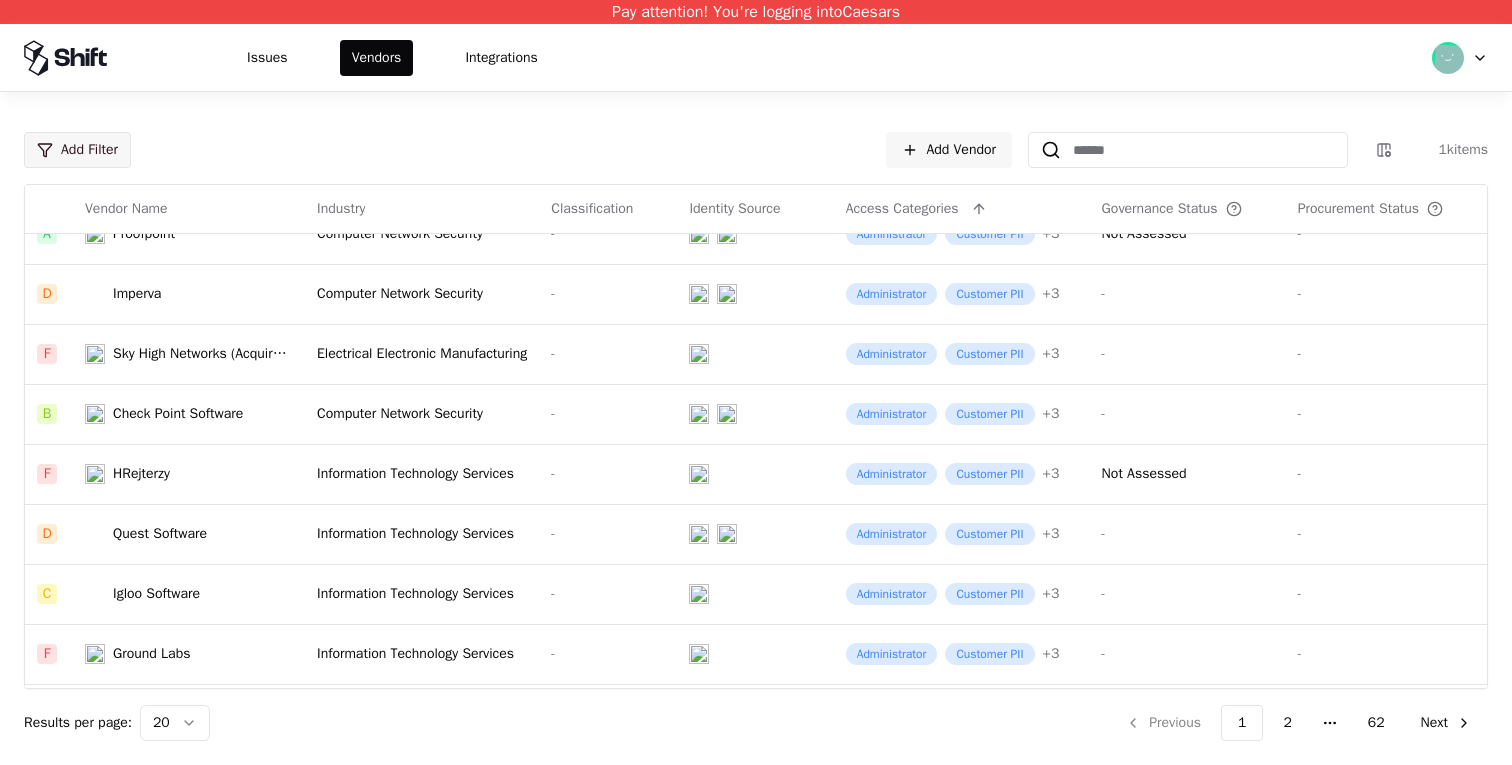 click on "Pay attention! You're logging into Caesars Issues Vendors Integrations Add Filter Add Vendor 1k items Vendor Name Industry Classification Identity Source Access Categories Governance Status Procurement Status D Microsoft Information Technology Services - Administrator Customer PII + 4 Not Assessed - F BitTitan Information Technology Services - Administrator Customer PII + 4 - - A Palo Alto Networks Computer Network Security - Administrator Customer PII + 3 Not Assessed - F ShareGate Information Technology Services - Administrator Customer PII + 3 - - F Hightouch Information Technology Services - Administrator Customer PII + 3 Not Assessed - B Atlassian Information Technology Services - Administrator Customer PII + 3 Not Assessed - A Proofpoint Computer Network Security - Administrator Customer PII + 3 Not Assessed - D Imperva Computer Network Security - Administrator Customer PII + 3 - - F Sky High Networks (Acquired by McAfee) Electrical Electronic Manufacturing - Administrator Customer PII + 3 -" at bounding box center (756, 382) 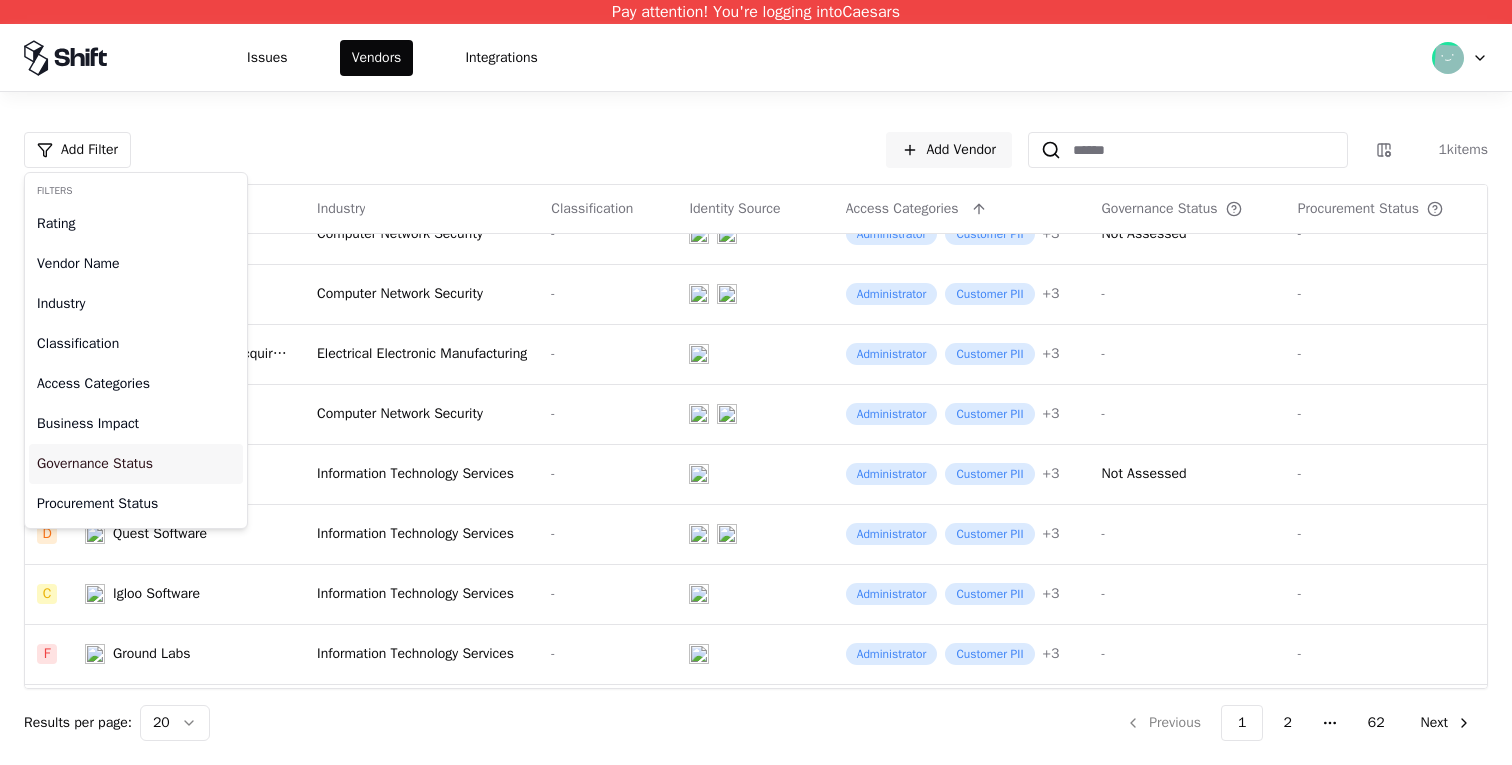 click on "Governance Status" at bounding box center [136, 464] 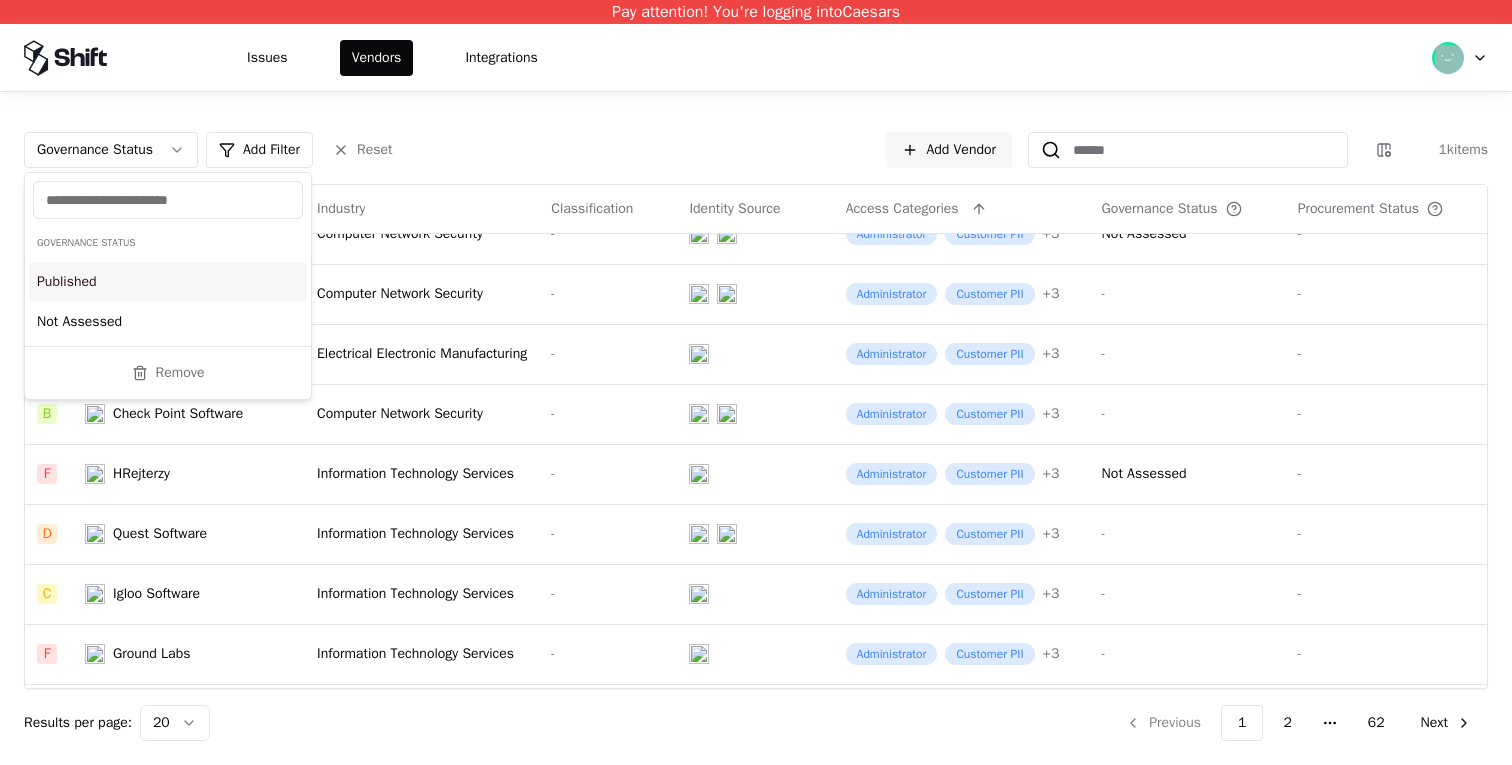click on "Published" at bounding box center (168, 282) 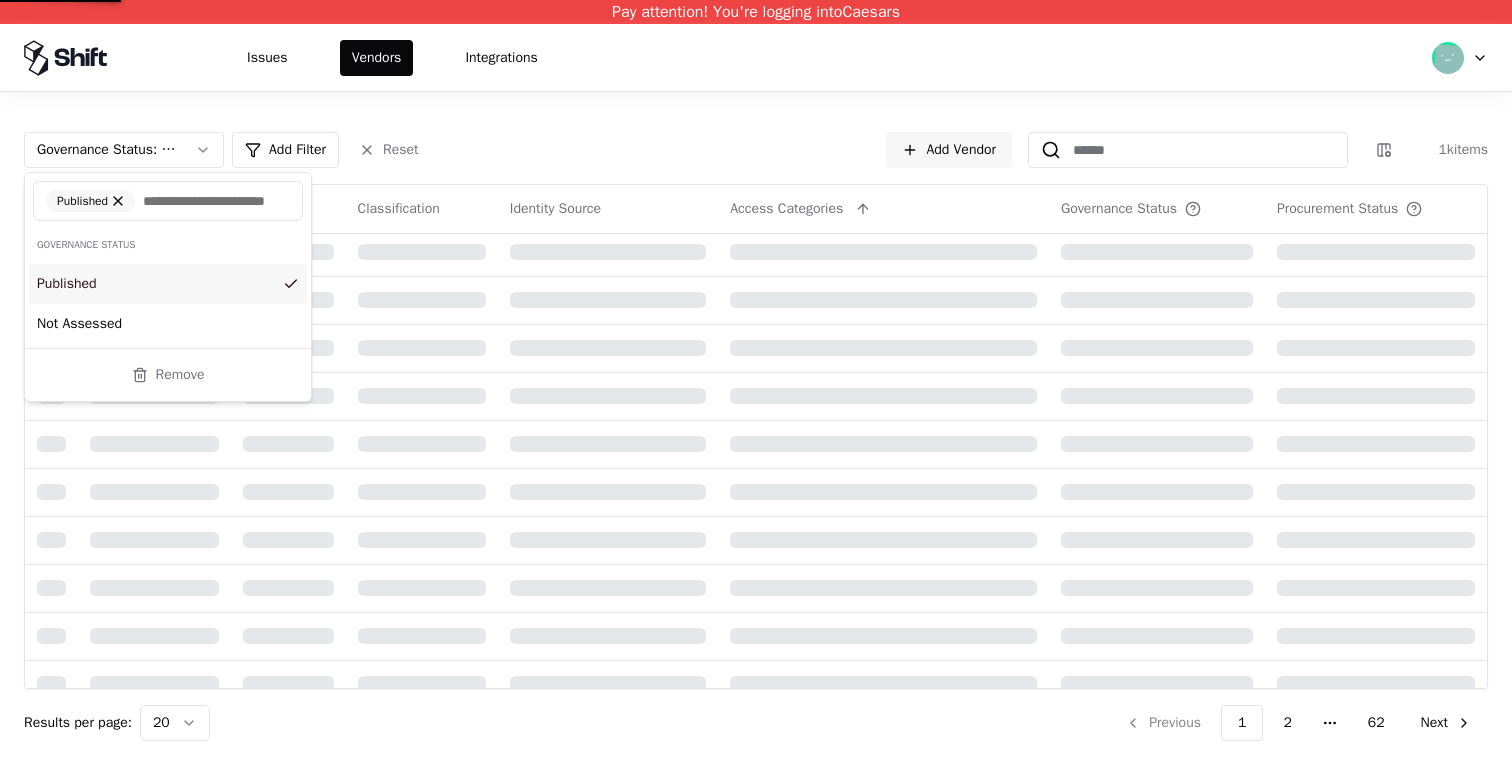 scroll, scrollTop: 39, scrollLeft: 0, axis: vertical 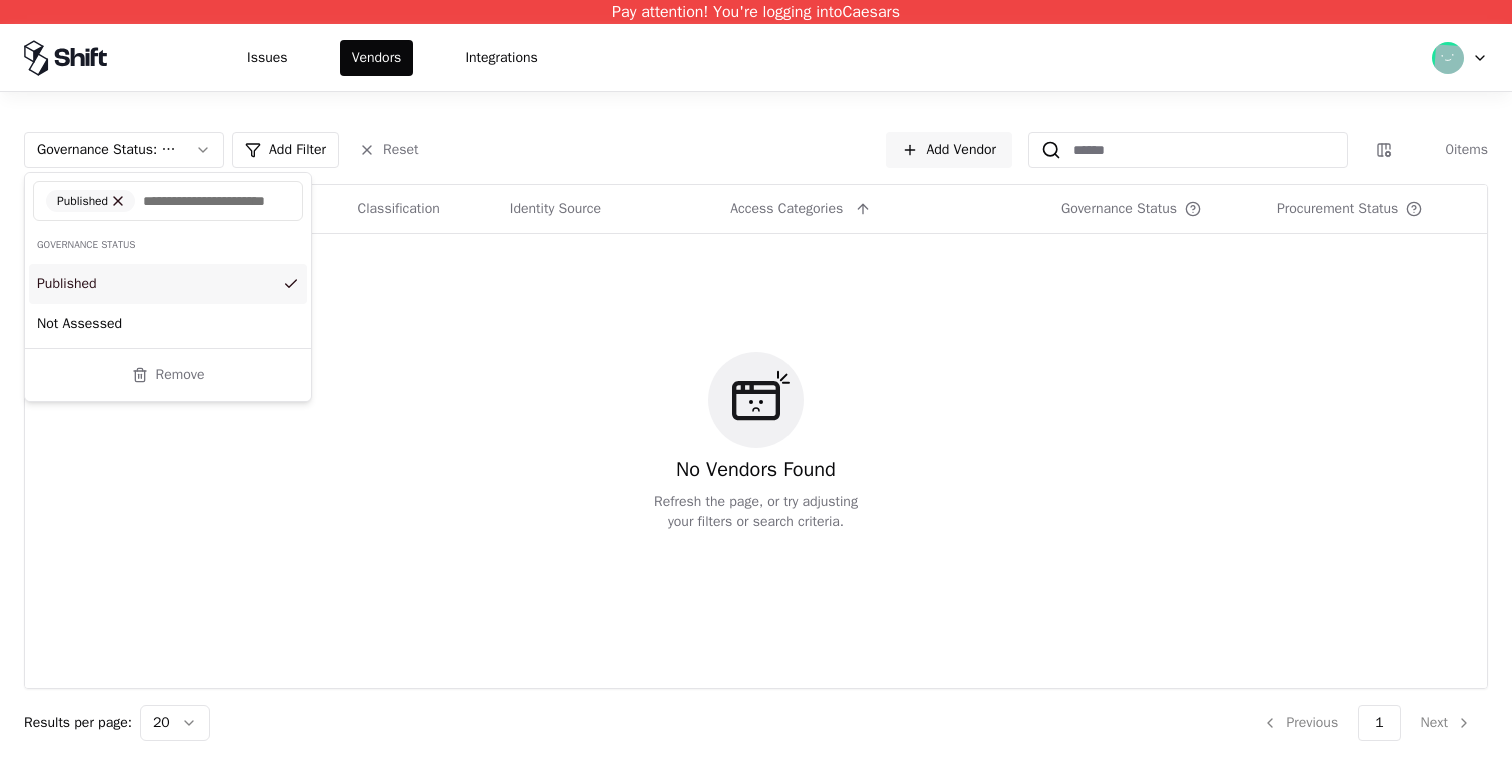 click at bounding box center (118, 201) 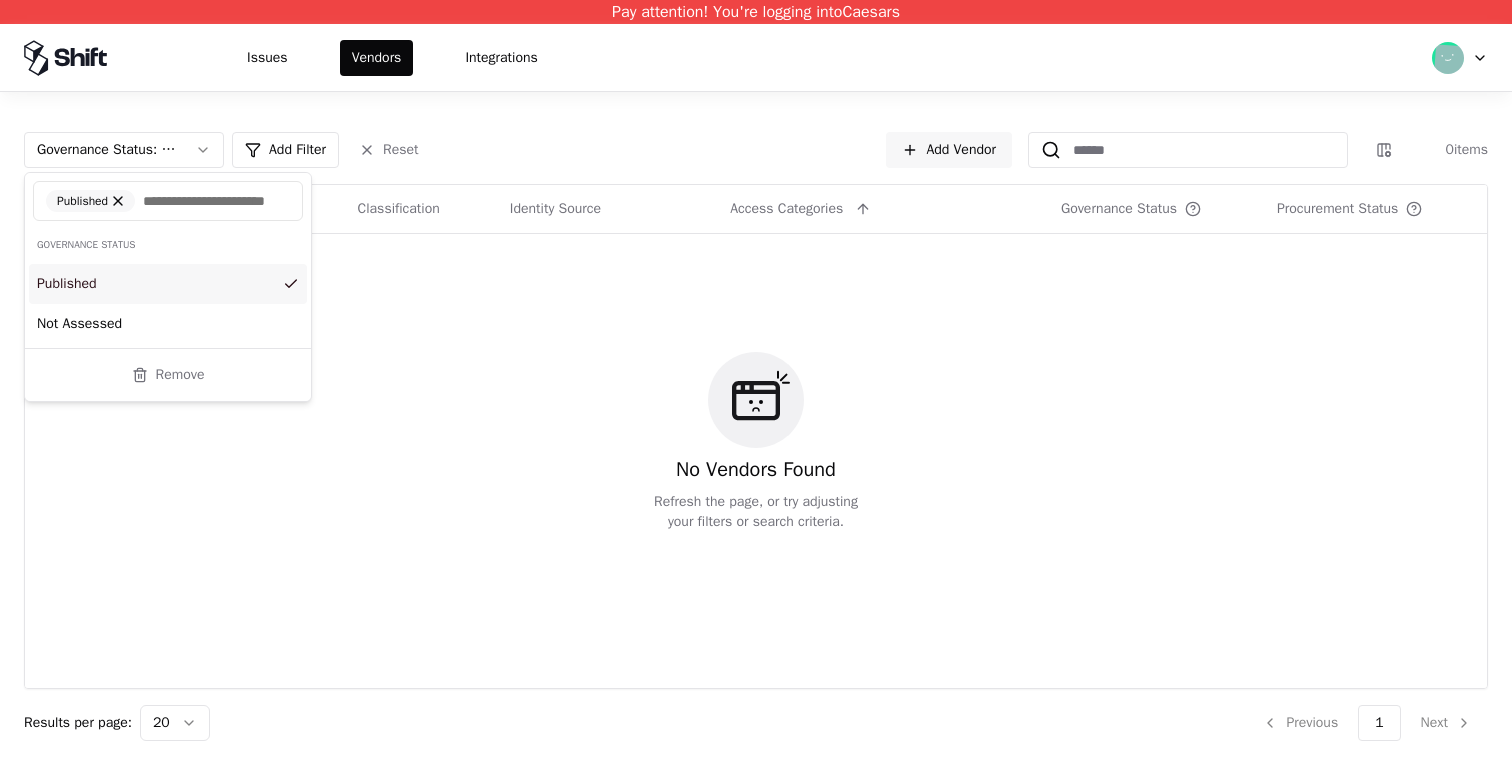 scroll, scrollTop: 0, scrollLeft: 0, axis: both 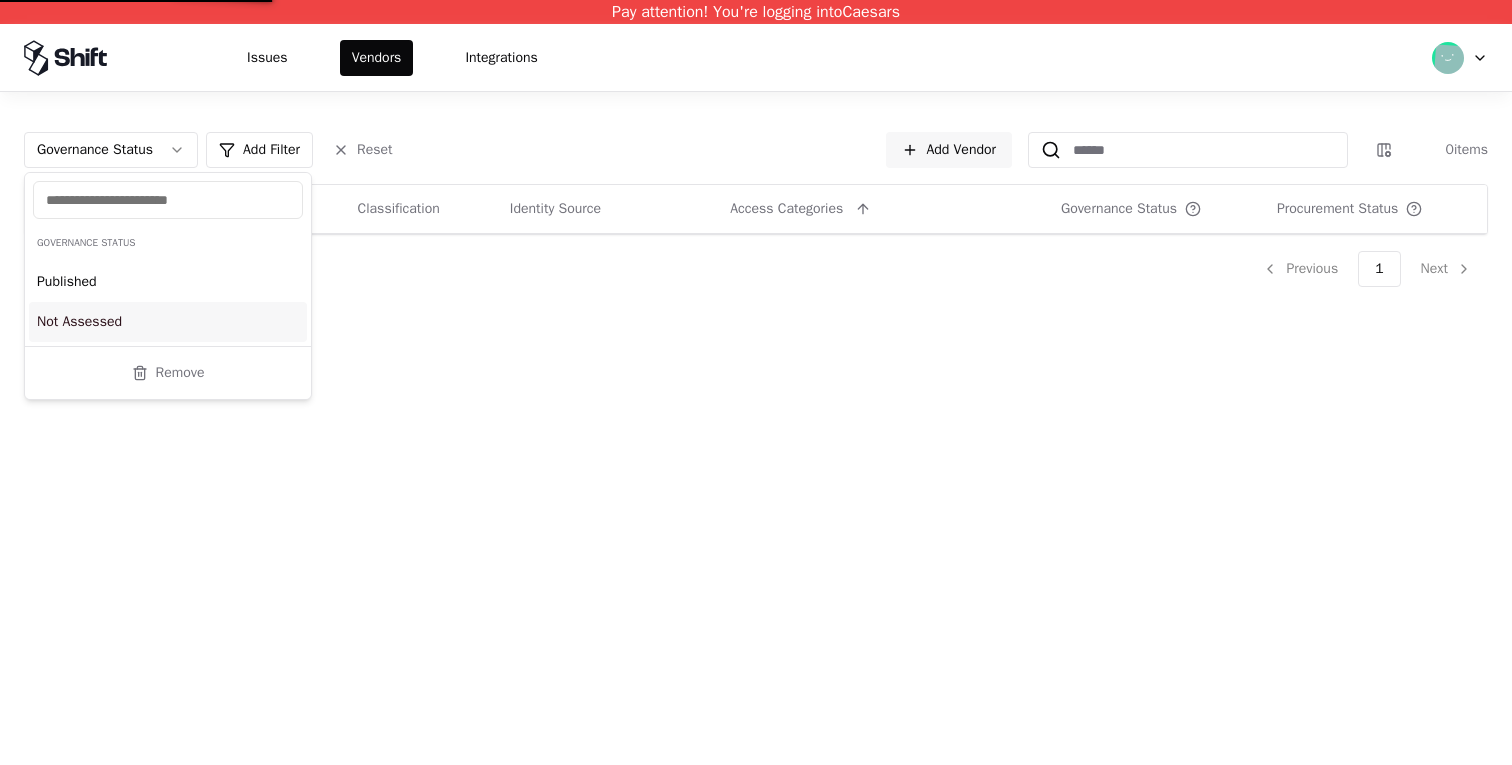 click on "Not Assessed" at bounding box center (168, 322) 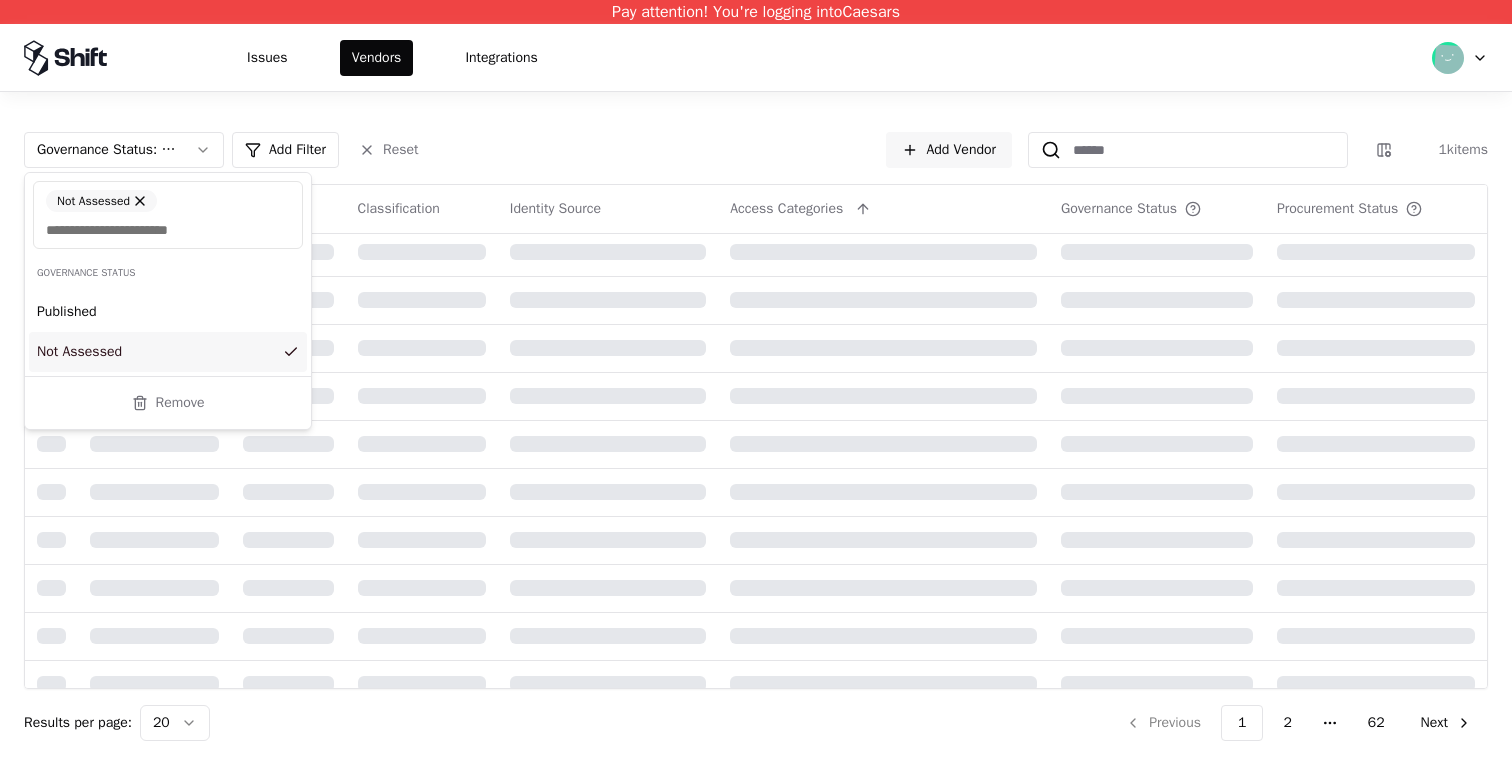 scroll, scrollTop: 39, scrollLeft: 0, axis: vertical 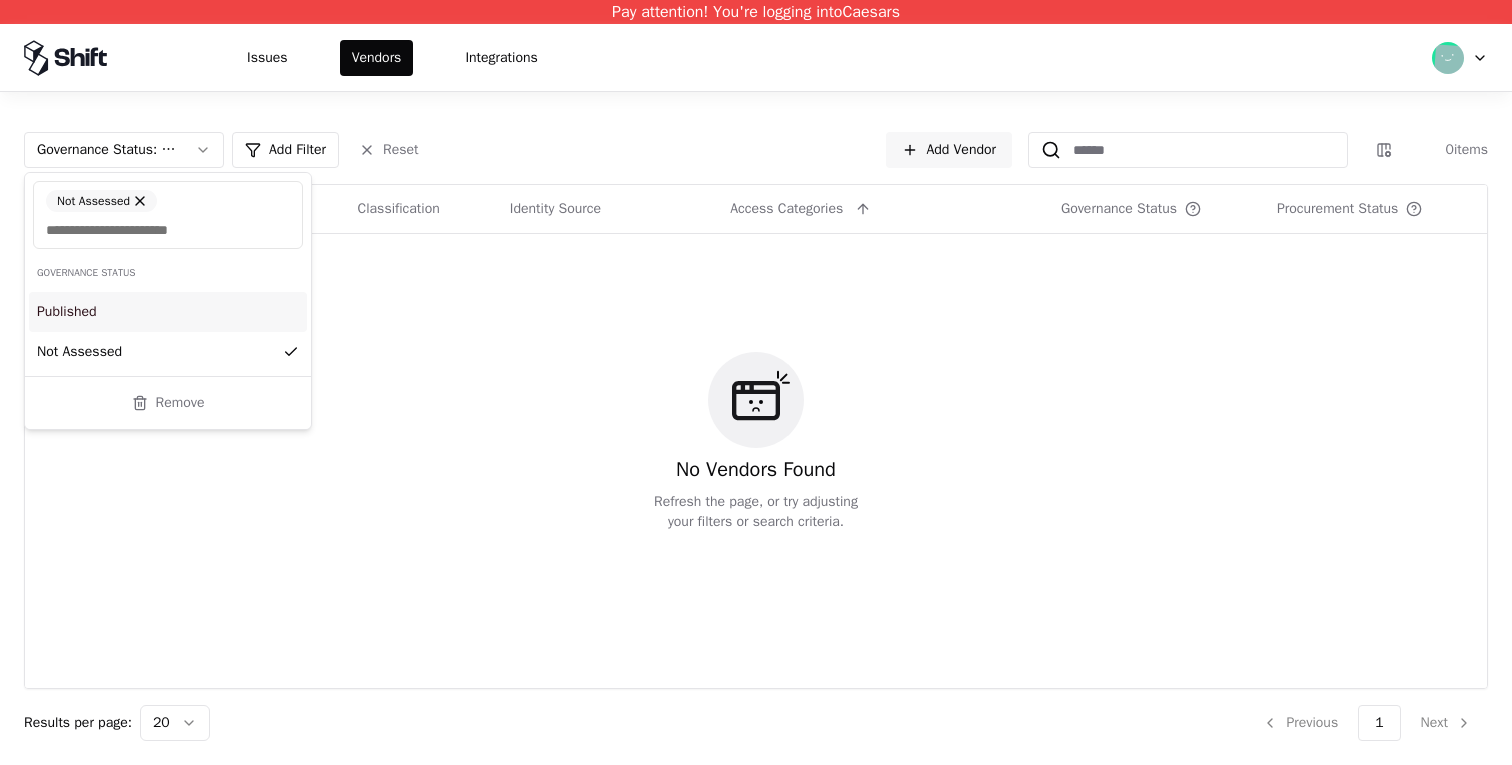 click on "Published" at bounding box center (168, 312) 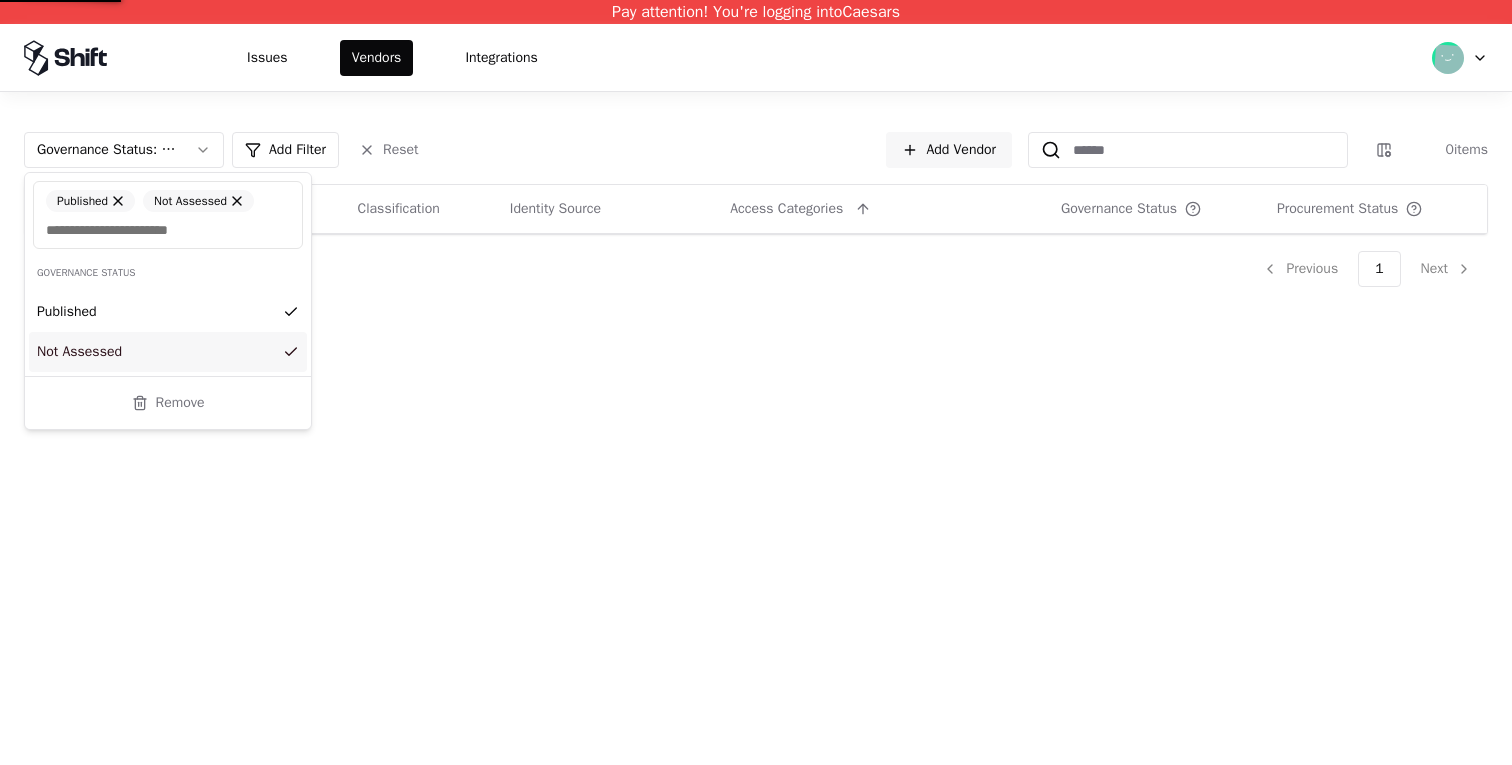 scroll, scrollTop: 39, scrollLeft: 0, axis: vertical 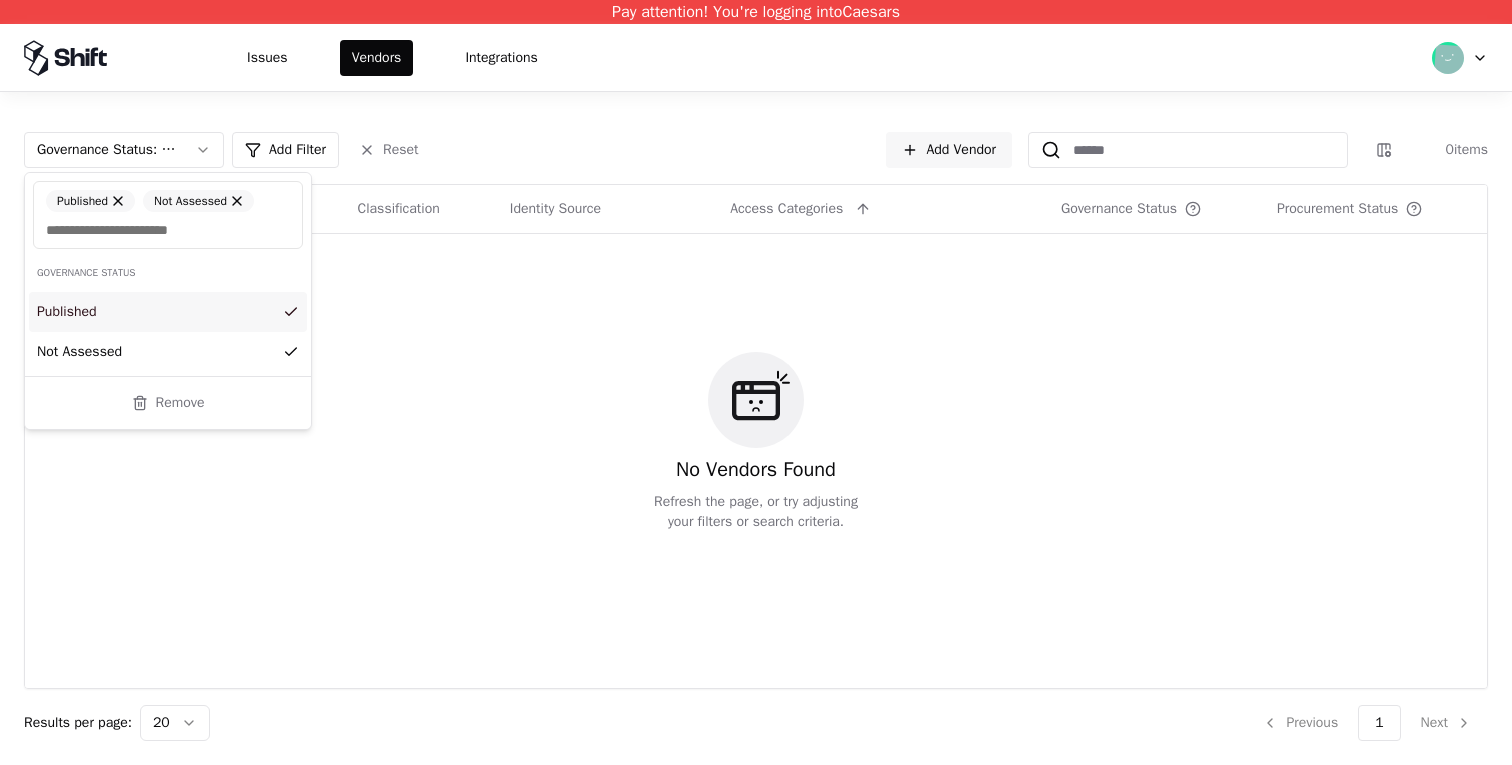 click on "Pay attention! You're logging into  Caesars Issues Vendors Integrations Governance Status :   Not Assessed, Published   Add Filter Reset  Add Vendor   0  items Vendor Name Industry Classification Identity Source Access Categories Governance Status Procurement Status No Vendors Found Refresh the page, or try adjusting your filters or search criteria. Results per page: 20 Previous 1 Next
Published Not Assessed Governance Status Published Not Assessed Remove" at bounding box center (756, 382) 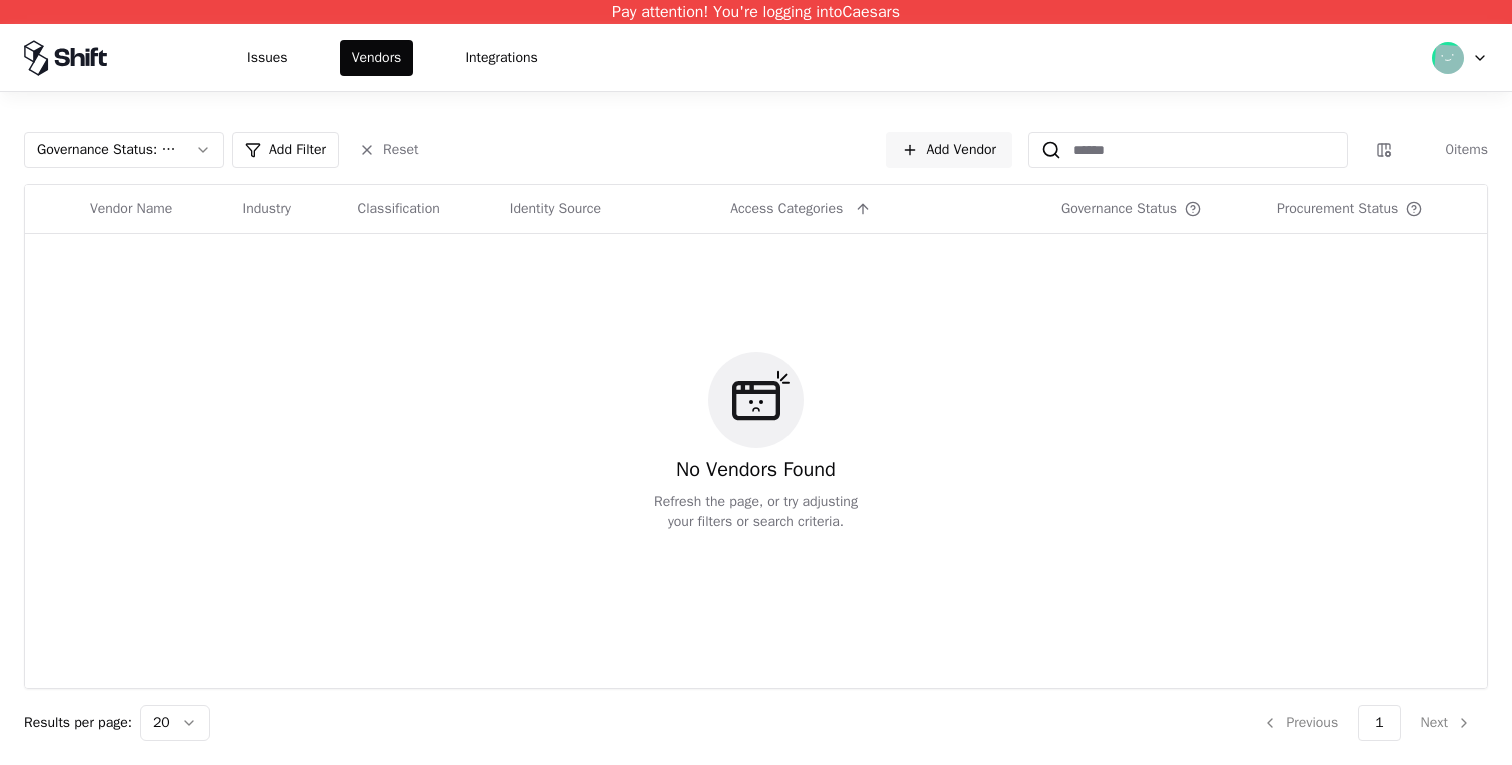 click on "Reset" 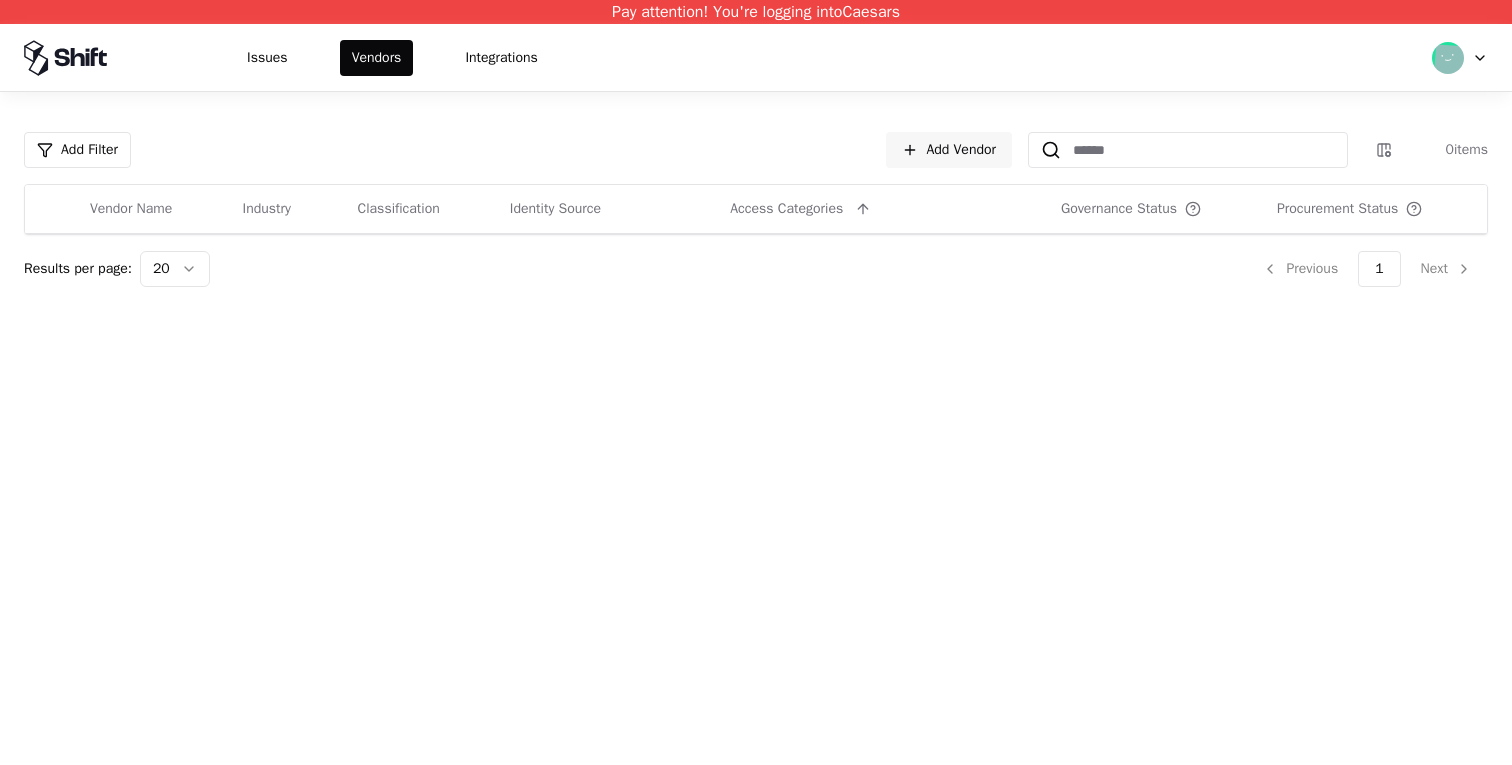 scroll, scrollTop: 0, scrollLeft: 0, axis: both 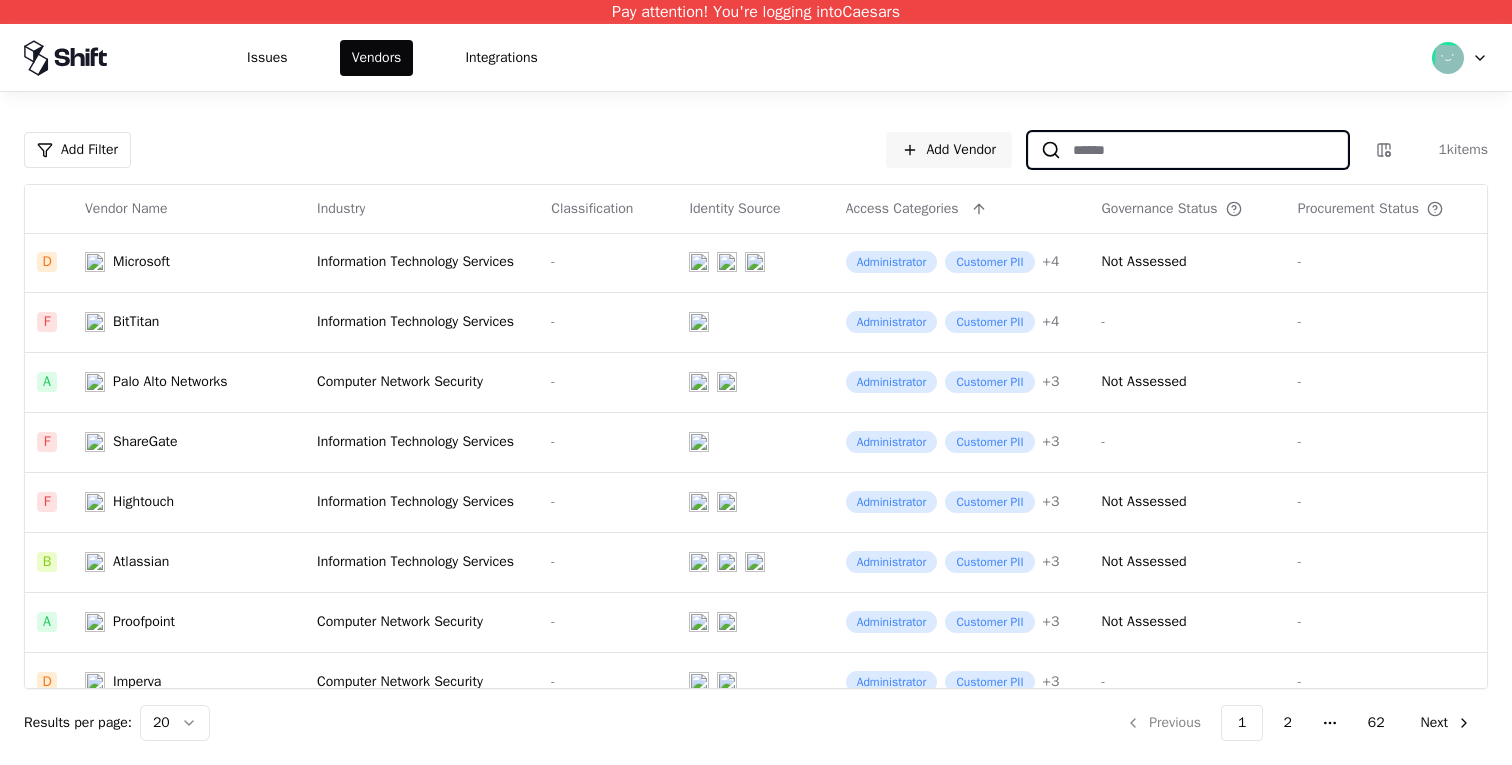 click 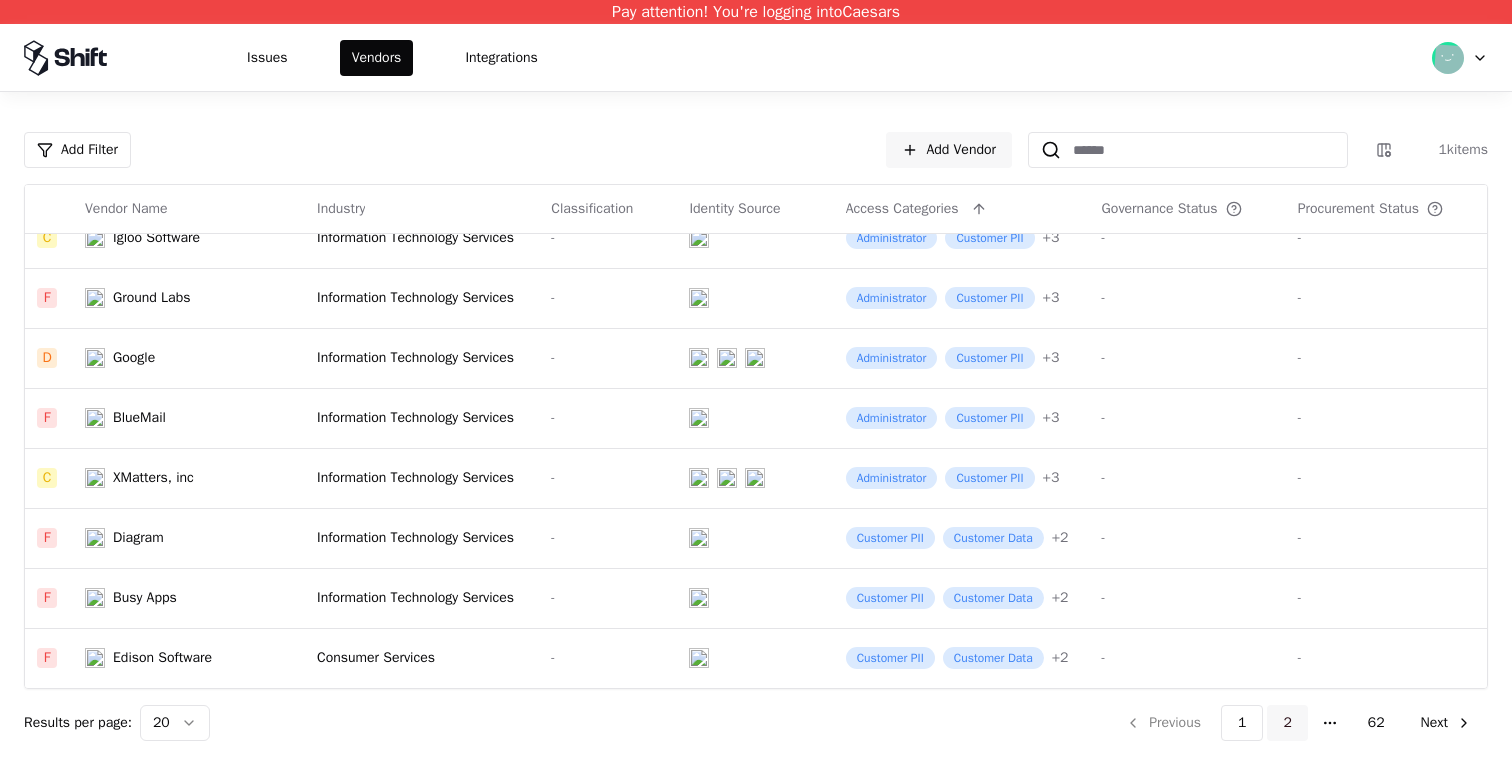 click on "2" 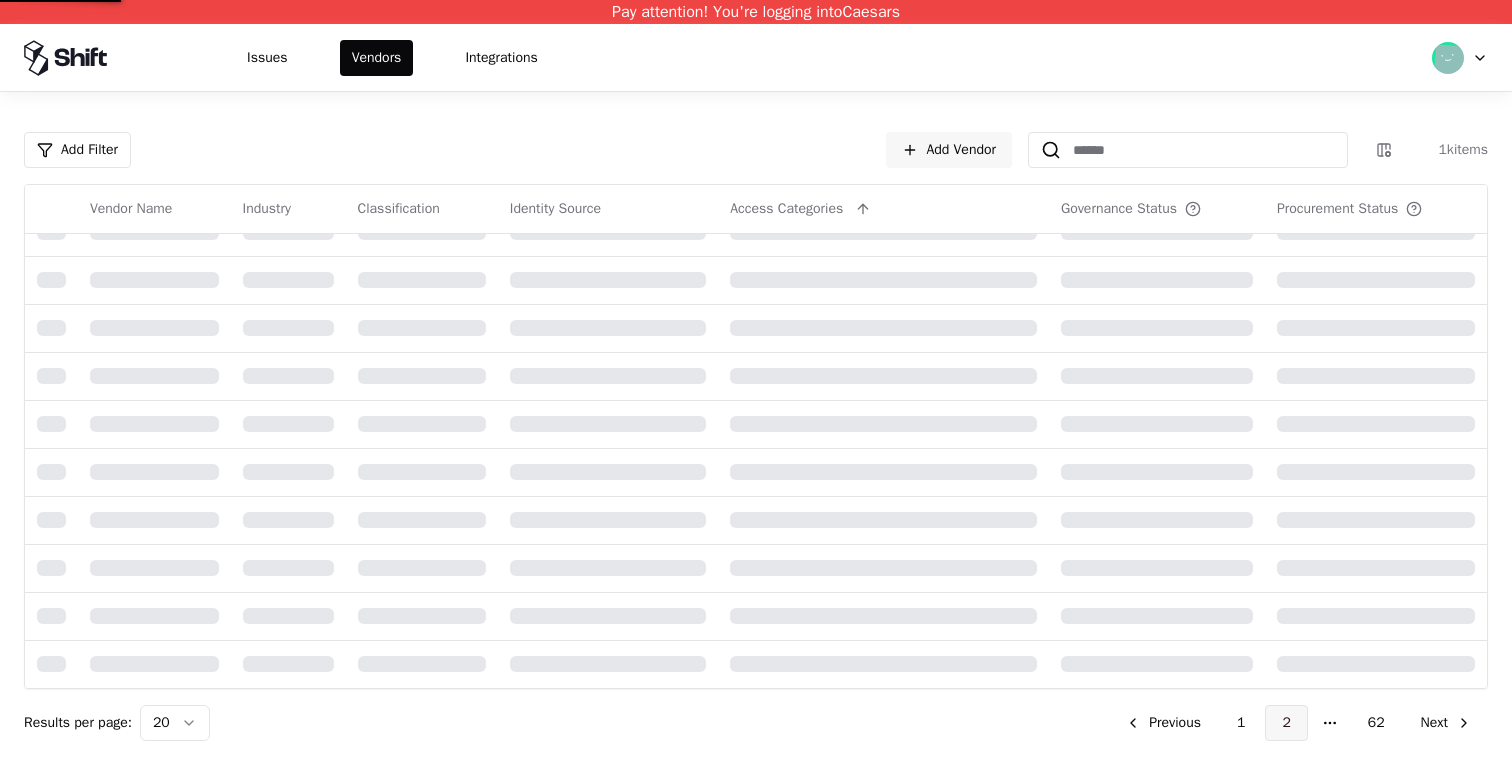 scroll, scrollTop: 745, scrollLeft: 0, axis: vertical 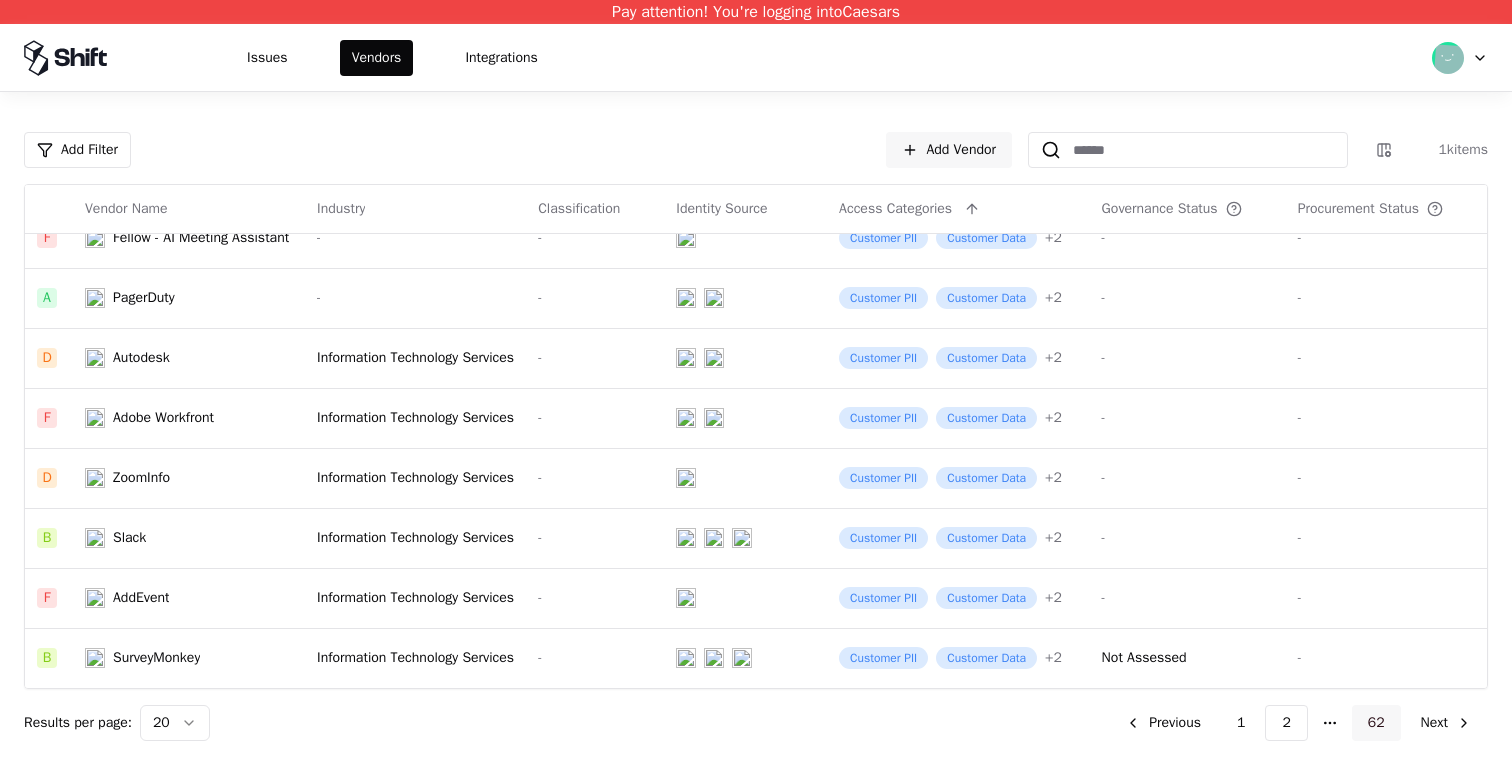 click on "62" 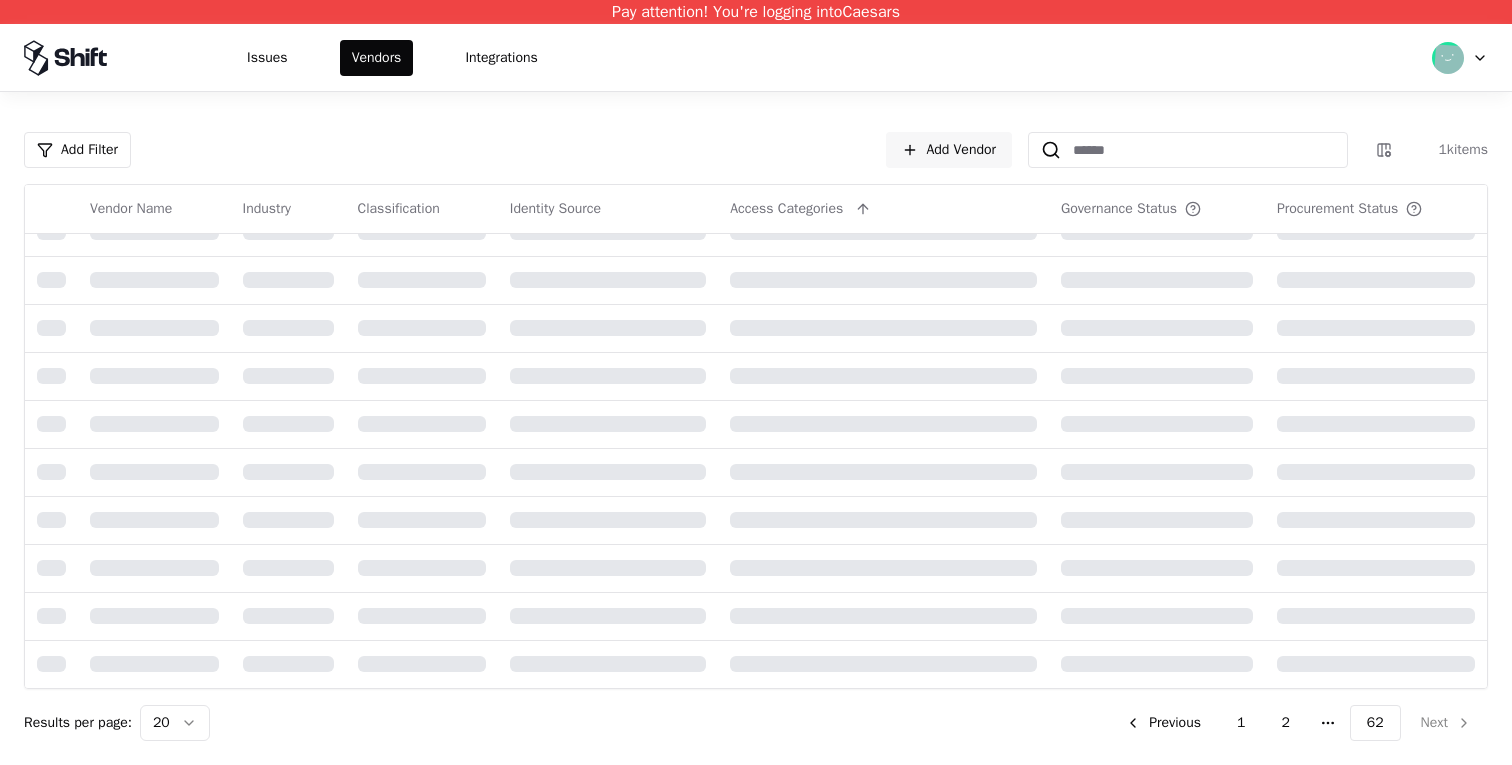 scroll, scrollTop: 0, scrollLeft: 0, axis: both 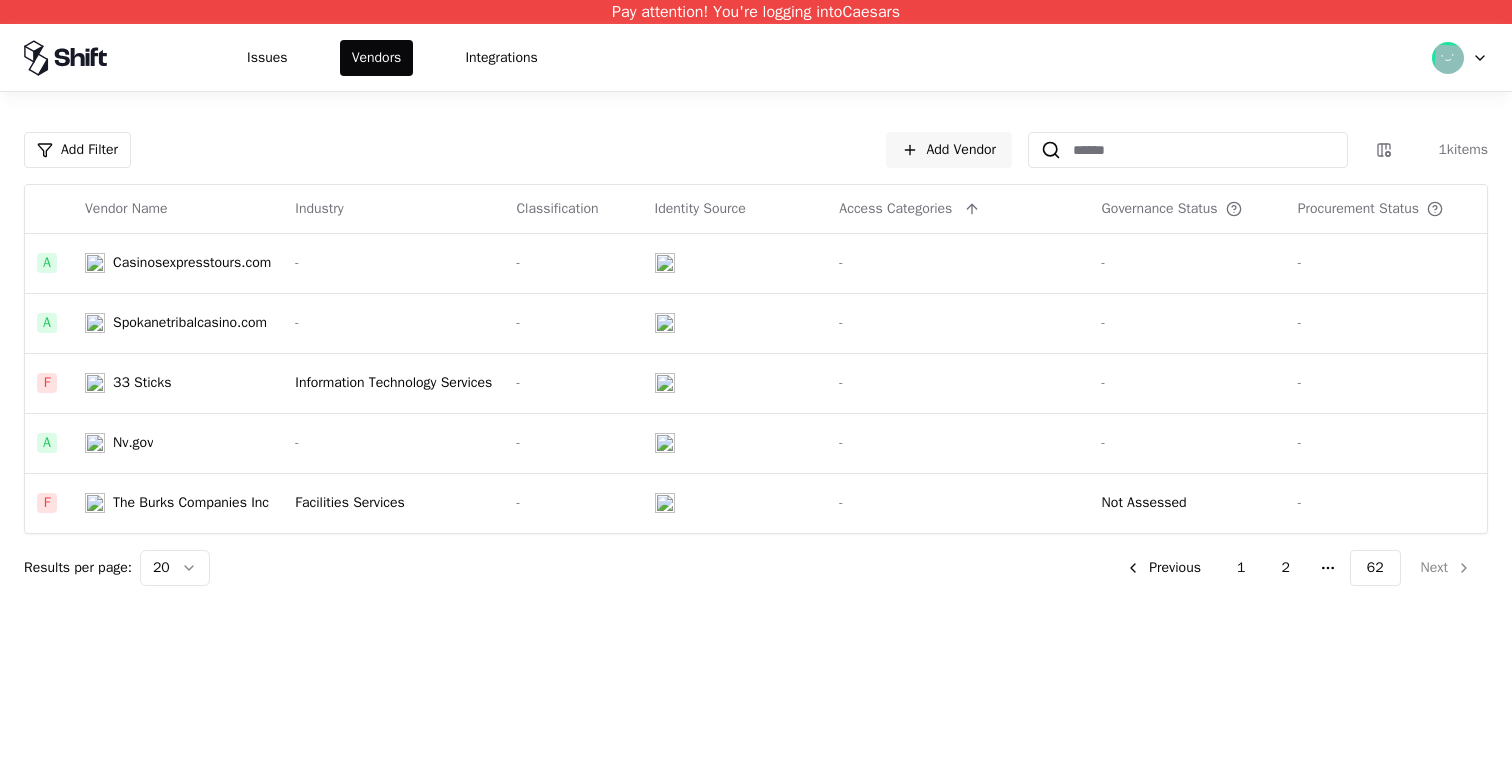 click 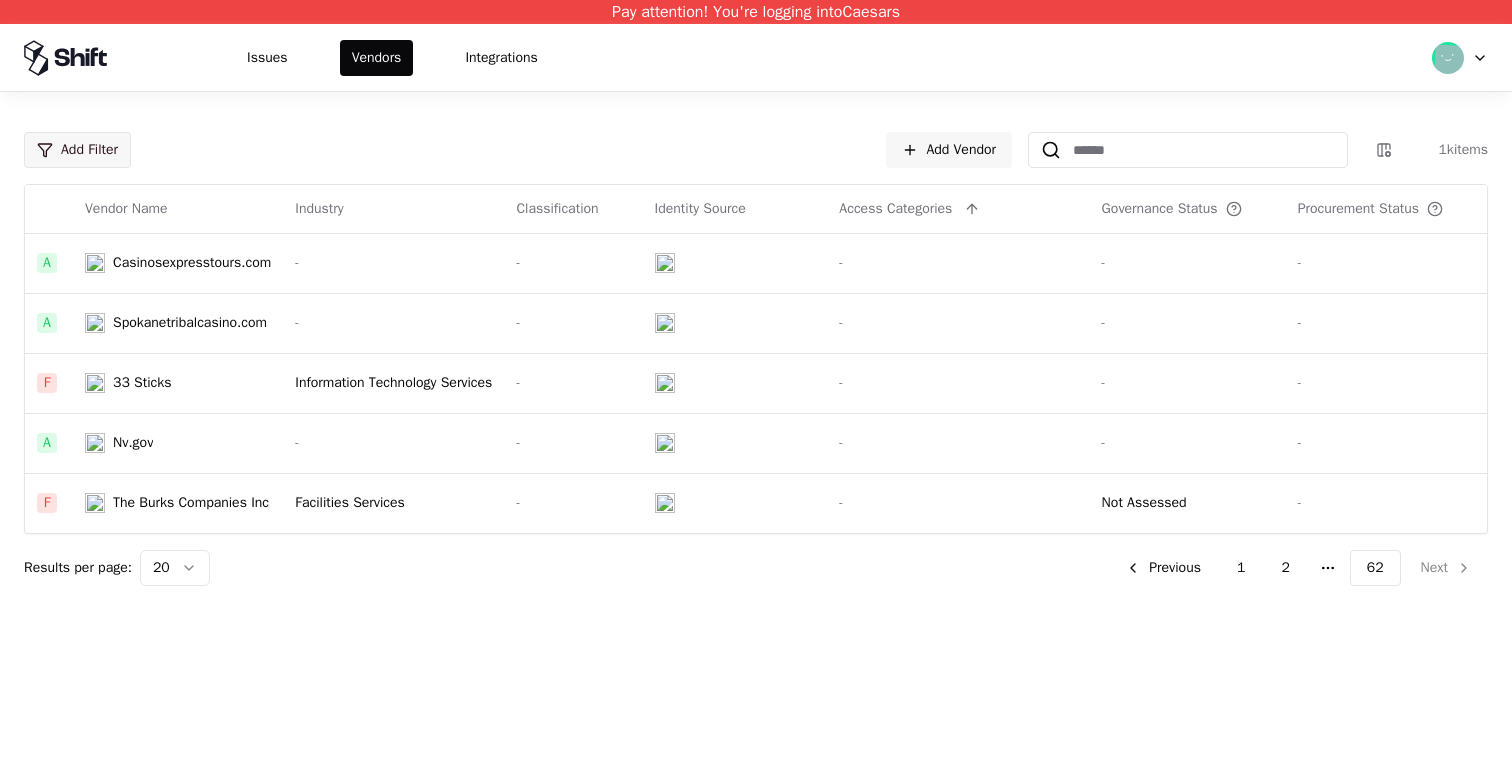 click on "Pay attention! You're logging into Caesars Issues Vendors Integrations Add Filter Add Vendor 1k items Vendor Name Industry Classification Identity Source Access Categories Governance Status Procurement Status A Casinosexpresstours.com - - - - - A Spokanetribalcasino.com - - - - - F 33 Sticks Information Technology Services - - - - A Nv.gov - - - - - F The Burks Companies Inc Facilities Services - - Not Assessed - Results per page: 20 Previous 1 2 More pages 62 Next" at bounding box center (756, 382) 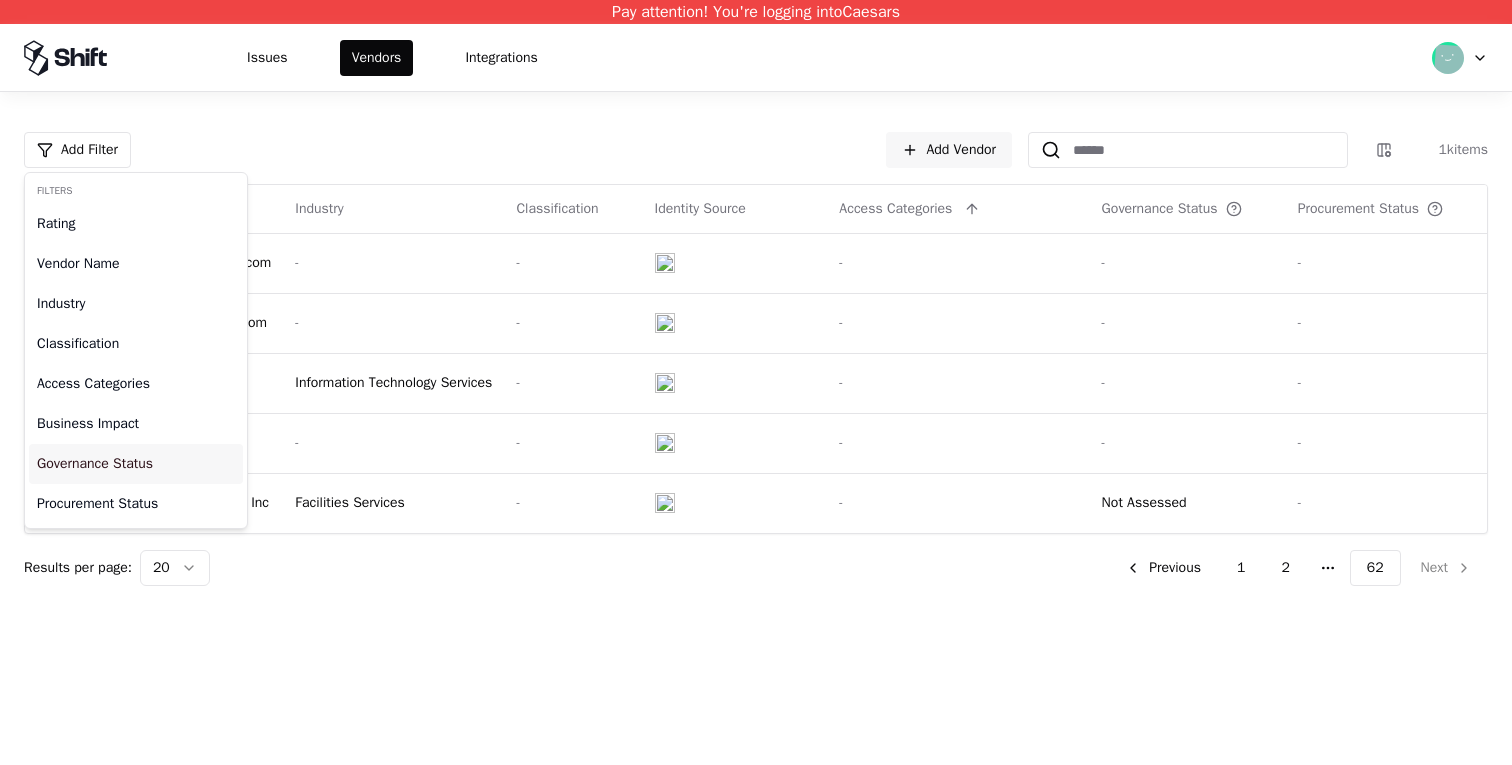 click on "Governance Status" at bounding box center (136, 464) 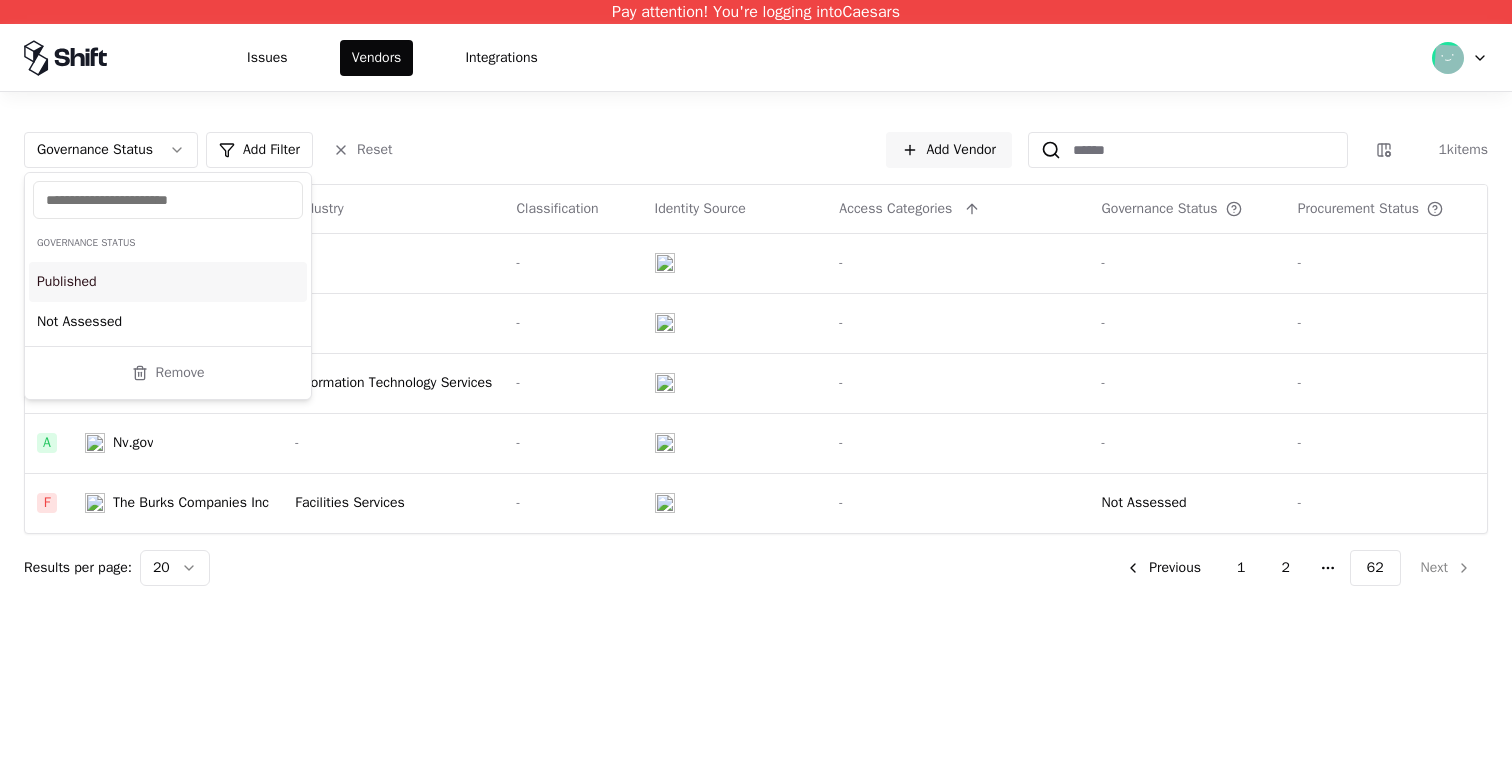 drag, startPoint x: 84, startPoint y: 286, endPoint x: 89, endPoint y: 300, distance: 14.866069 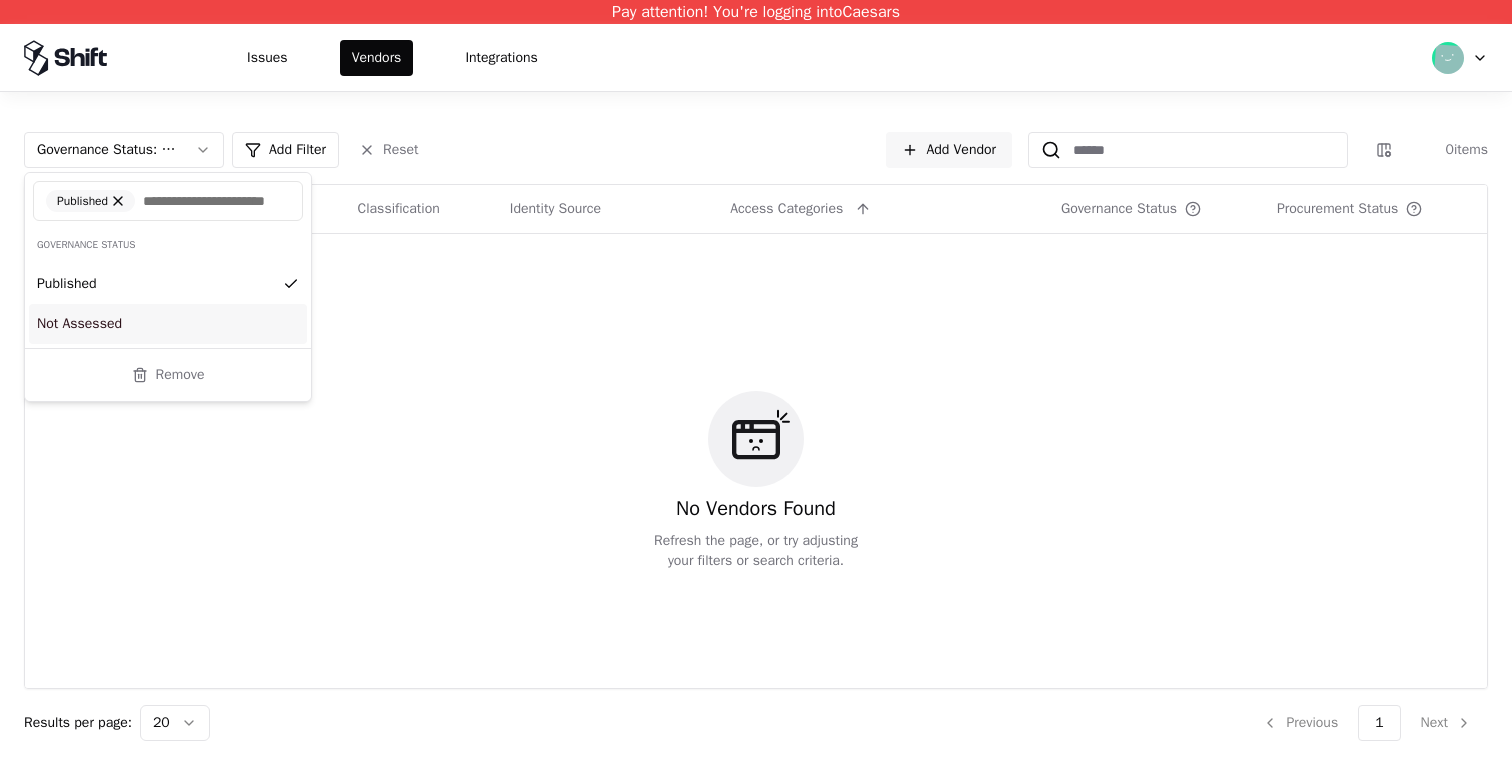click on "Not Assessed" at bounding box center (168, 324) 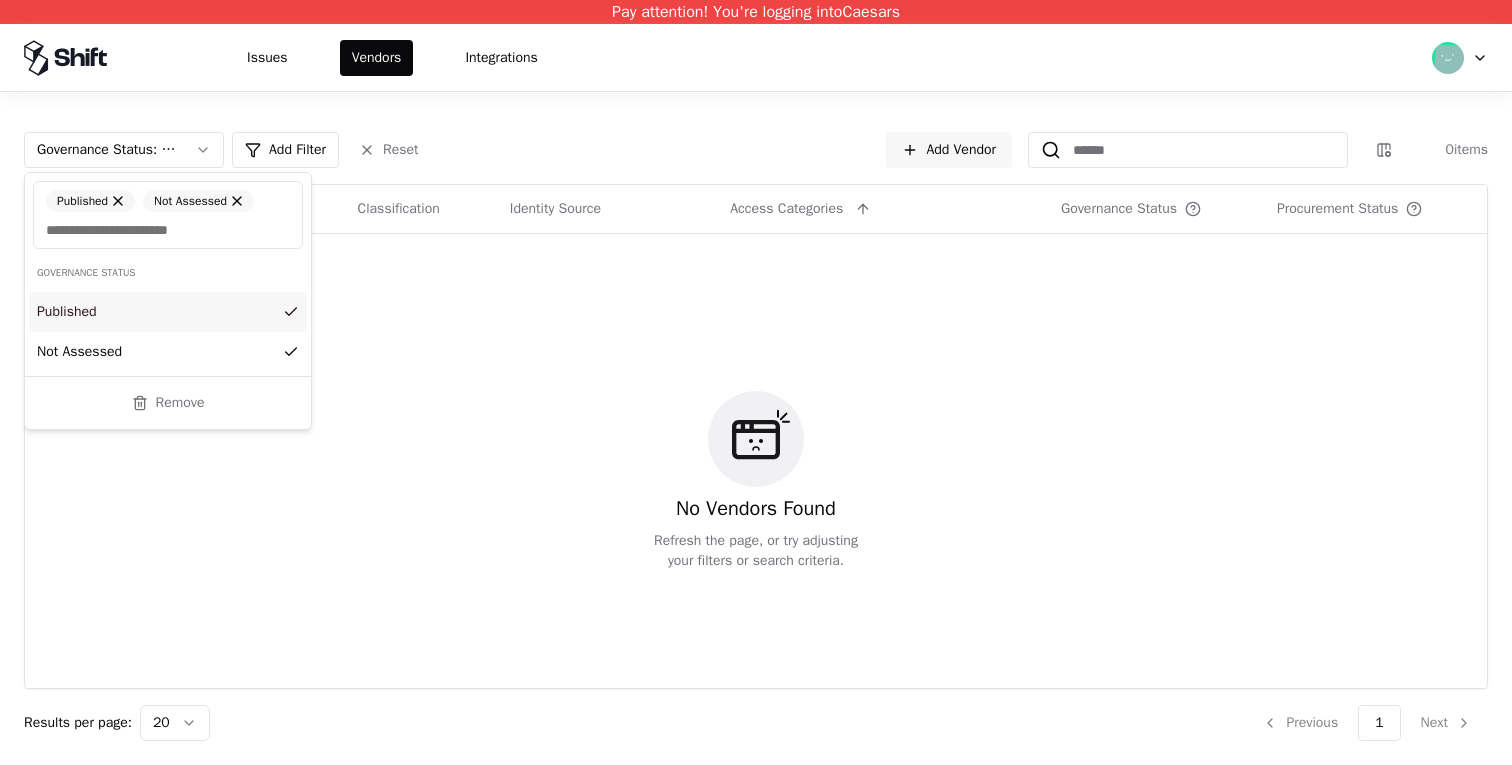 click at bounding box center [237, 201] 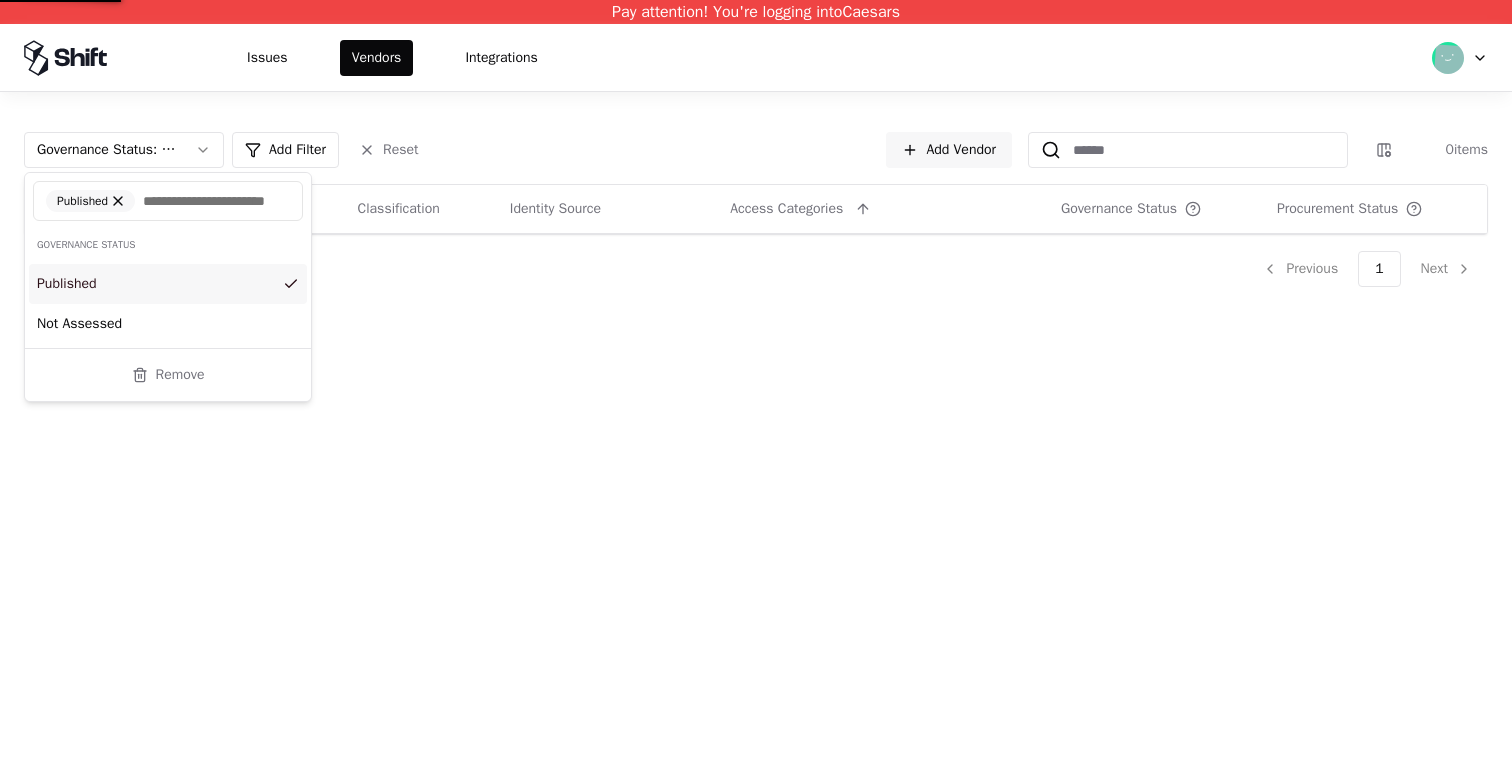 click at bounding box center (118, 201) 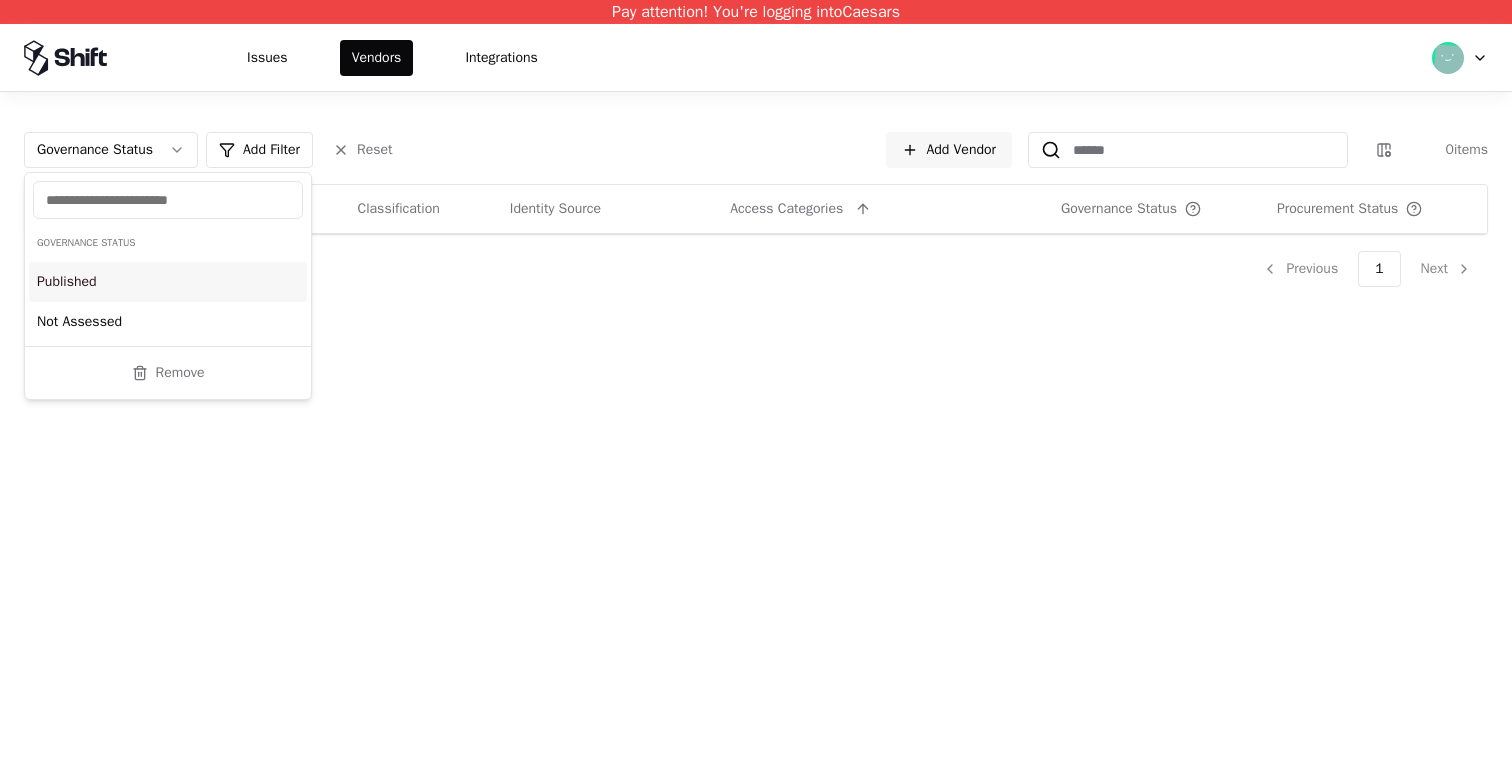 click on "Pay attention! You're logging into  Caesars Issues Vendors Integrations Governance Status     Add Filter Reset  Add Vendor   0  items Vendor Name Industry Classification Identity Source Access Categories Governance Status Procurement Status Results per page: 20 Previous 1 Next
Governance Status Published Not Assessed Remove" at bounding box center (756, 382) 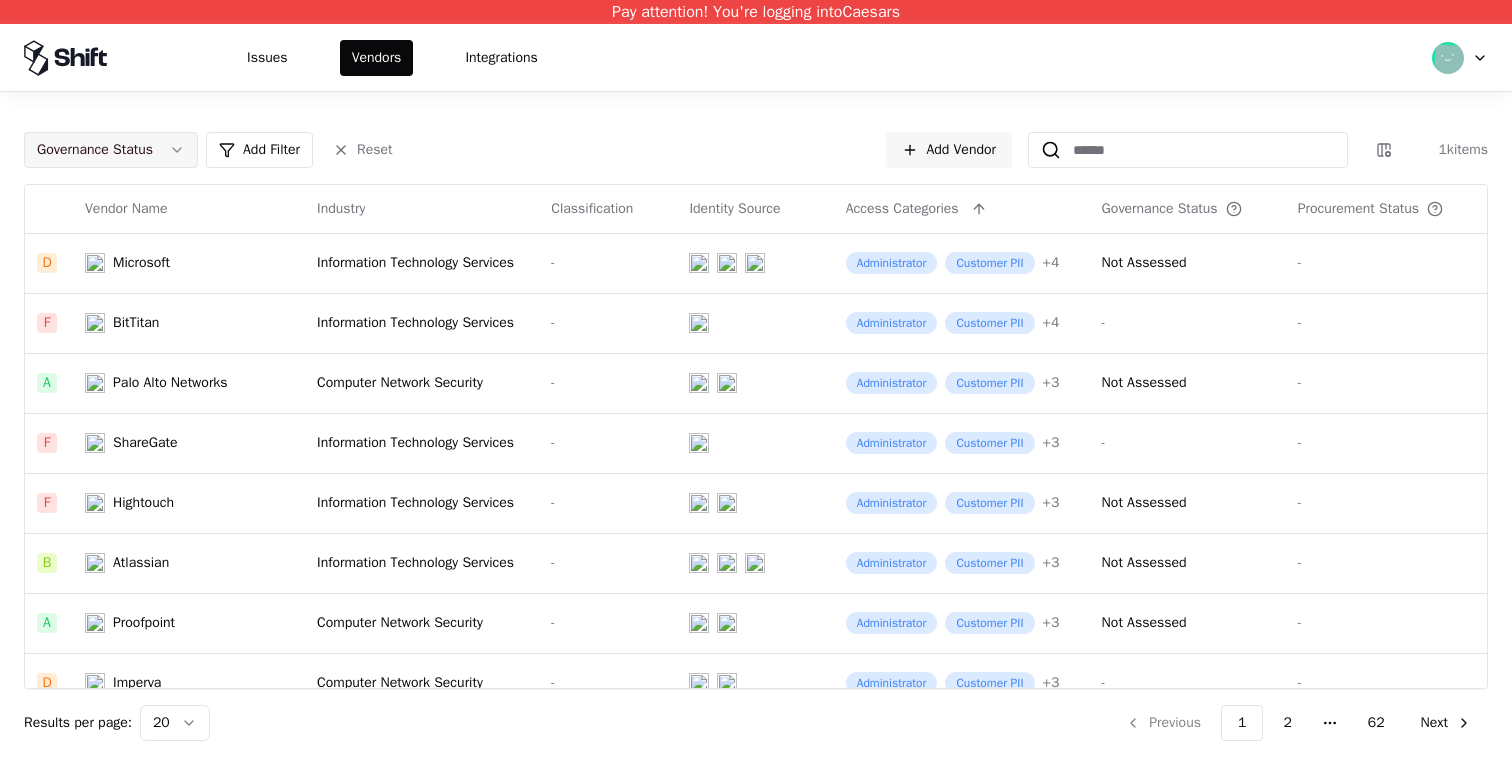 click on "Governance Status" 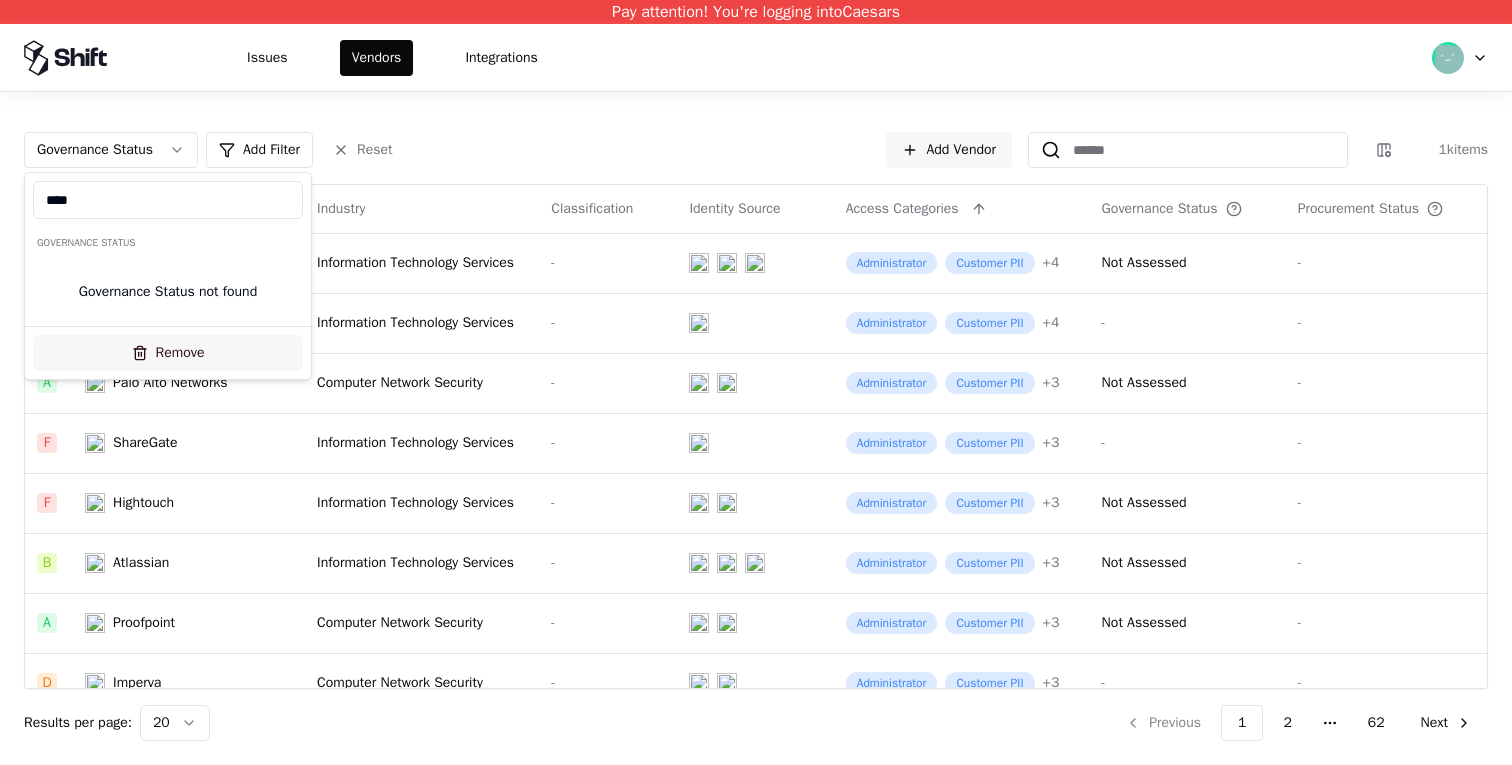 type on "*****" 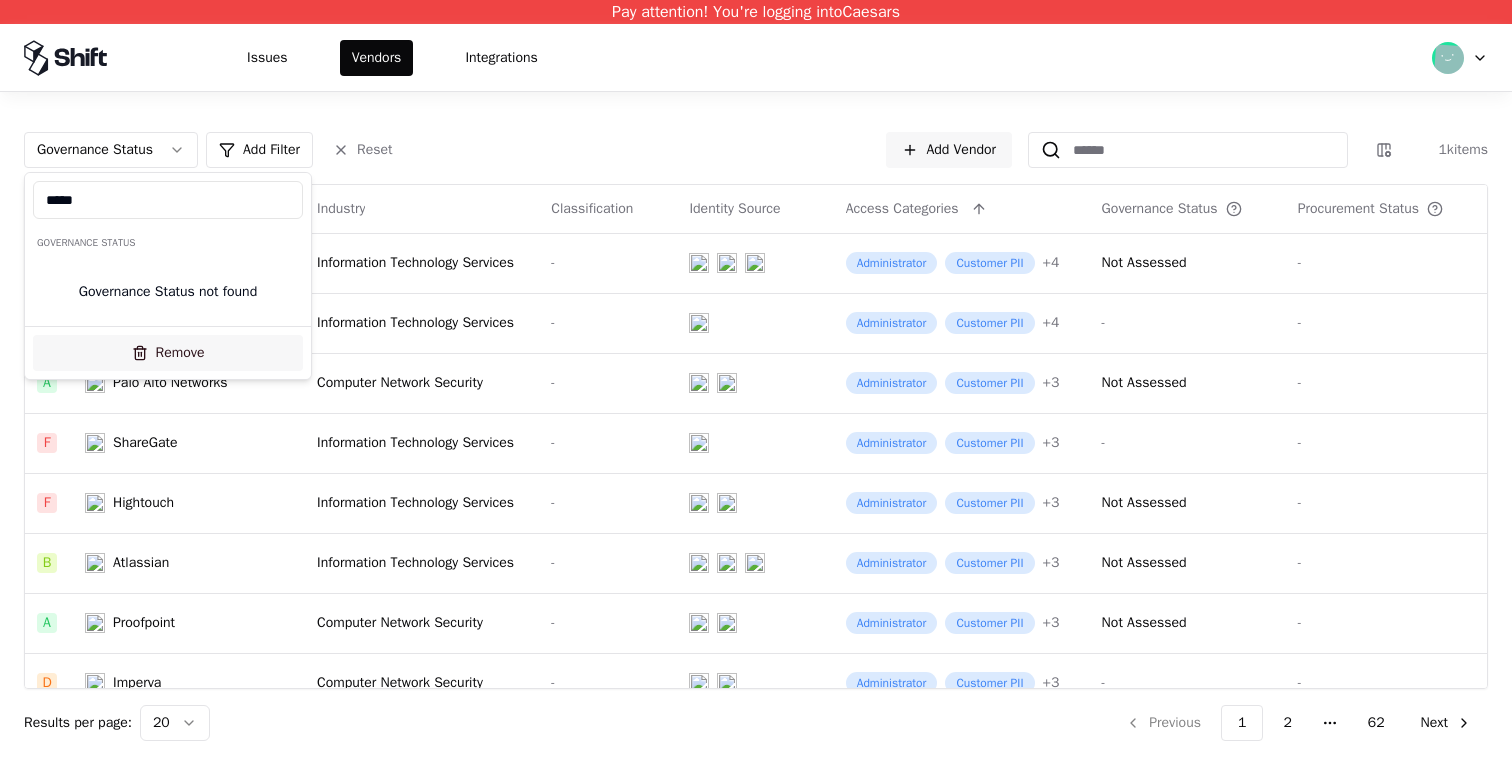 type 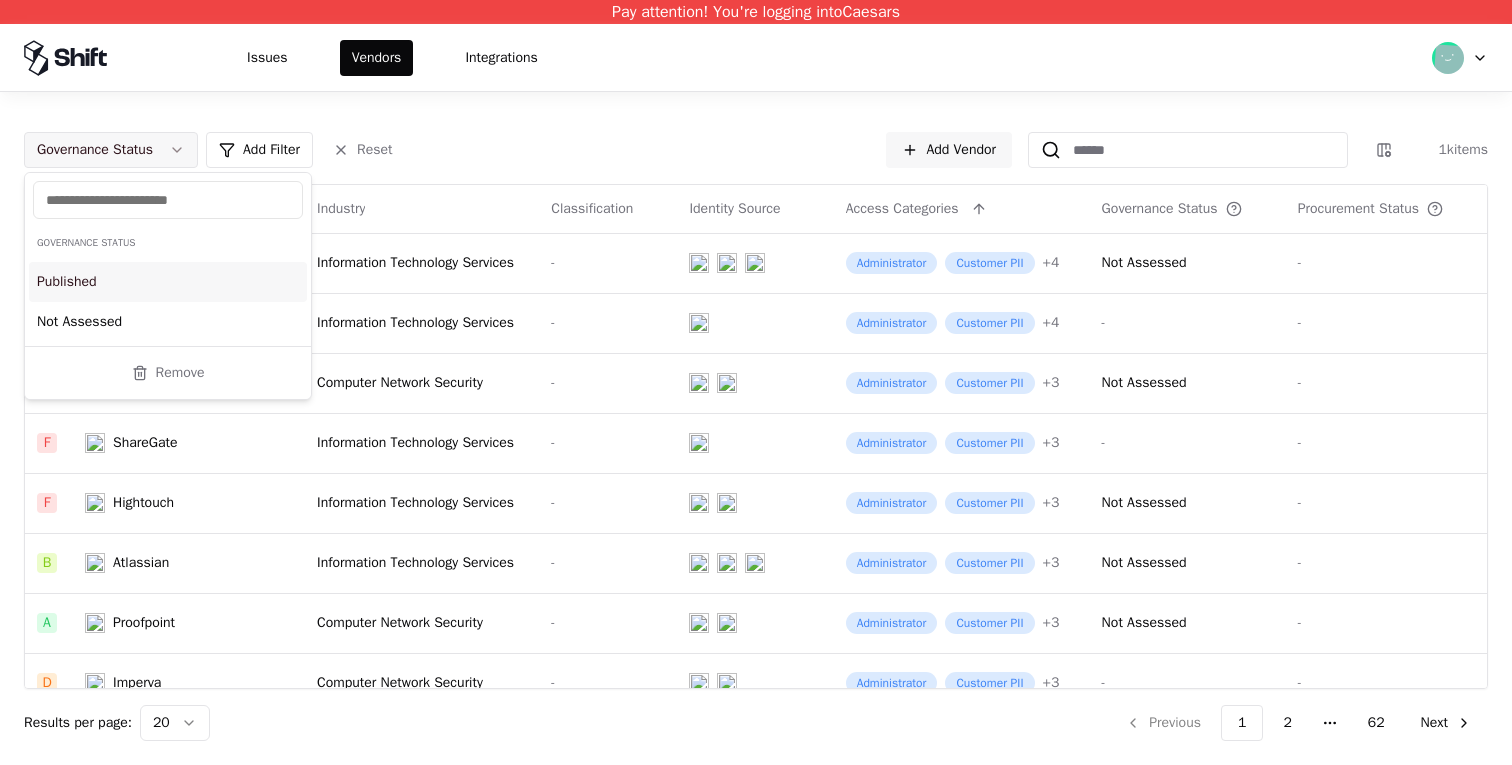 drag, startPoint x: 202, startPoint y: 121, endPoint x: 187, endPoint y: 158, distance: 39.92493 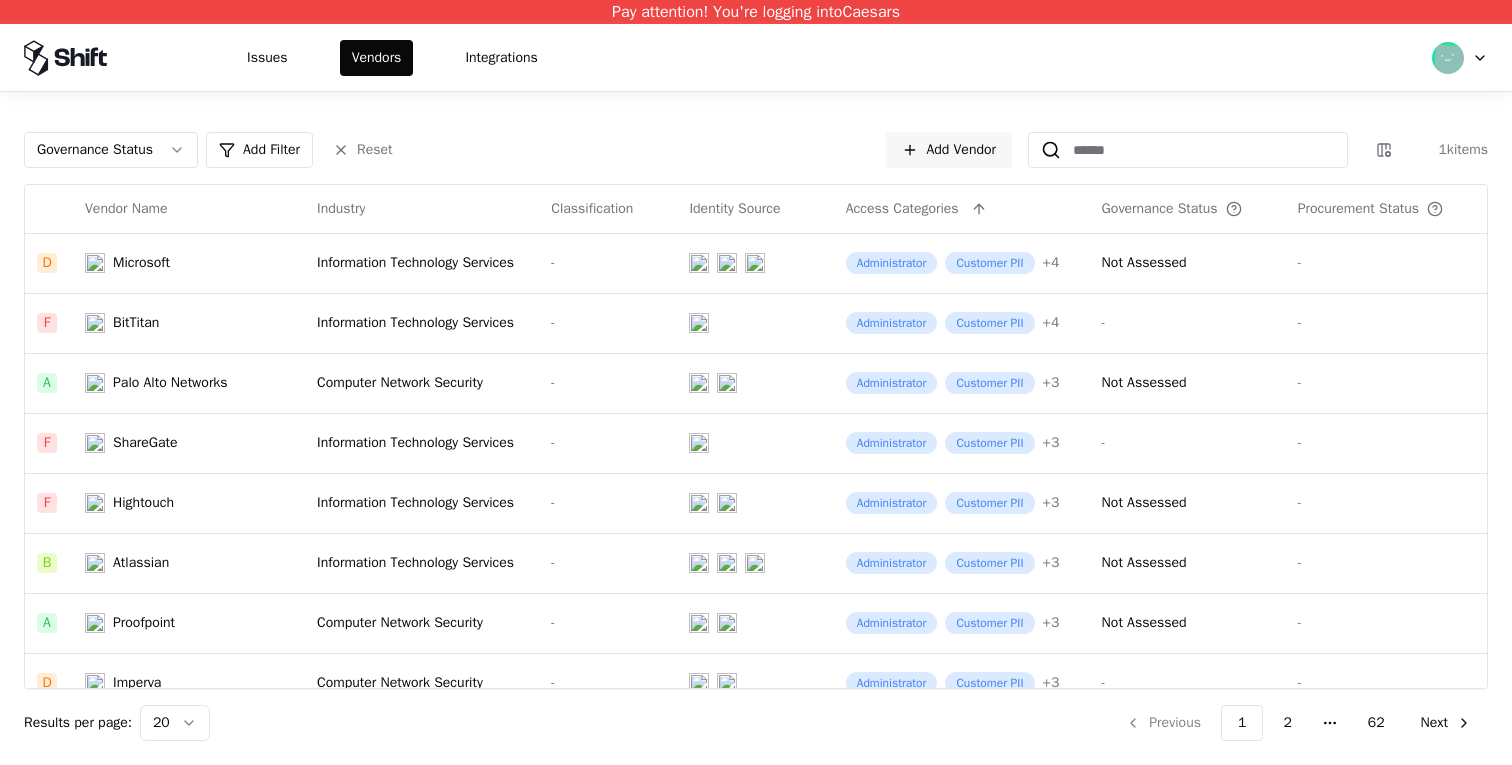 click on "Governance Status" 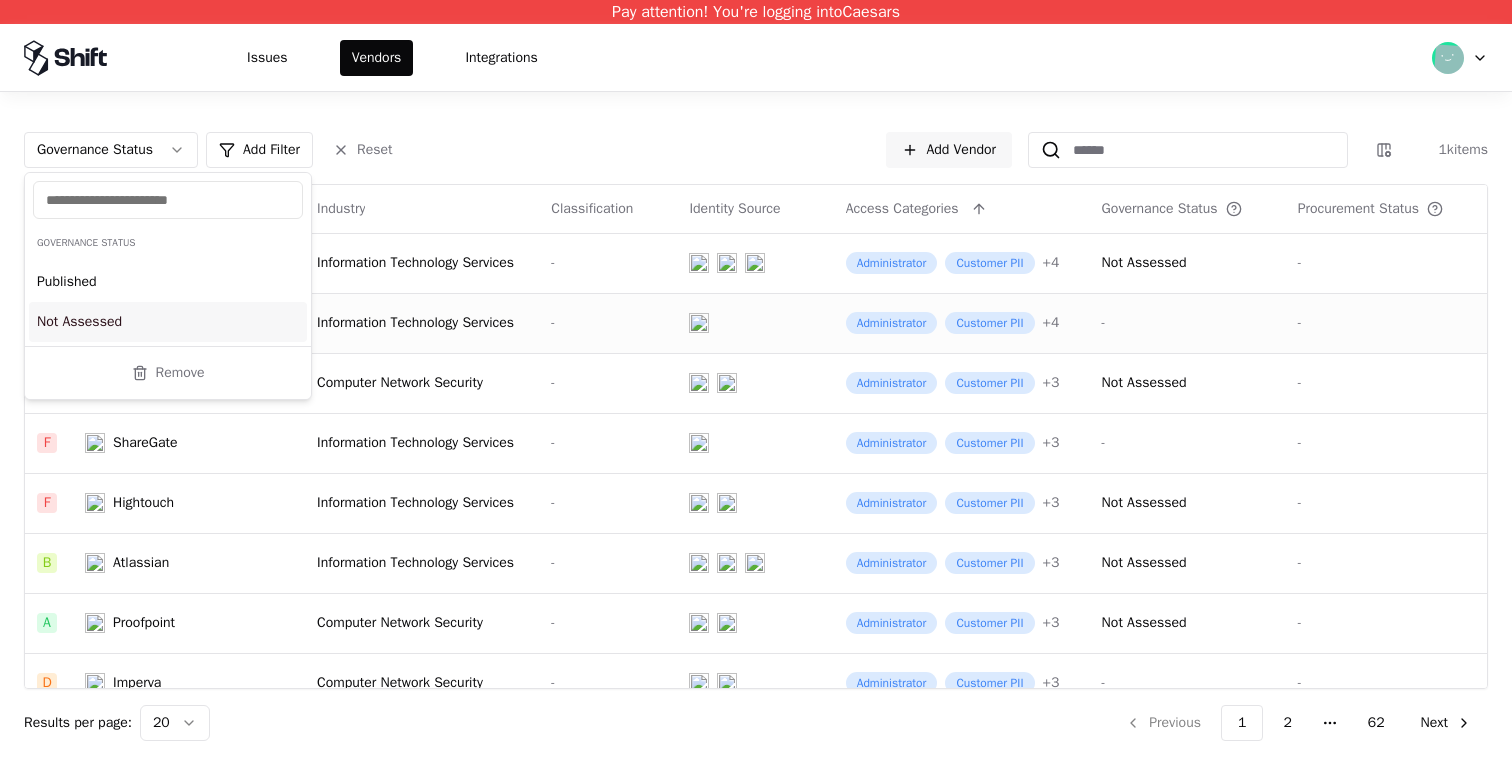drag, startPoint x: 177, startPoint y: 383, endPoint x: 209, endPoint y: 313, distance: 76.96753 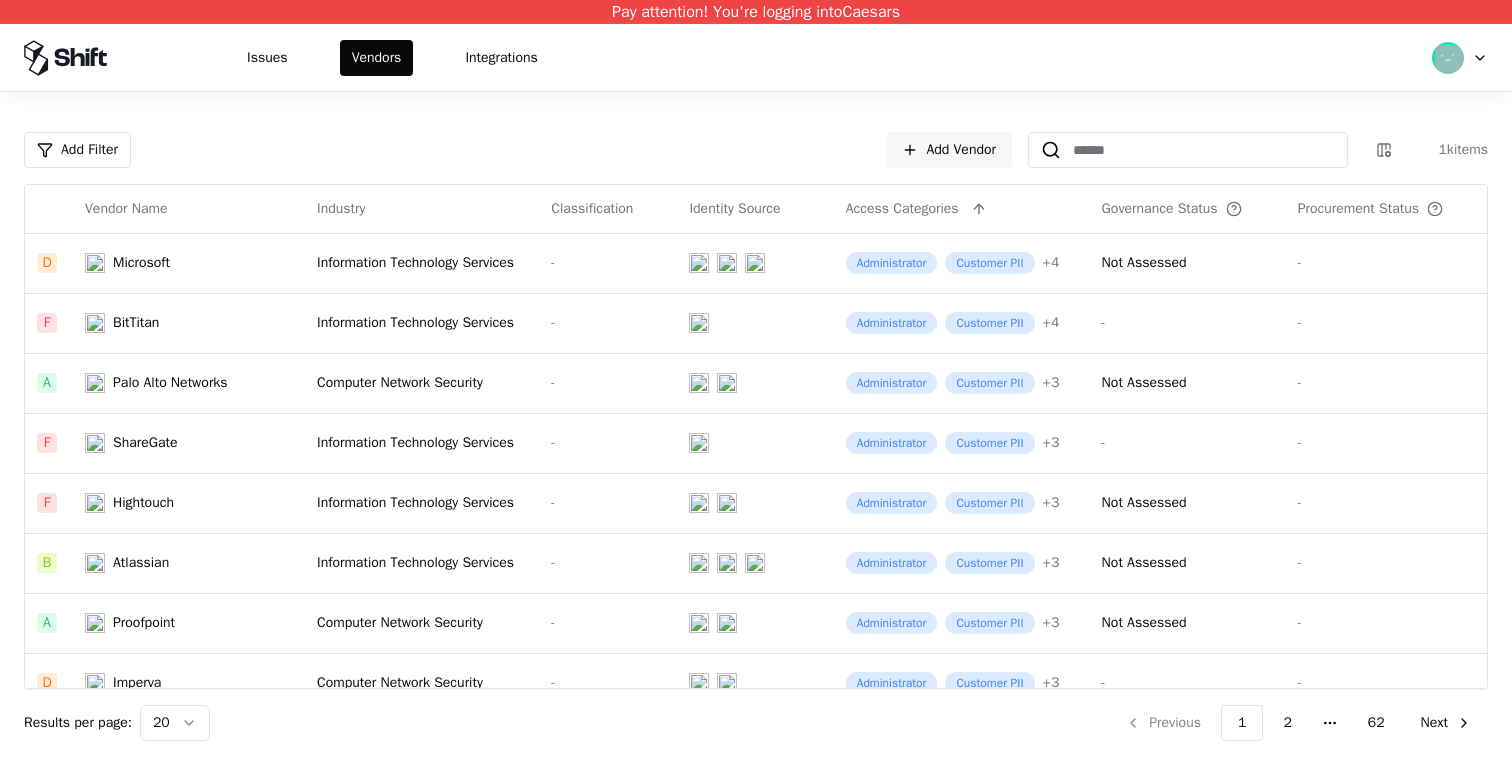 click on "Add Filter  Add Vendor   1k  items" 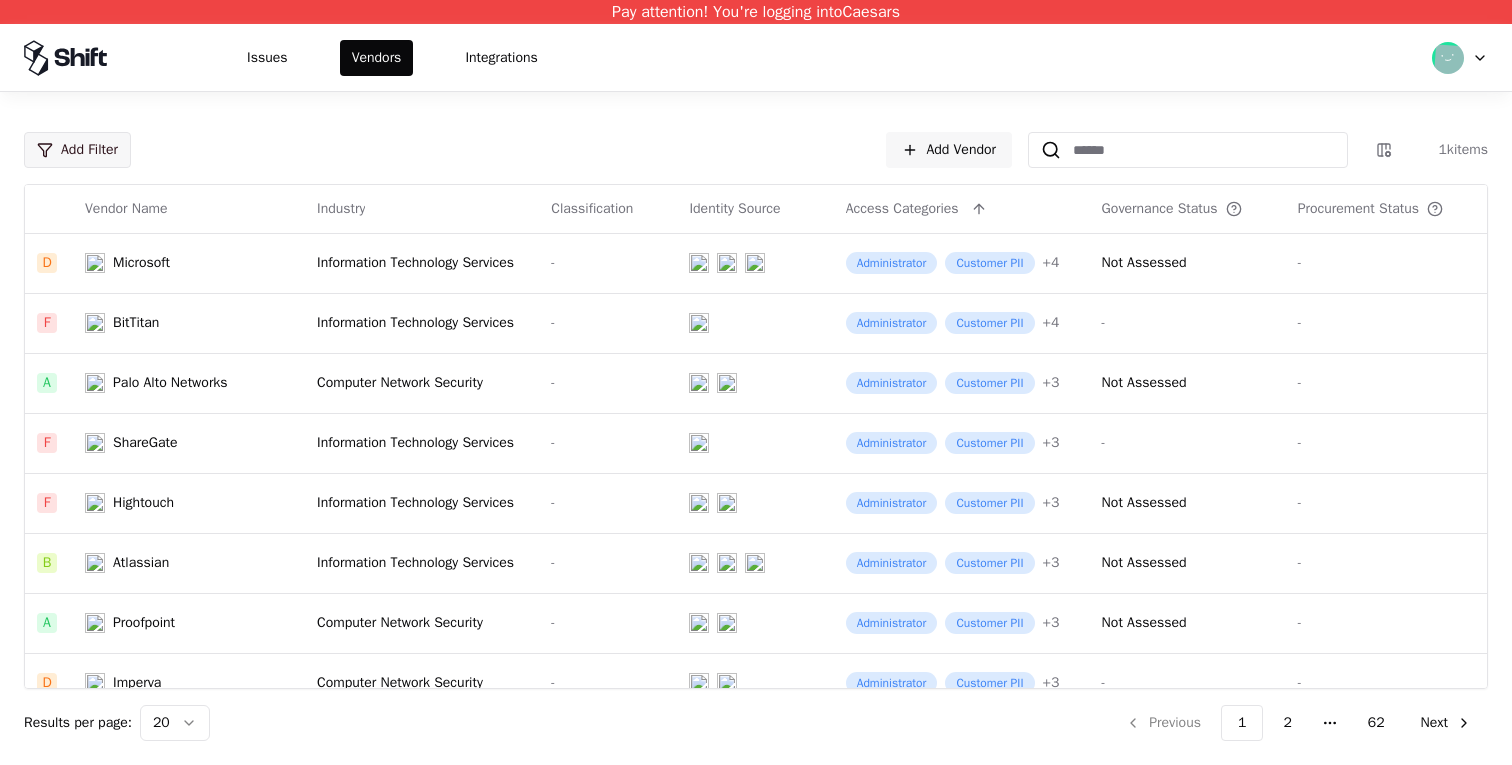 click on "Pay attention! You're logging into Caesars Issues Vendors Integrations Add Filter Add Vendor 1k items Vendor Name Industry Classification Identity Source Access Categories Governance Status Procurement Status D Microsoft Information Technology Services - Administrator Customer PII + 4 Not Assessed - F BitTitan Information Technology Services - Administrator Customer PII + 4 - - A Palo Alto Networks Computer Network Security - Administrator Customer PII + 3 Not Assessed - F ShareGate Information Technology Services - Administrator Customer PII + 3 - - F Hightouch Information Technology Services - Administrator Customer PII + 3 Not Assessed - B Atlassian Information Technology Services - Administrator Customer PII + 3 Not Assessed - A Proofpoint Computer Network Security - Administrator Customer PII + 3 Not Assessed - D Imperva Computer Network Security - Administrator Customer PII + 3 - - F Sky High Networks (Acquired by McAfee) Electrical Electronic Manufacturing - Administrator Customer PII + 3 -" at bounding box center [756, 382] 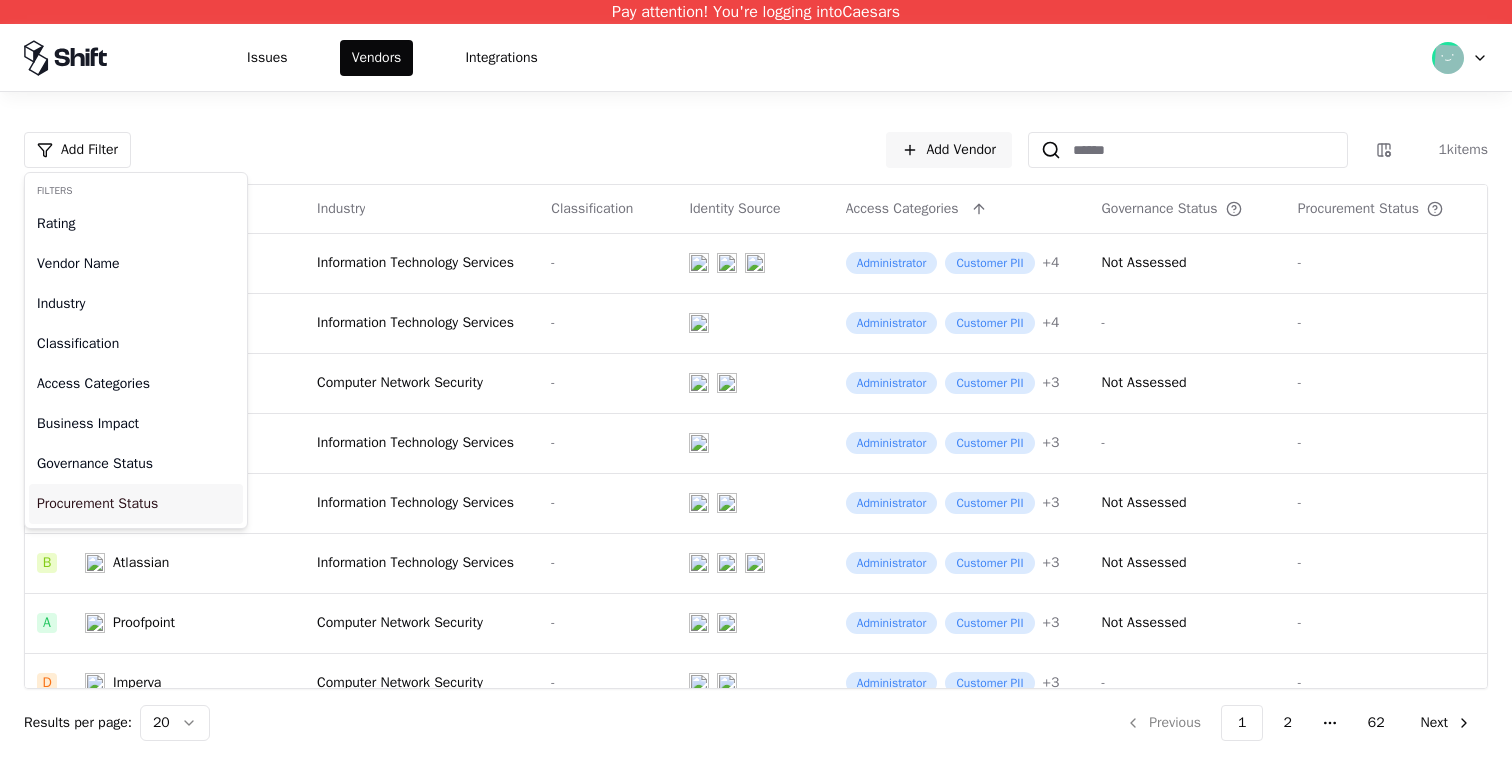 drag, startPoint x: 100, startPoint y: 510, endPoint x: 104, endPoint y: 475, distance: 35.22783 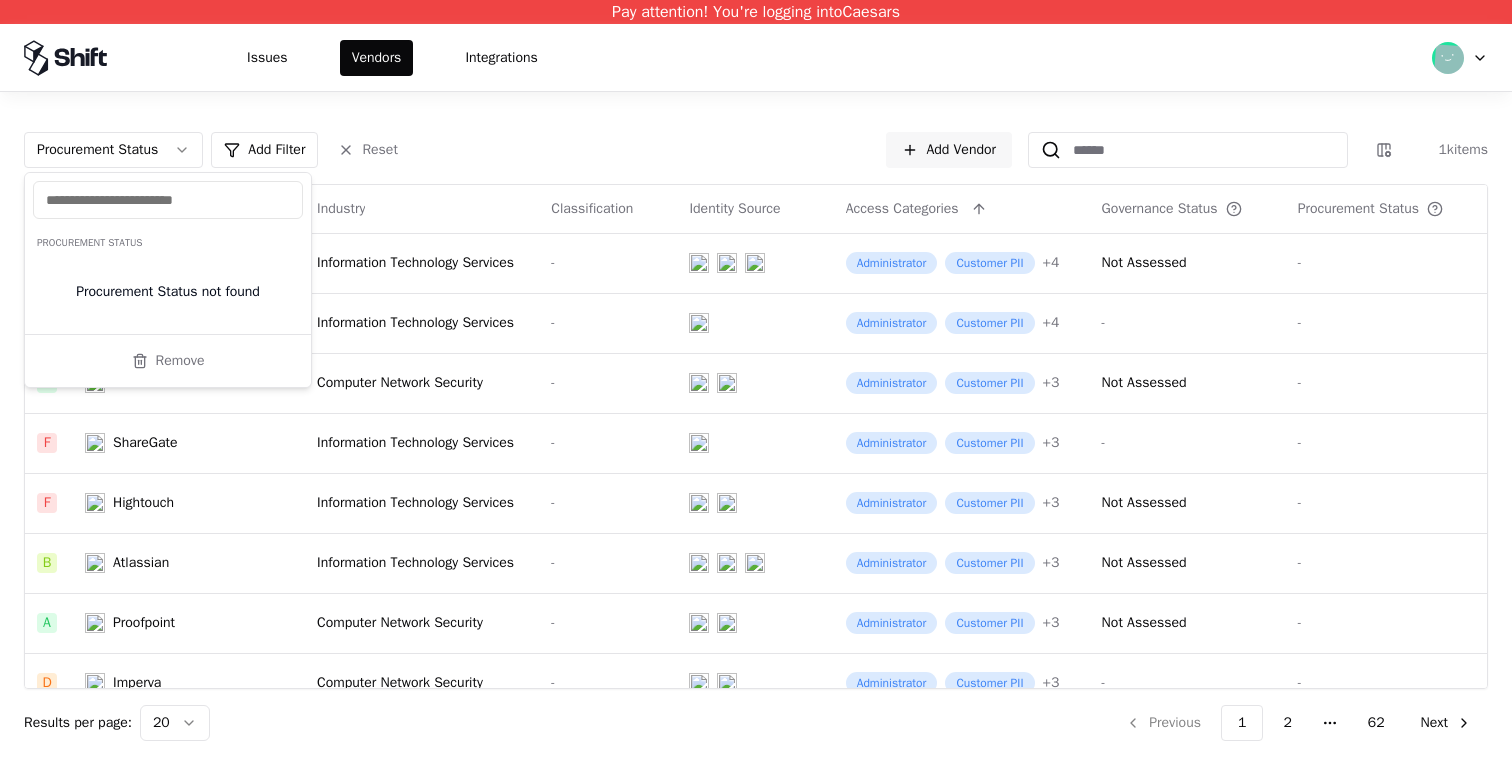 click on "Pay attention! You're logging into Caesars Issues Vendors Integrations Procurement Status Add Filter Reset Add Vendor 1k items Vendor Name Industry Classification Identity Source Access Categories Governance Status Procurement Status D Microsoft Information Technology Services - Administrator Customer PII + 4 Not Assessed - F BitTitan Information Technology Services - Administrator Customer PII + 4 - - A Palo Alto Networks Computer Network Security - Administrator Customer PII + 3 Not Assessed - F ShareGate Information Technology Services - Administrator Customer PII + 3 - - F Hightouch Information Technology Services - Administrator Customer PII + 3 Not Assessed - B Atlassian Information Technology Services - Administrator Customer PII + 3 Not Assessed - A Proofpoint Computer Network Security - Administrator Customer PII + 3 Not Assessed - D Imperva Computer Network Security - Administrator Customer PII + 3 - - F Sky High Networks (Acquired by McAfee) Electrical Electronic Manufacturing - + 3 -" at bounding box center [756, 382] 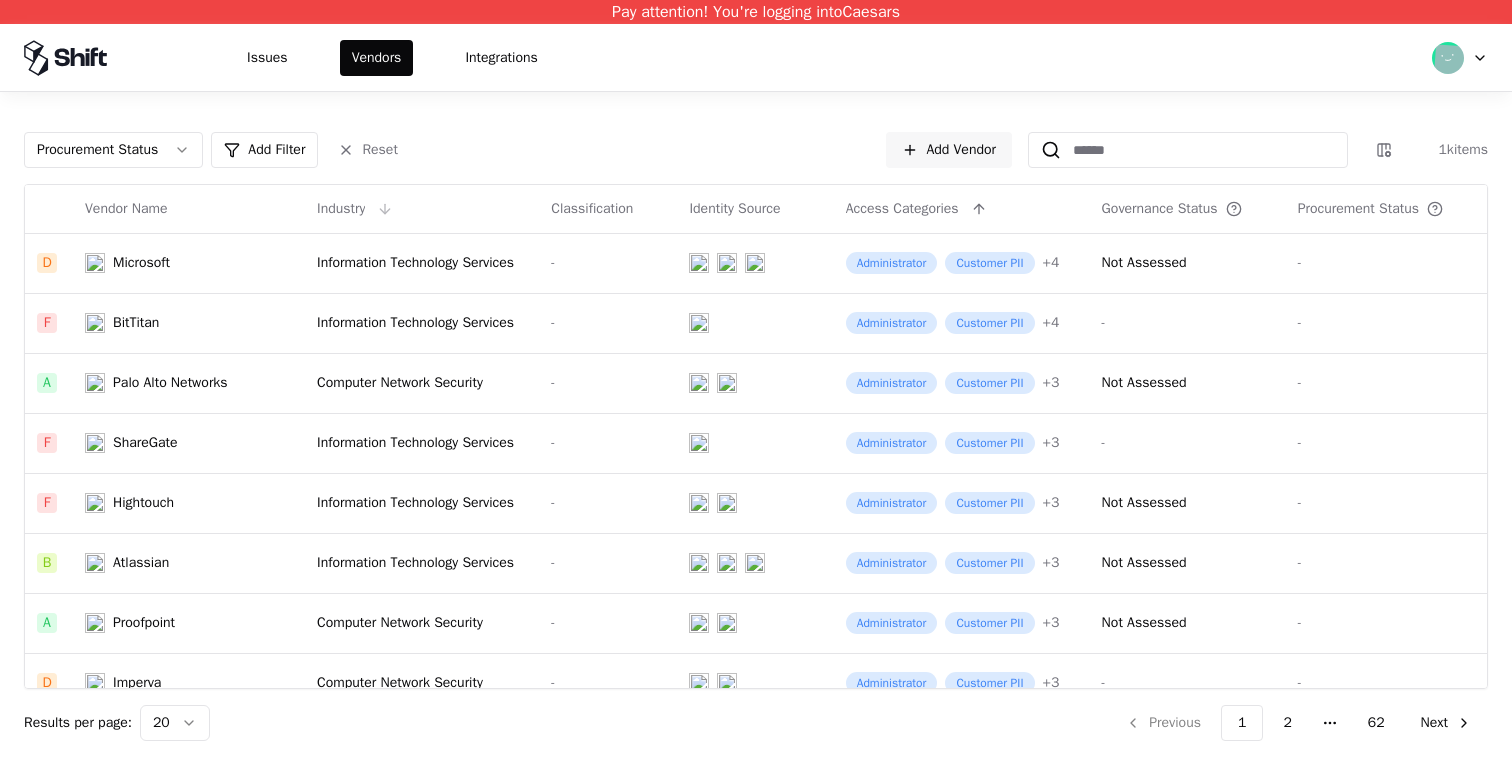 click on "Industry" 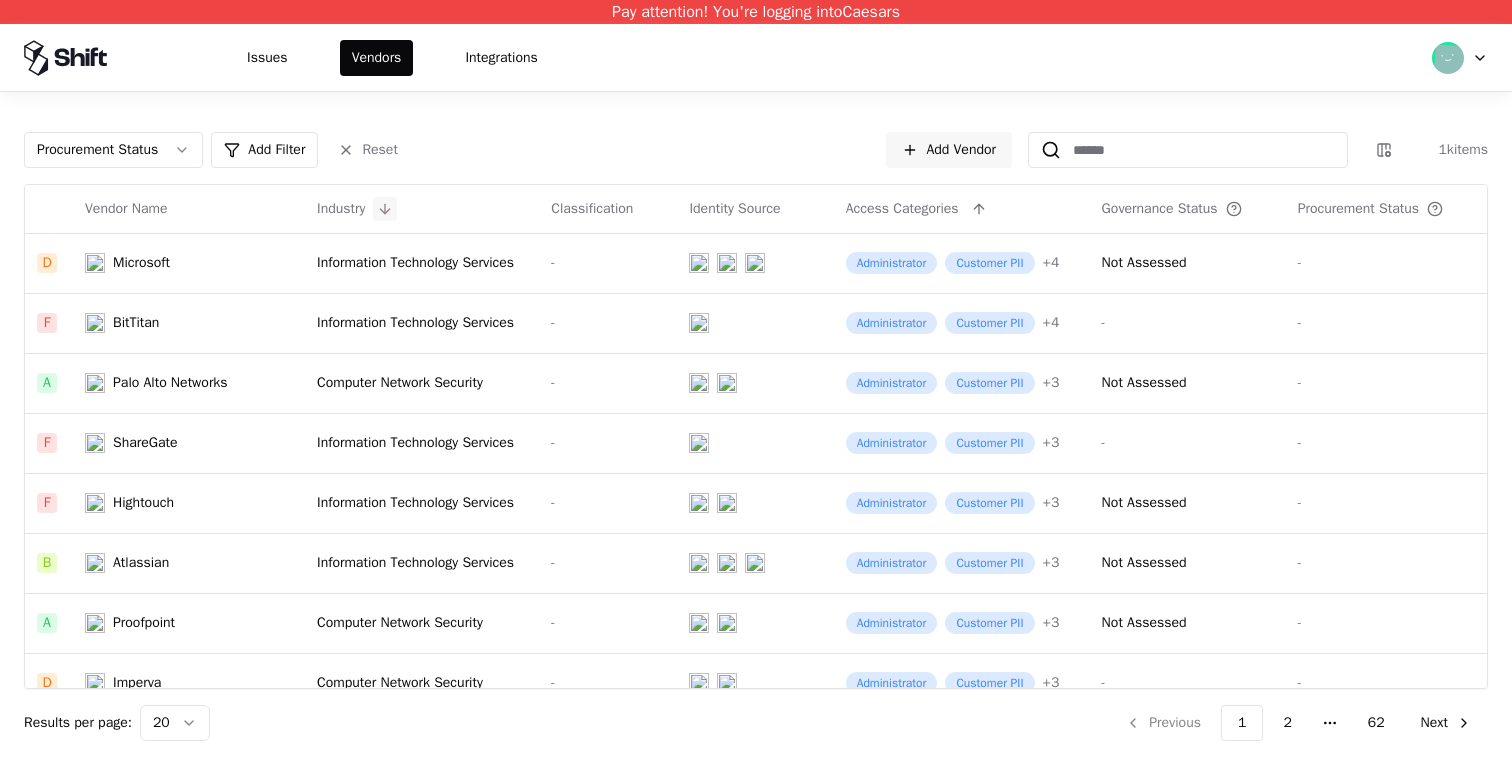 click 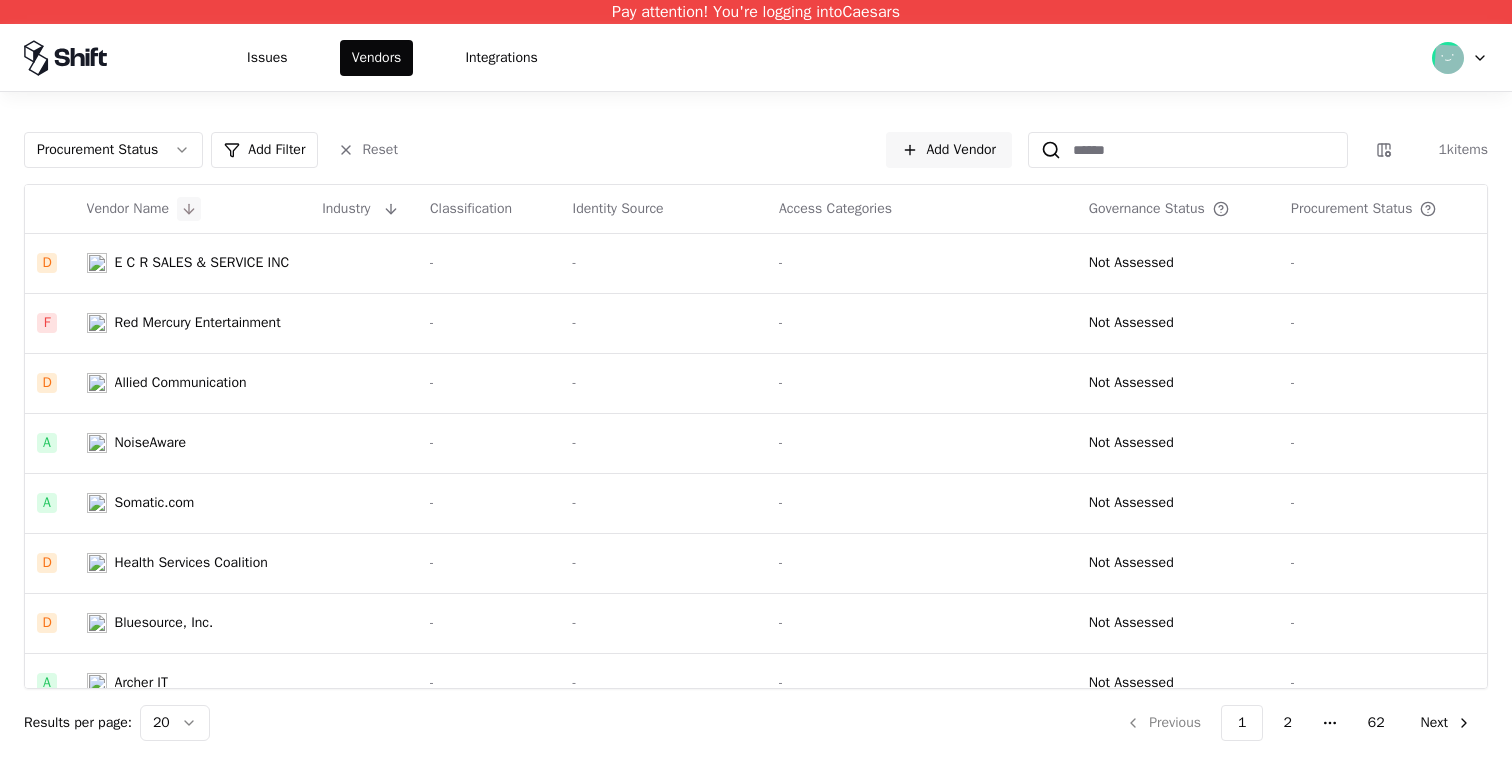 click 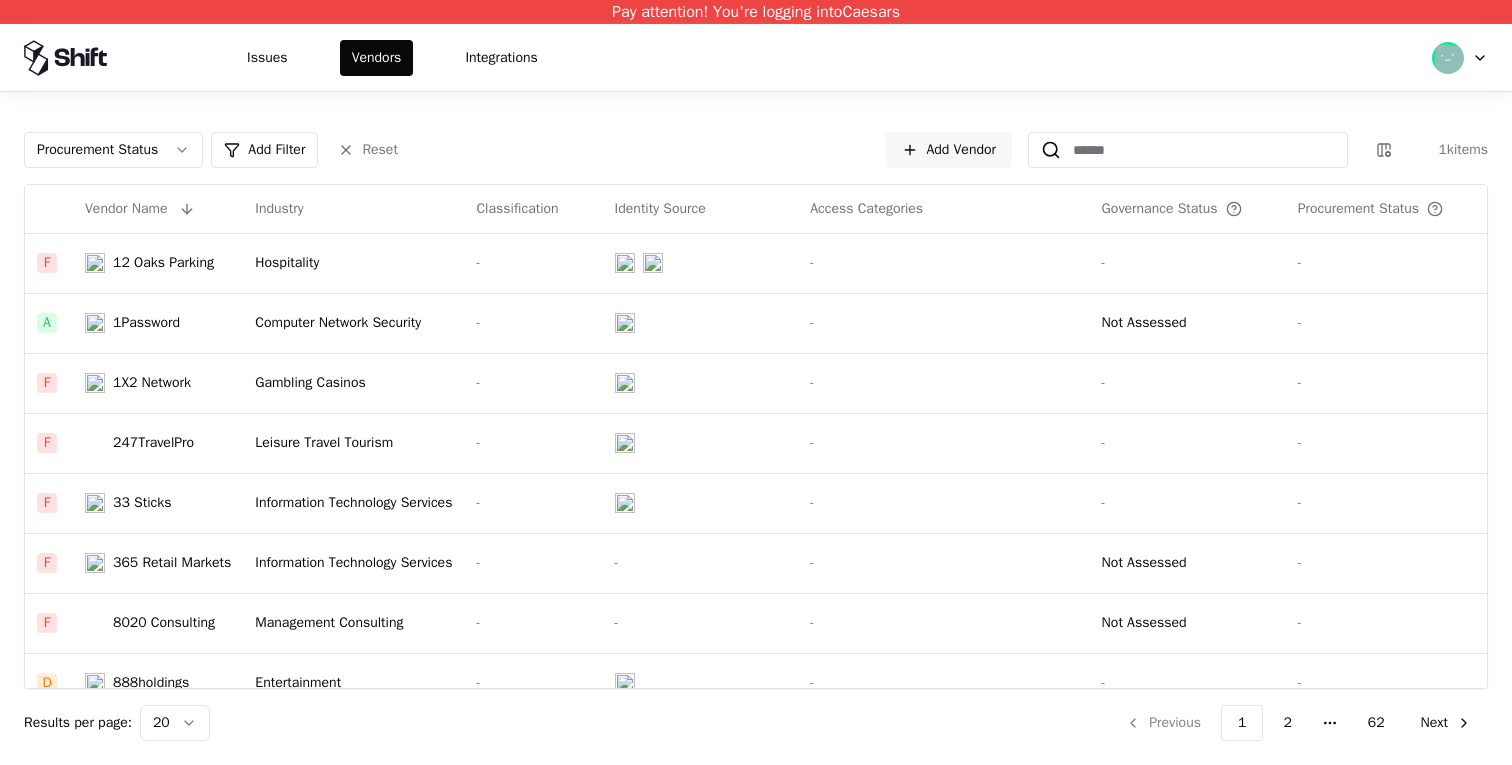 type 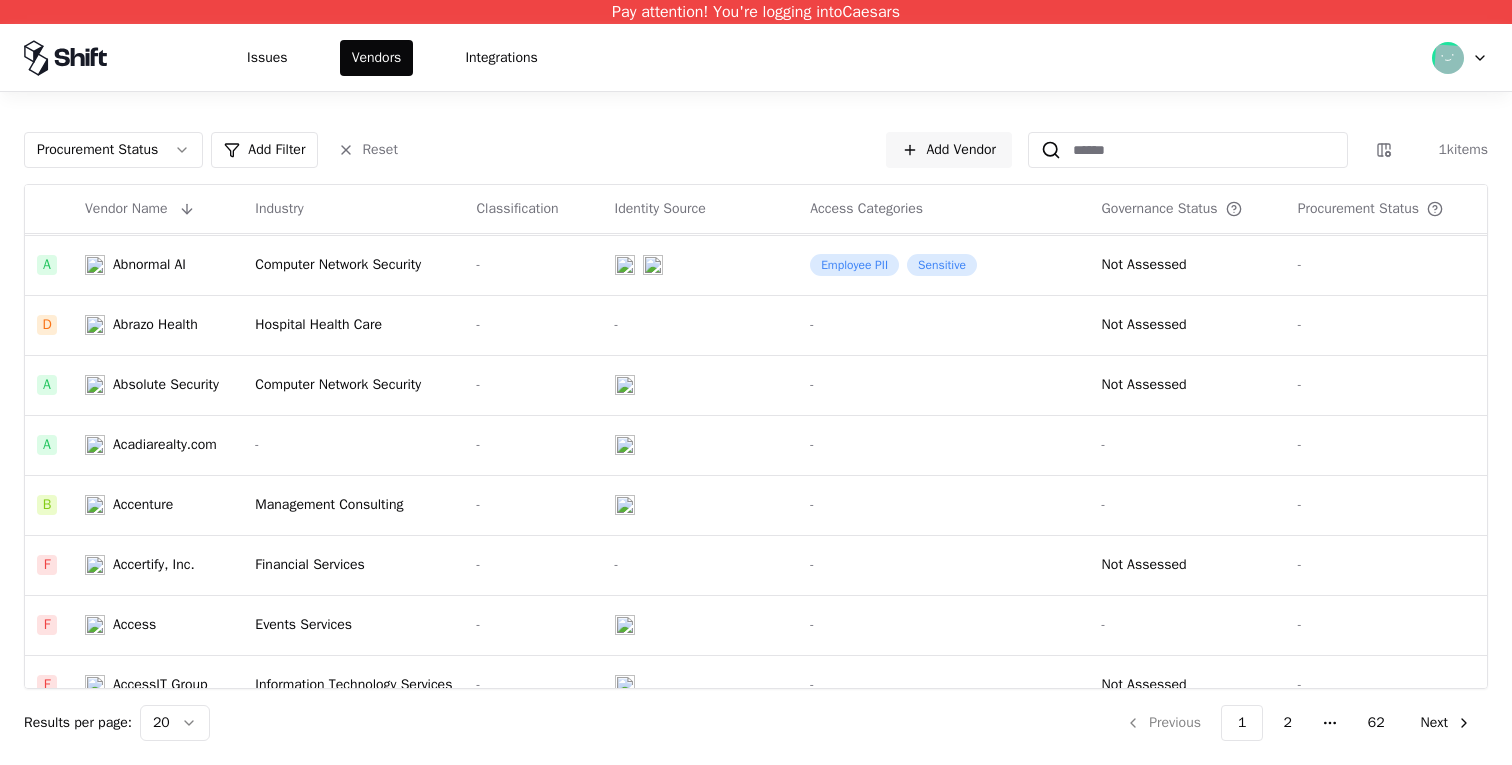 scroll, scrollTop: 745, scrollLeft: 0, axis: vertical 